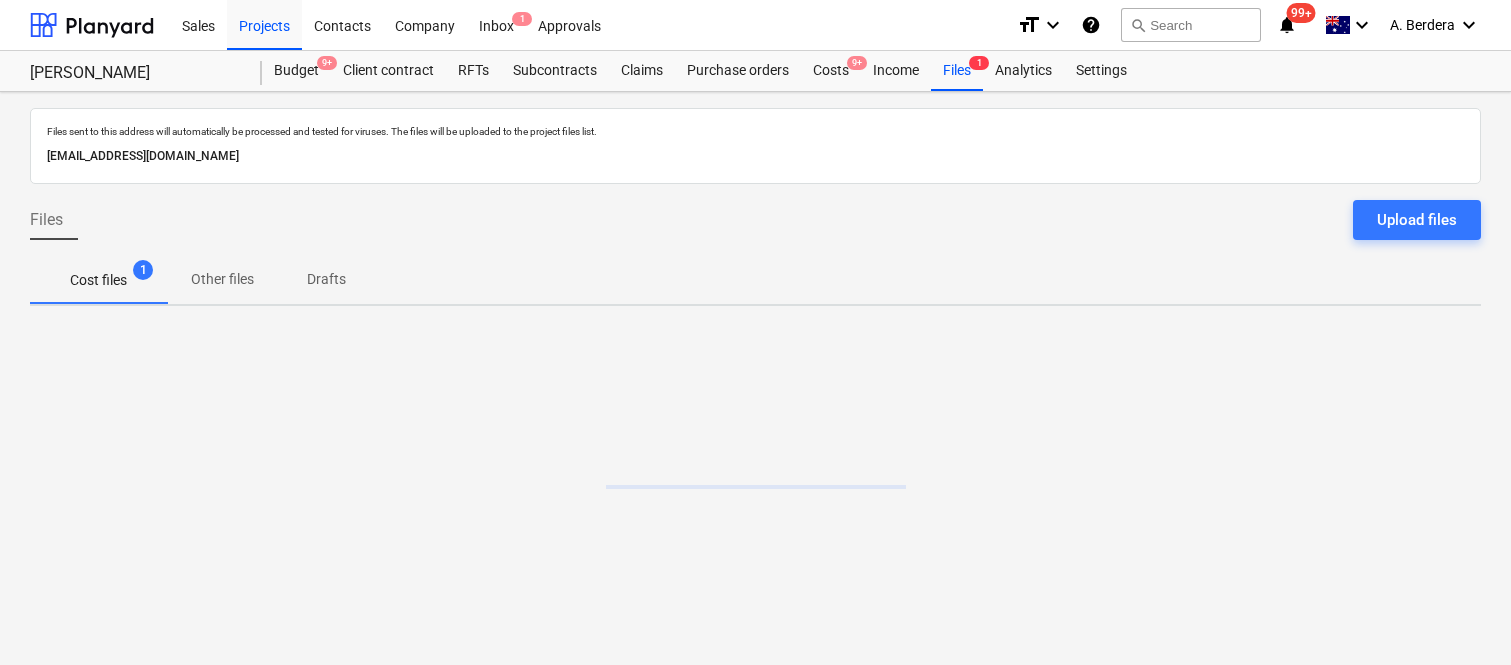 scroll, scrollTop: 0, scrollLeft: 0, axis: both 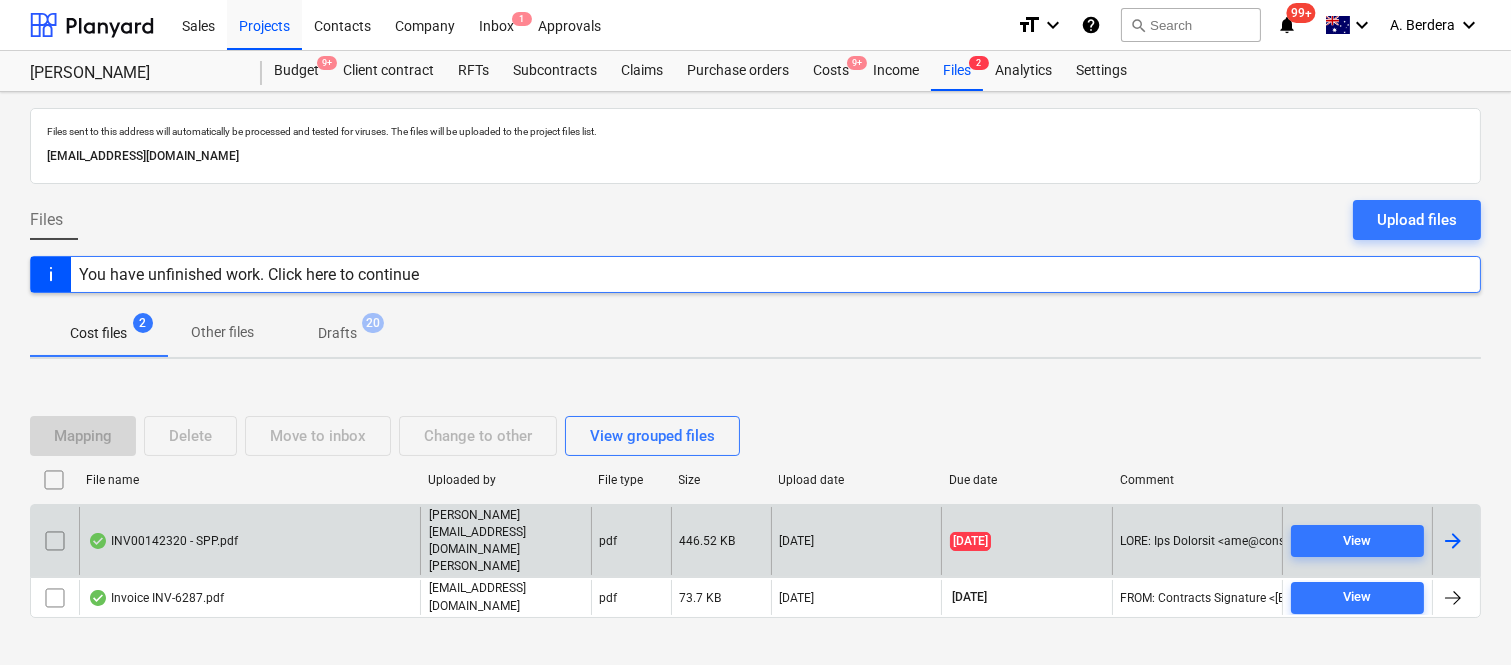 click on "INV00142320 - SPP.pdf" at bounding box center [163, 541] 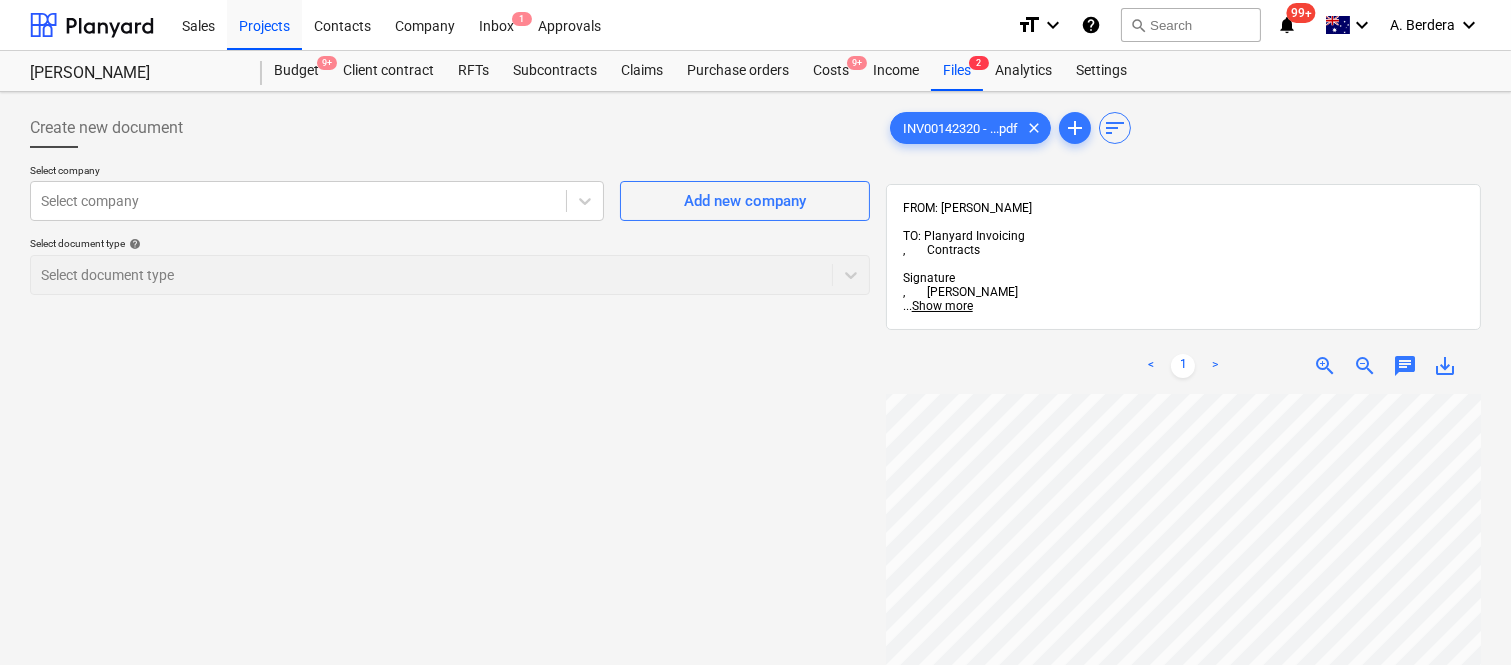 scroll, scrollTop: 71, scrollLeft: 0, axis: vertical 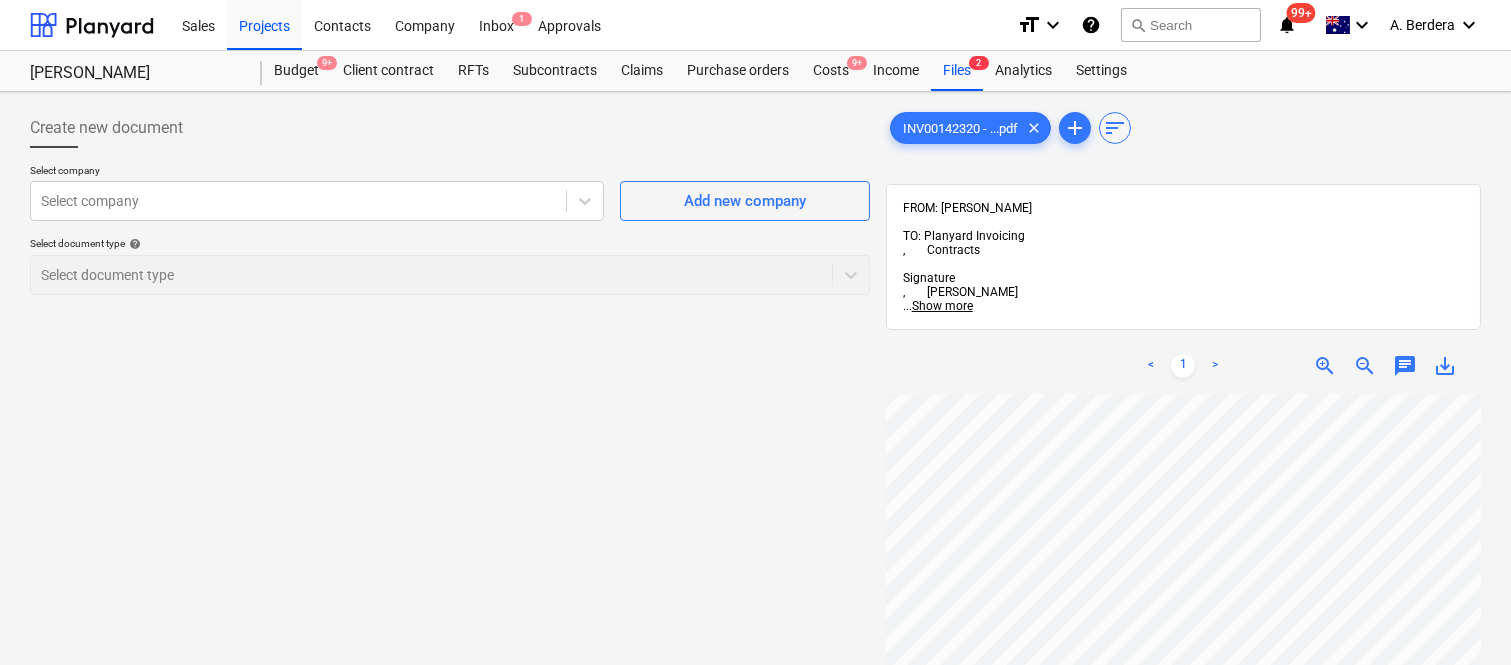 click on "Sales Projects Contacts Company Inbox 1 Approvals format_size keyboard_arrow_down help search Search notifications 99+ keyboard_arrow_down A. Berdera keyboard_arrow_down Della Rosa Della Rosa Budget 9+ Client contract RFTs Subcontracts Claims Purchase orders Costs 9+ Income Files 2 Analytics Settings Create new document Select company Select company Add new company Select document type help Select document type INV00142320 - ...pdf clear add sort FROM: Joe Licastro  TO: Planyard Invoicing  , 	Contracts Signature  , 	Matthew Williams  ...  Show more ...  Show more < 1 > zoom_in zoom_out chat 0 save_alt" at bounding box center (755, 332) 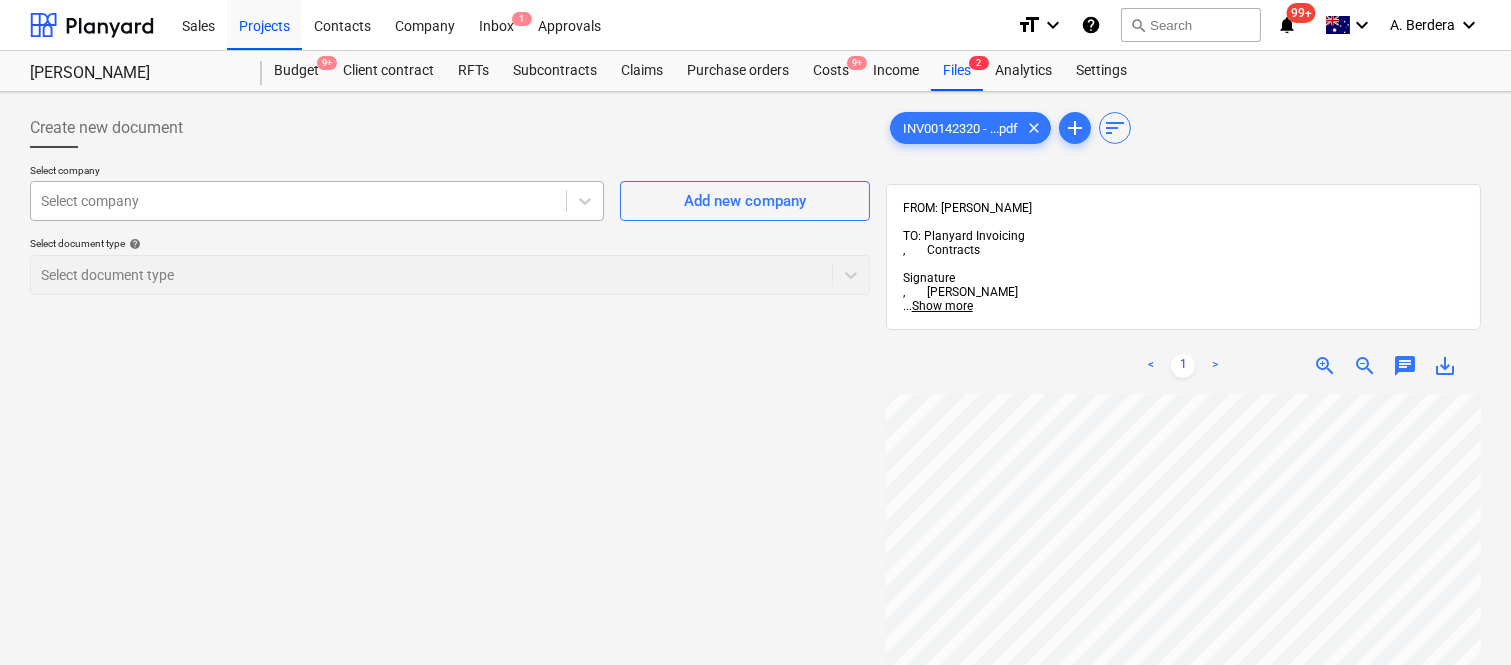 click at bounding box center (298, 201) 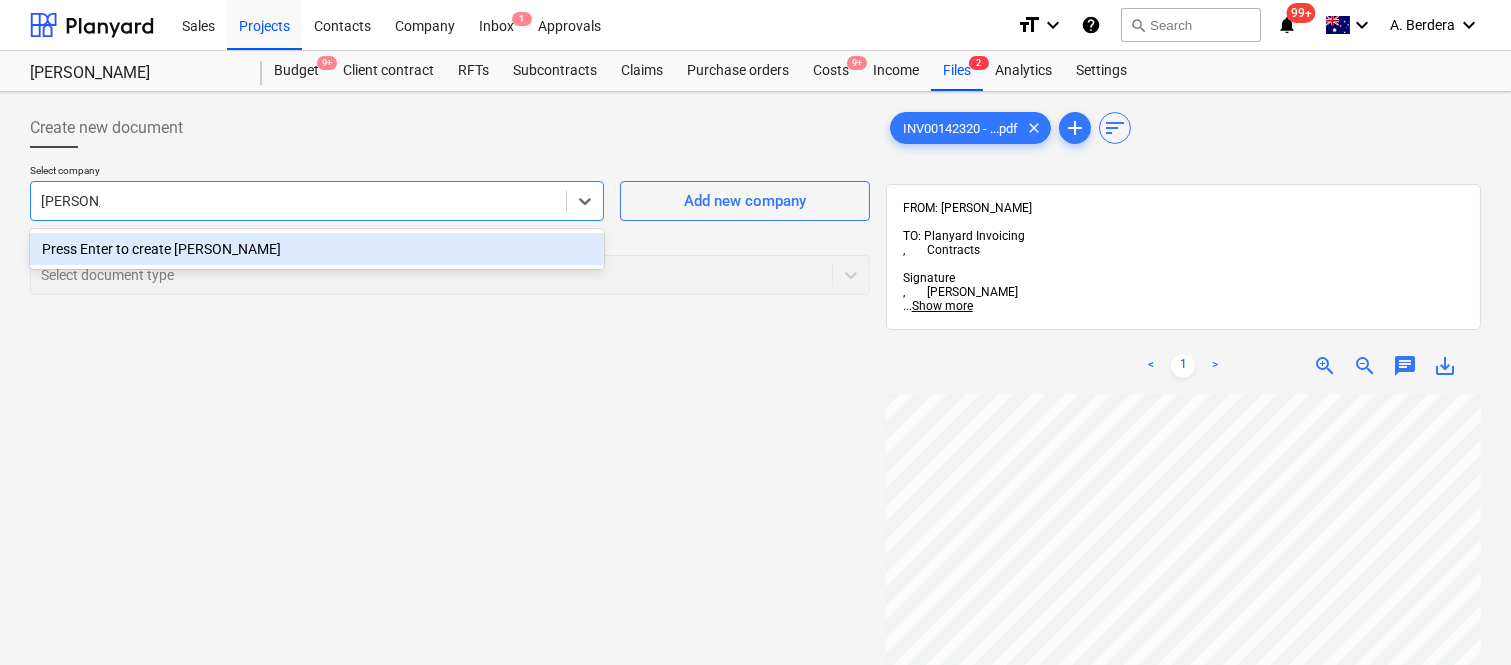 type on "HIGGINS" 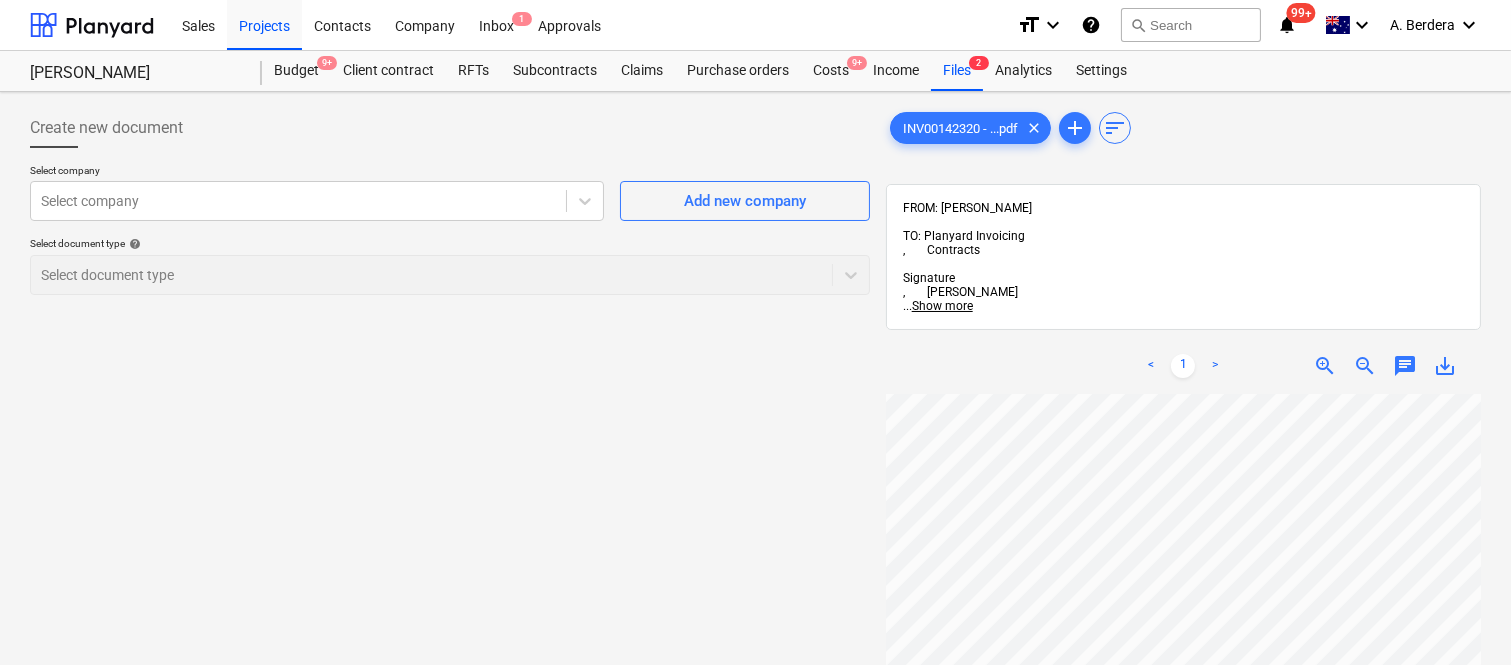 scroll, scrollTop: 15, scrollLeft: 0, axis: vertical 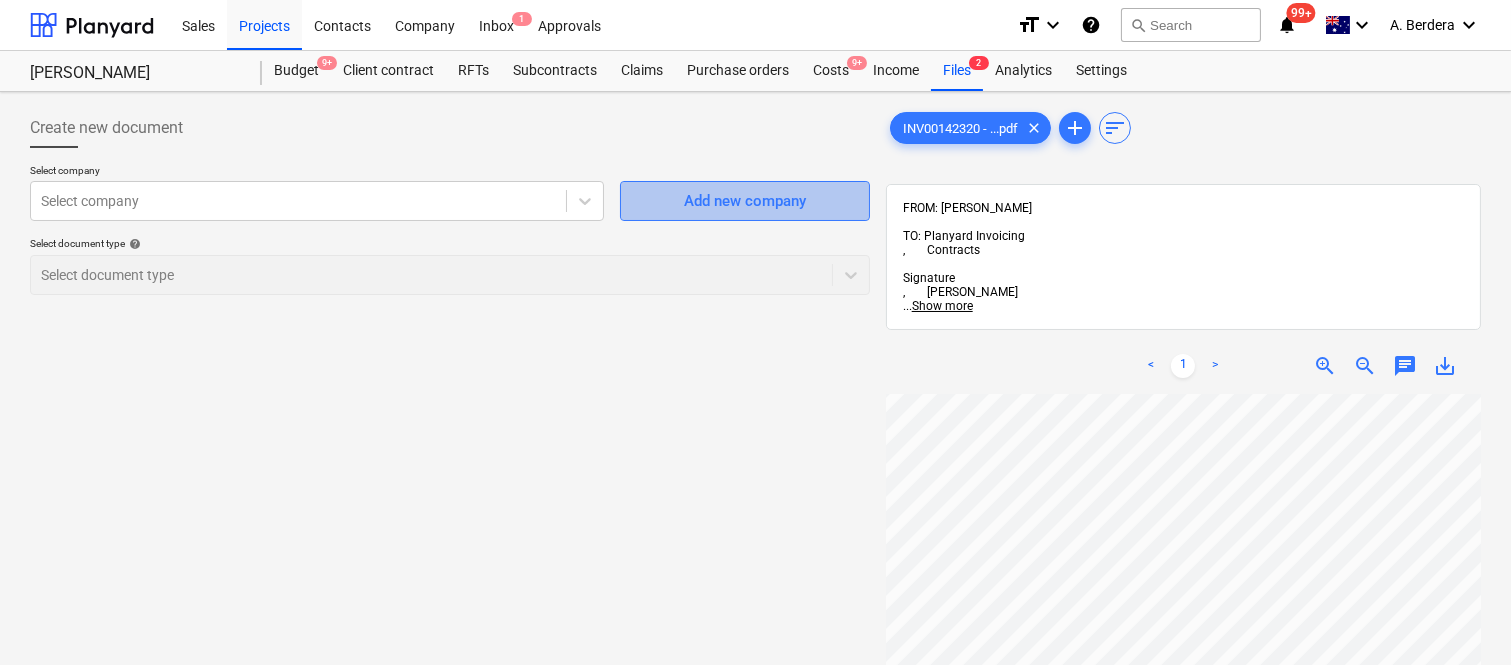 click on "Add new company" at bounding box center [745, 201] 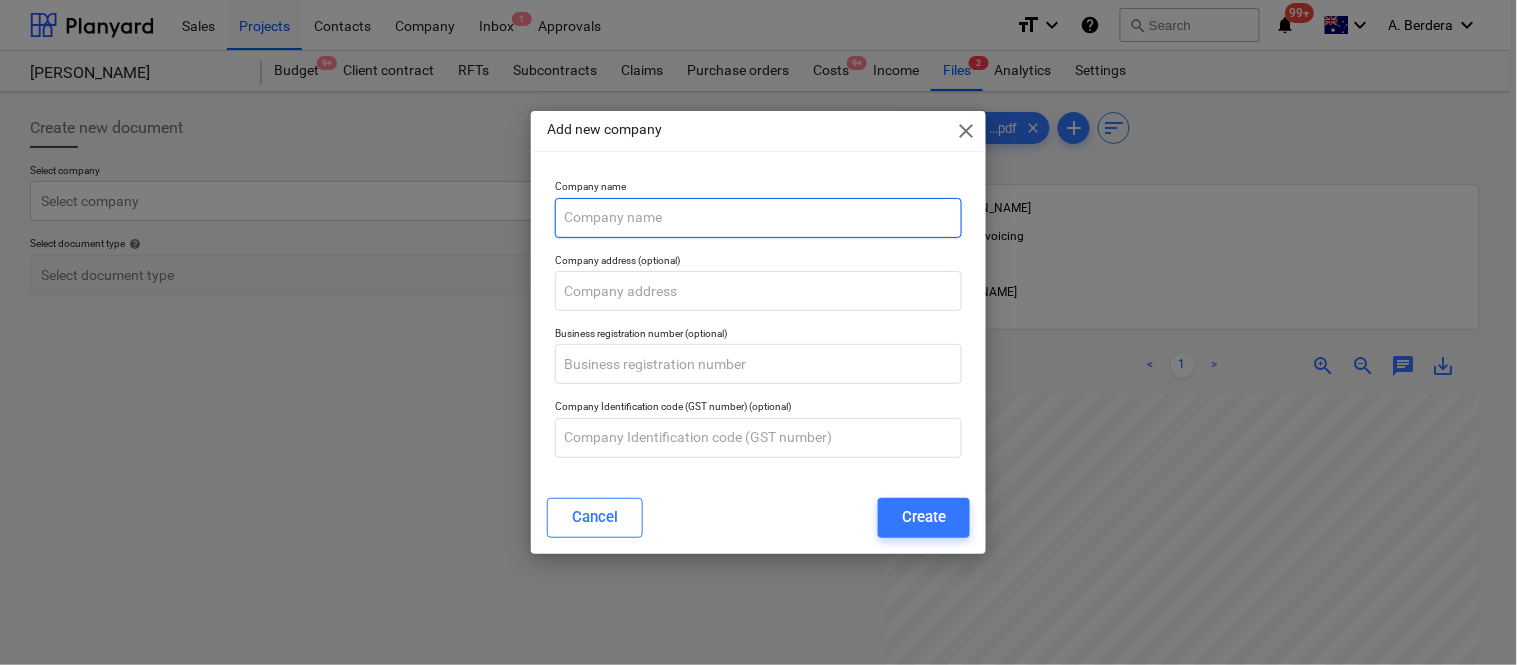 click at bounding box center (758, 218) 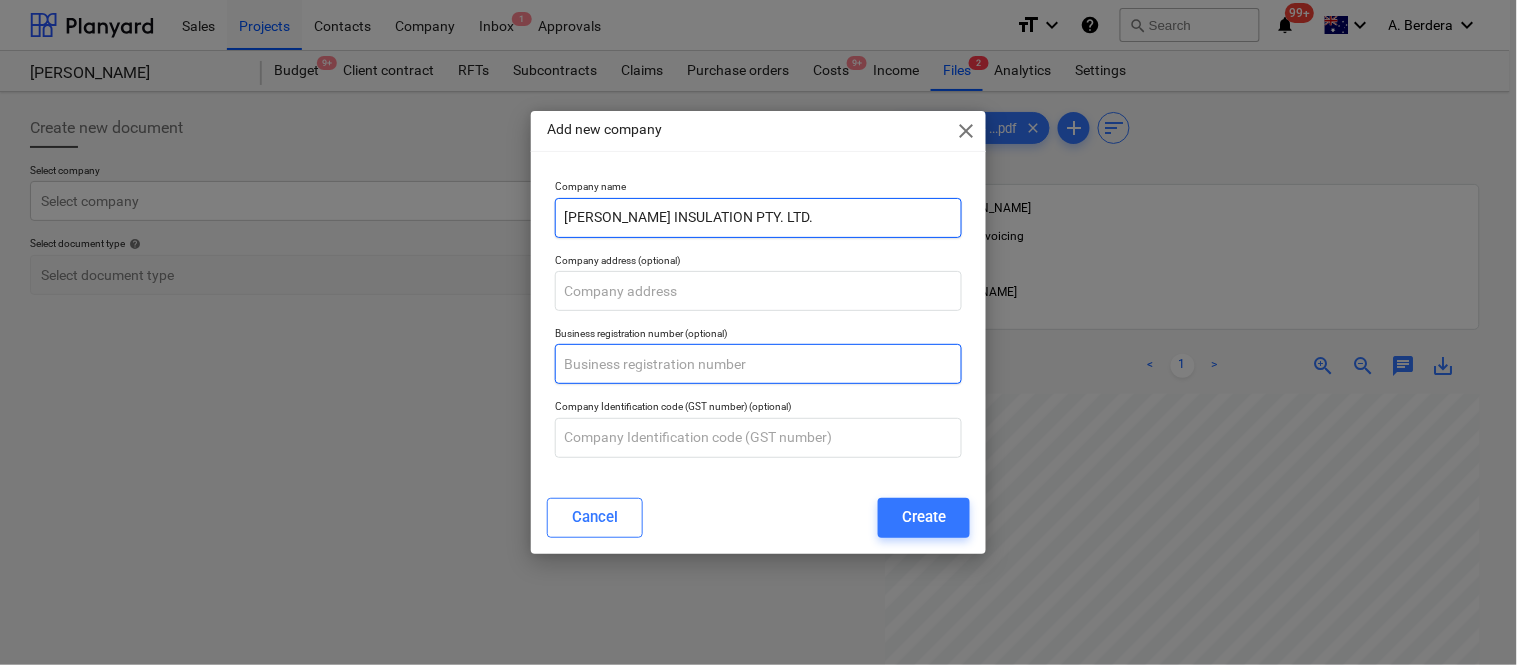 type on "HIGGINS INSULATION PTY. LTD." 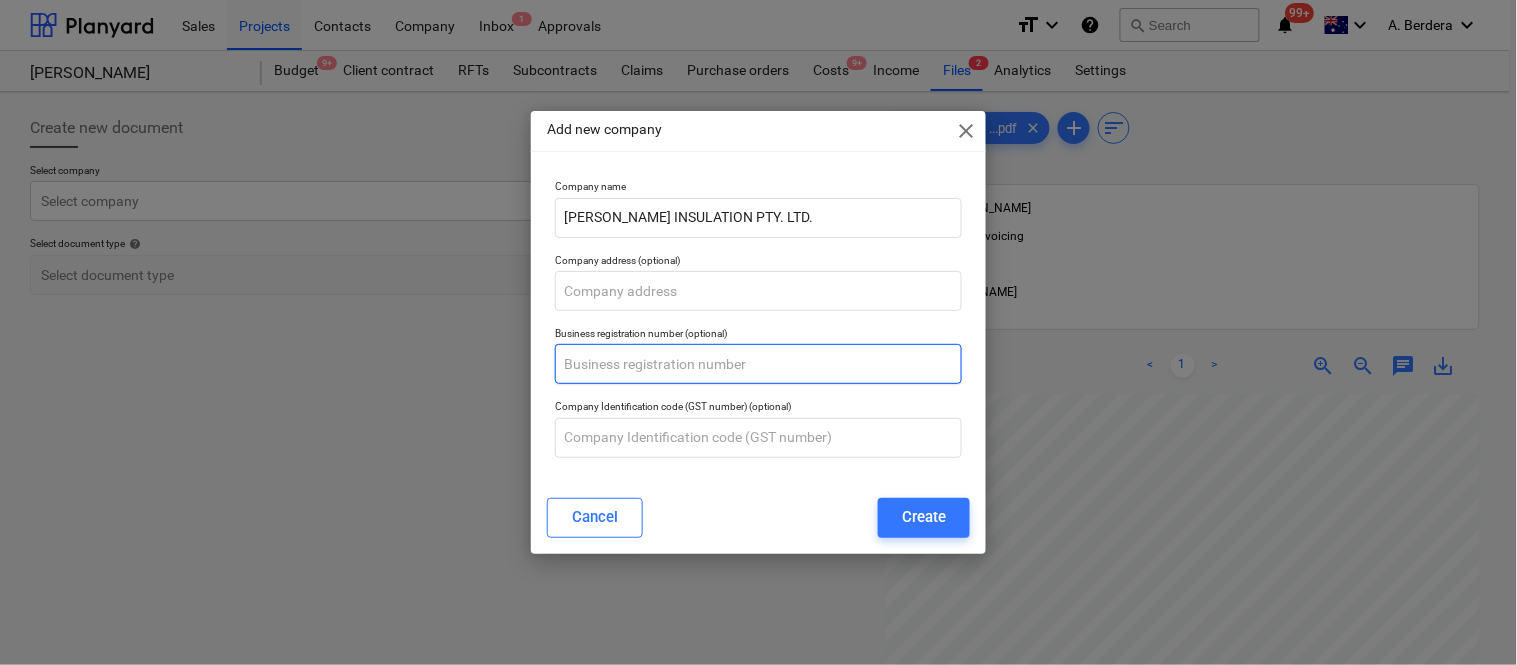 click at bounding box center [758, 364] 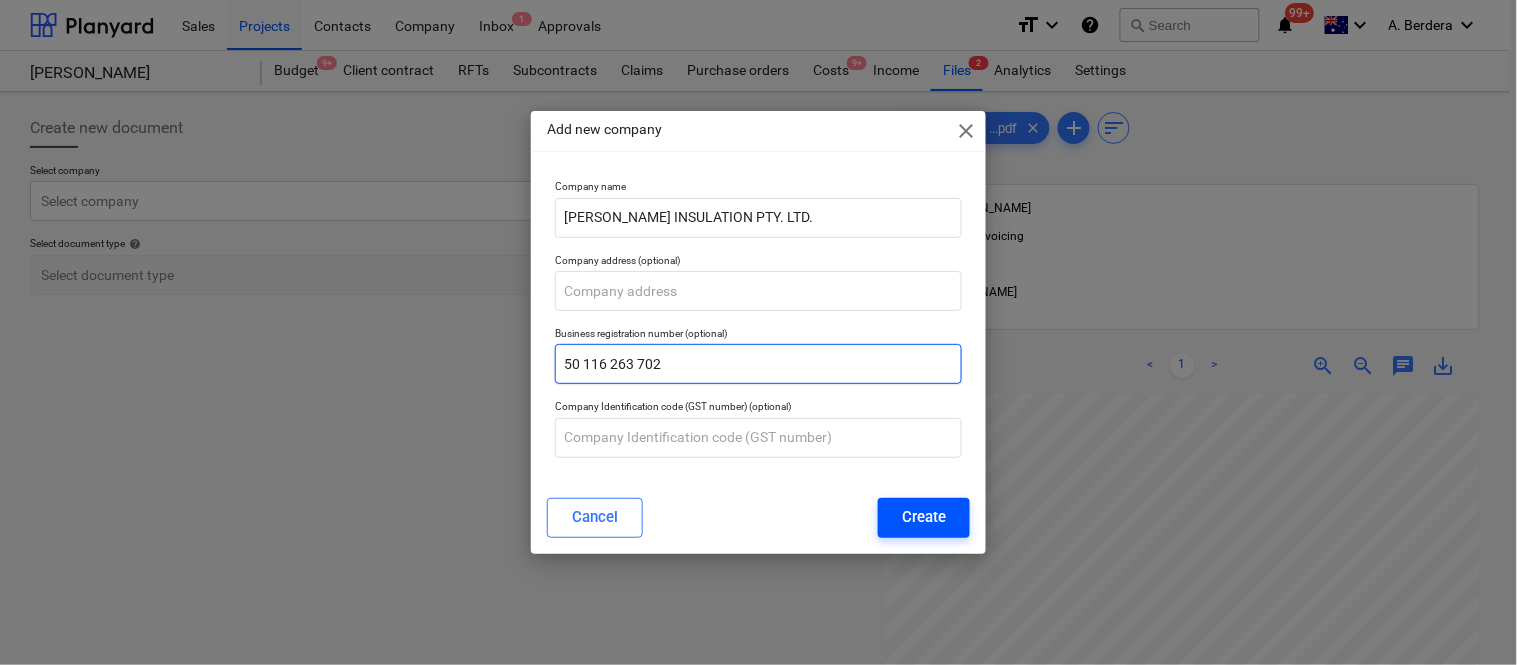type on "50 116 263 702" 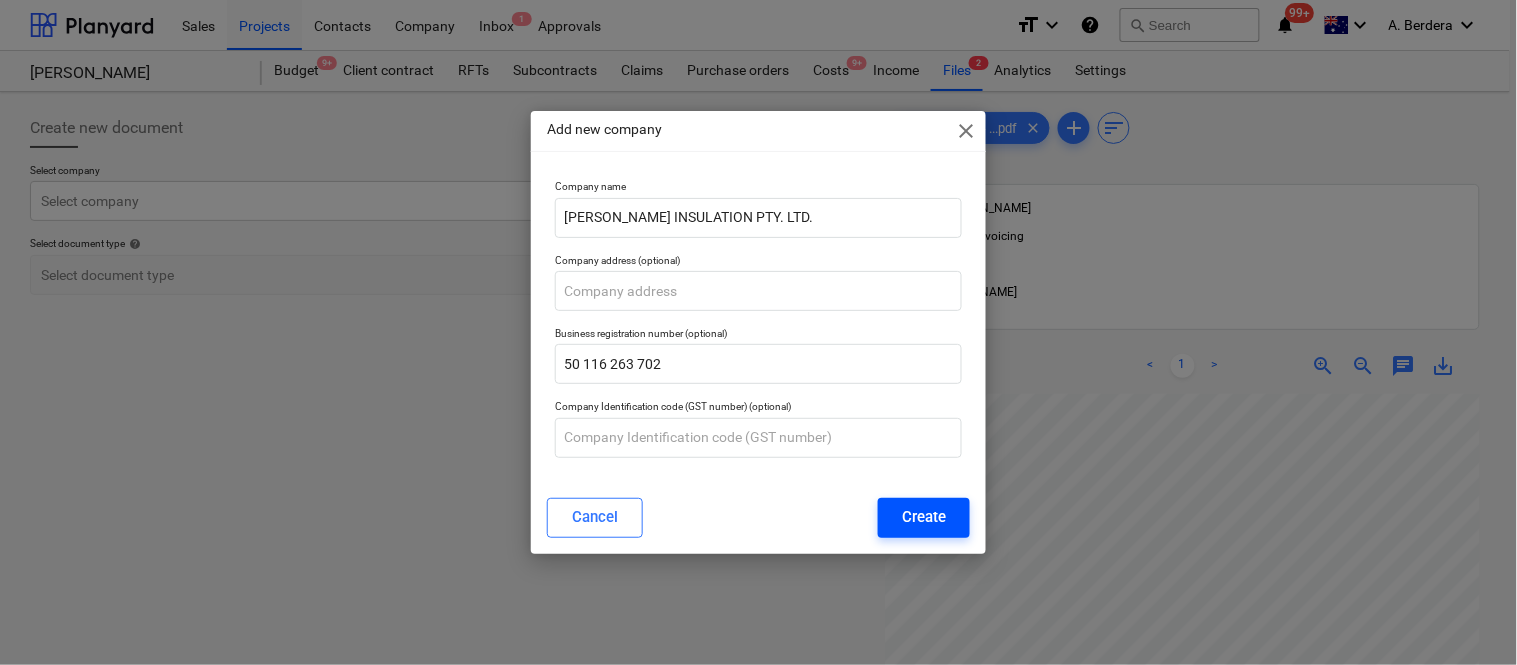 click on "Create" at bounding box center (924, 517) 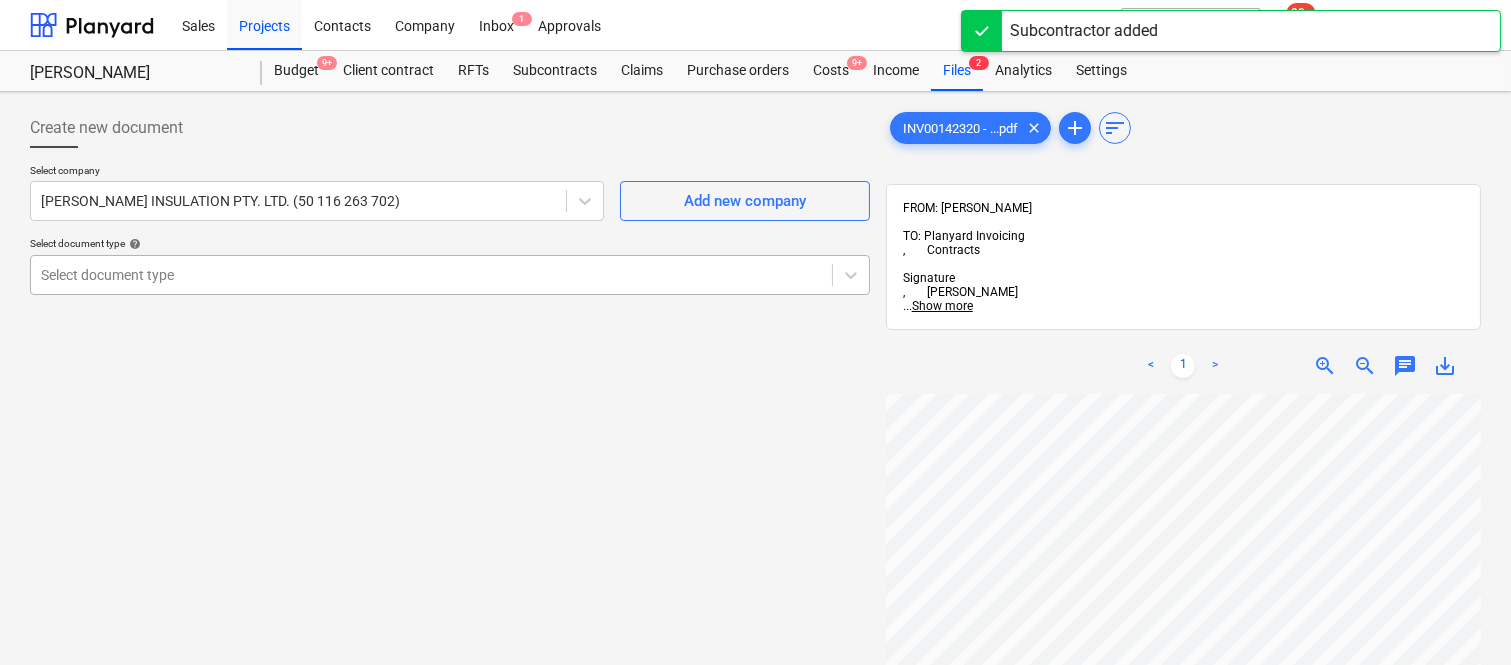 click at bounding box center [431, 275] 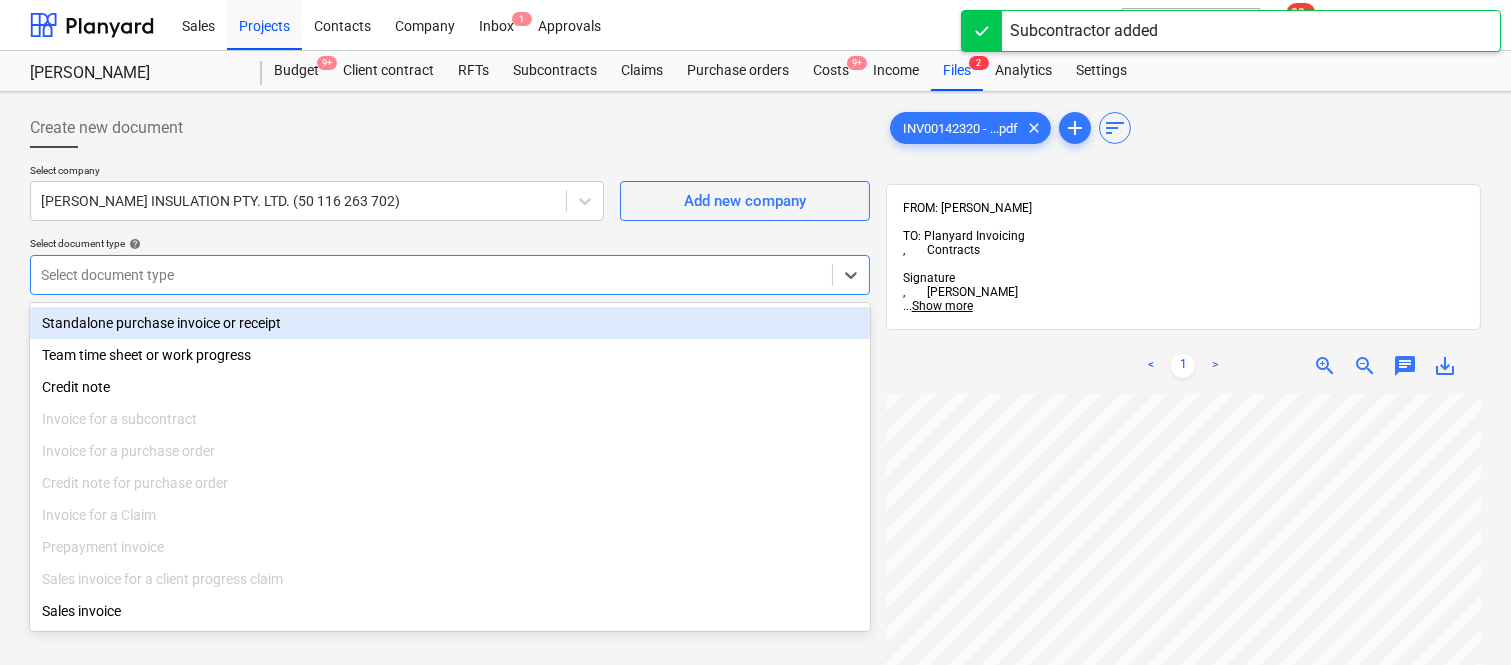 click on "Standalone purchase invoice or receipt" at bounding box center [450, 323] 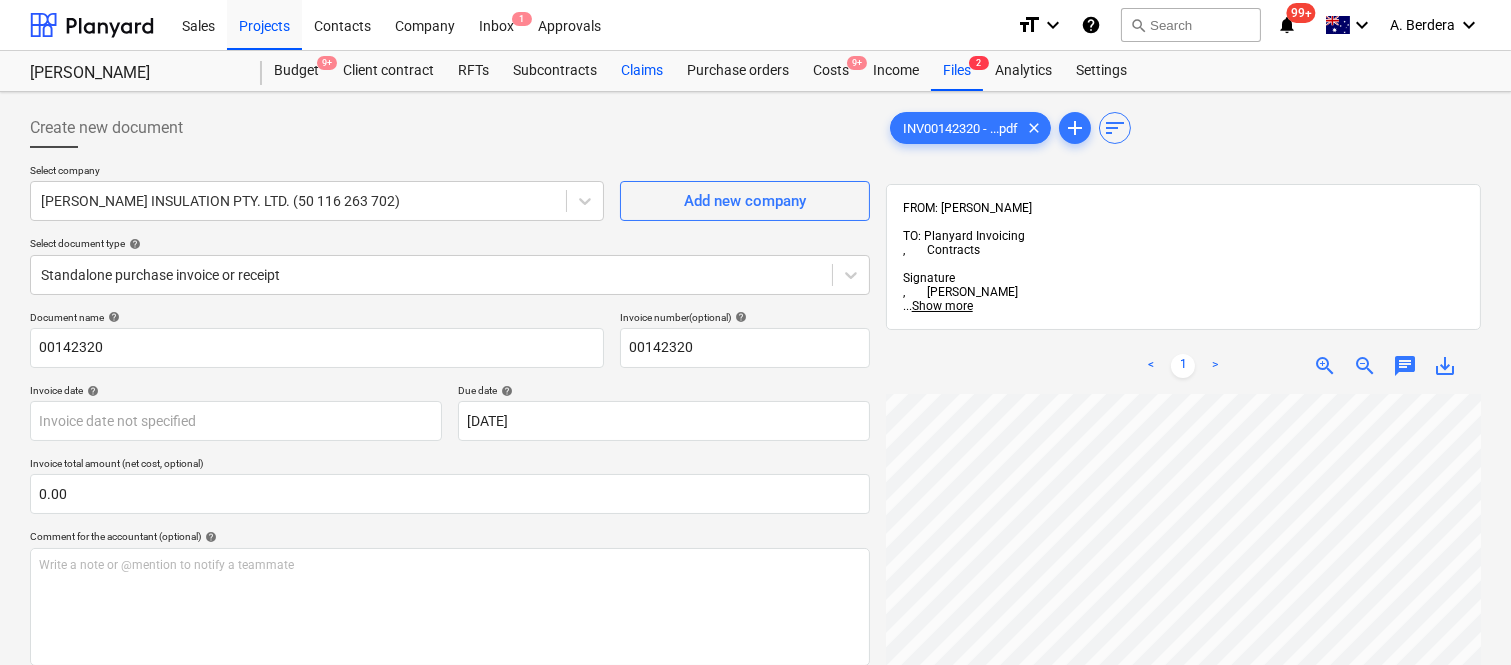 scroll, scrollTop: 877, scrollLeft: 26, axis: both 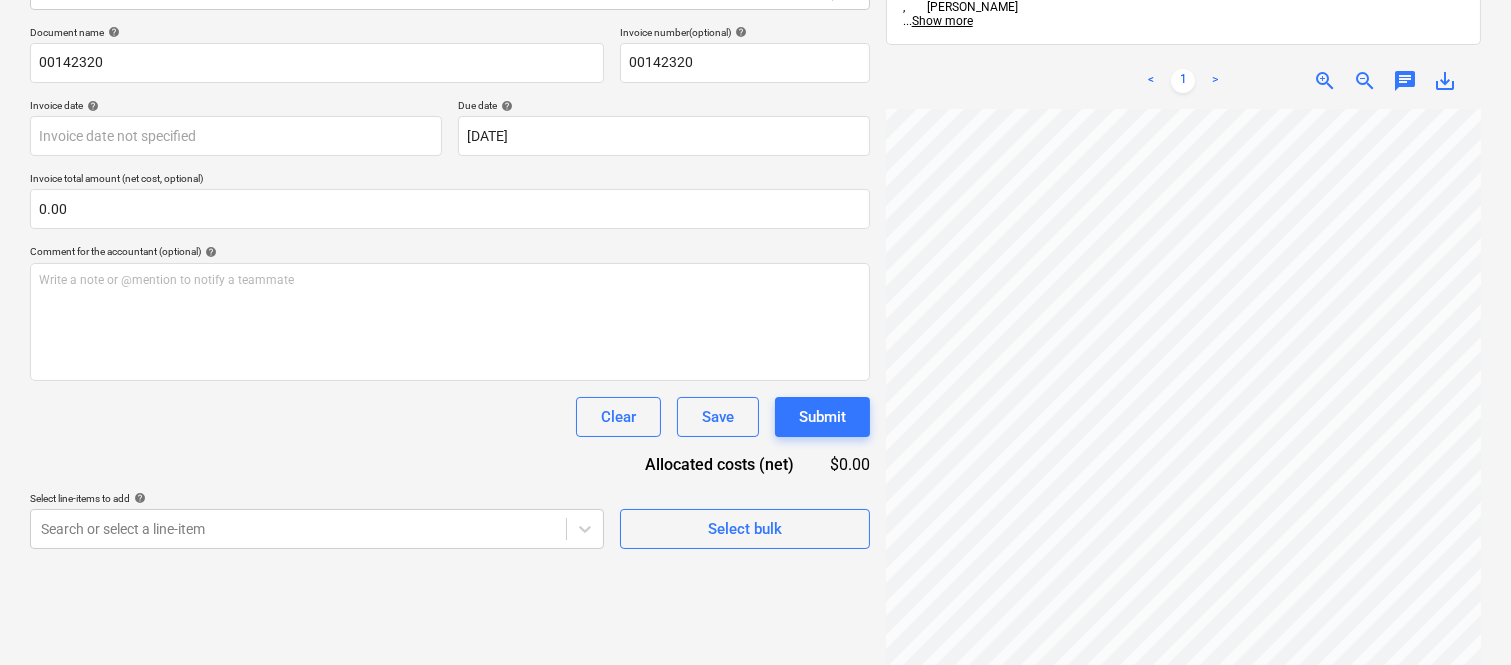 click on "Sales Projects Contacts Company Inbox 1 Approvals format_size keyboard_arrow_down help search Search notifications 99+ keyboard_arrow_down A. Berdera keyboard_arrow_down Della Rosa Della Rosa Budget 9+ Client contract RFTs Subcontracts Claims Purchase orders Costs 9+ Income Files 2 Analytics Settings Create new document Select company HIGGINS INSULATION PTY. LTD. (50 116 263 702)  Add new company Select document type help Standalone purchase invoice or receipt Document name help 00142320 Invoice number  (optional) help 00142320 Invoice date help Press the down arrow key to interact with the calendar and
select a date. Press the question mark key to get the keyboard shortcuts for changing dates. Due date help 16 Jul 2025 16.07.2025 Press the down arrow key to interact with the calendar and
select a date. Press the question mark key to get the keyboard shortcuts for changing dates. Invoice total amount (net cost, optional) 0.00 Comment for the accountant (optional) help ﻿ Clear Save Submit help" at bounding box center (755, 47) 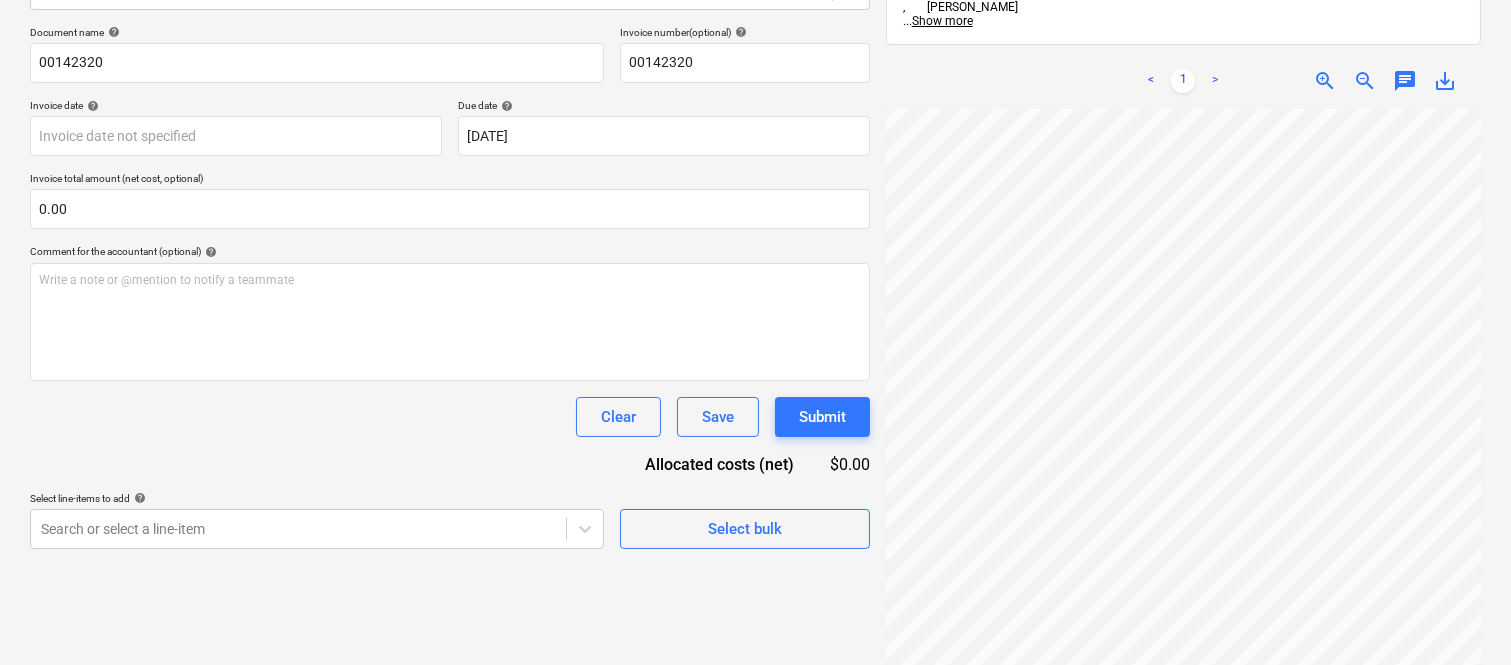 scroll, scrollTop: 236, scrollLeft: 37, axis: both 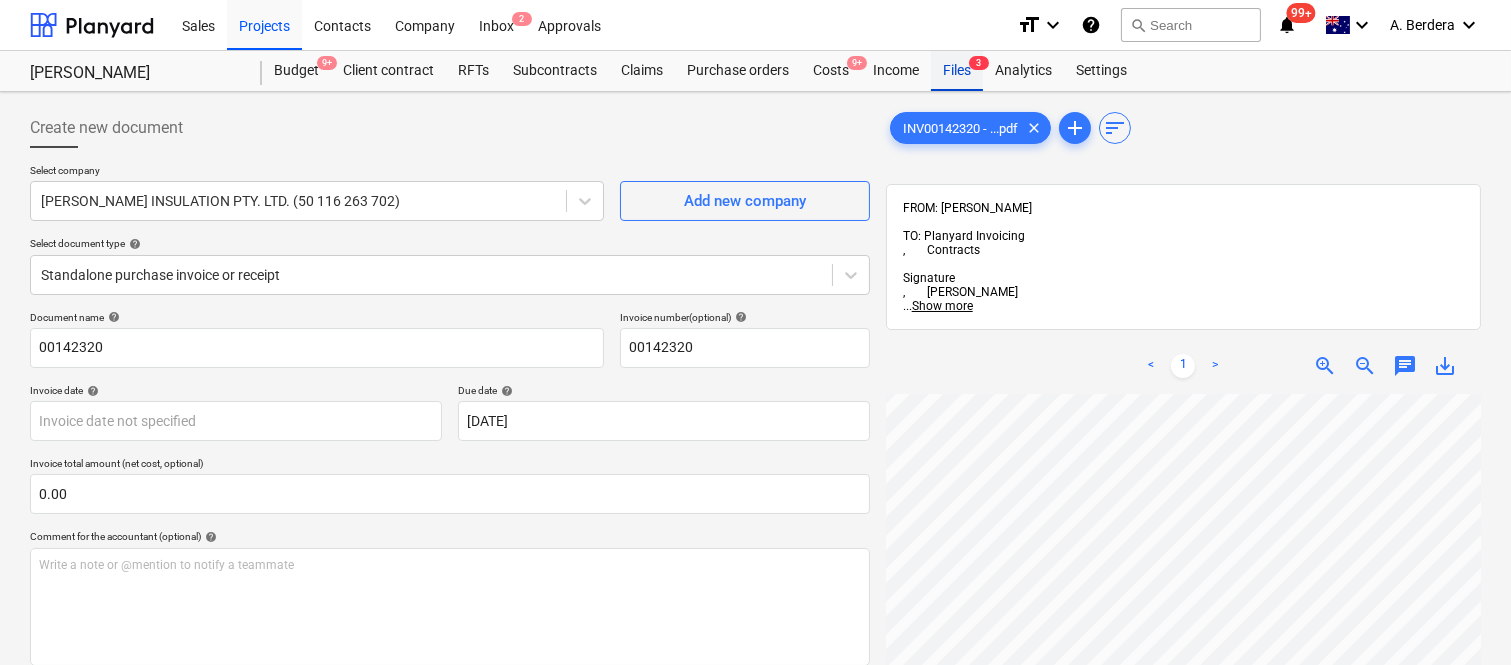 click on "Files 3" at bounding box center [957, 71] 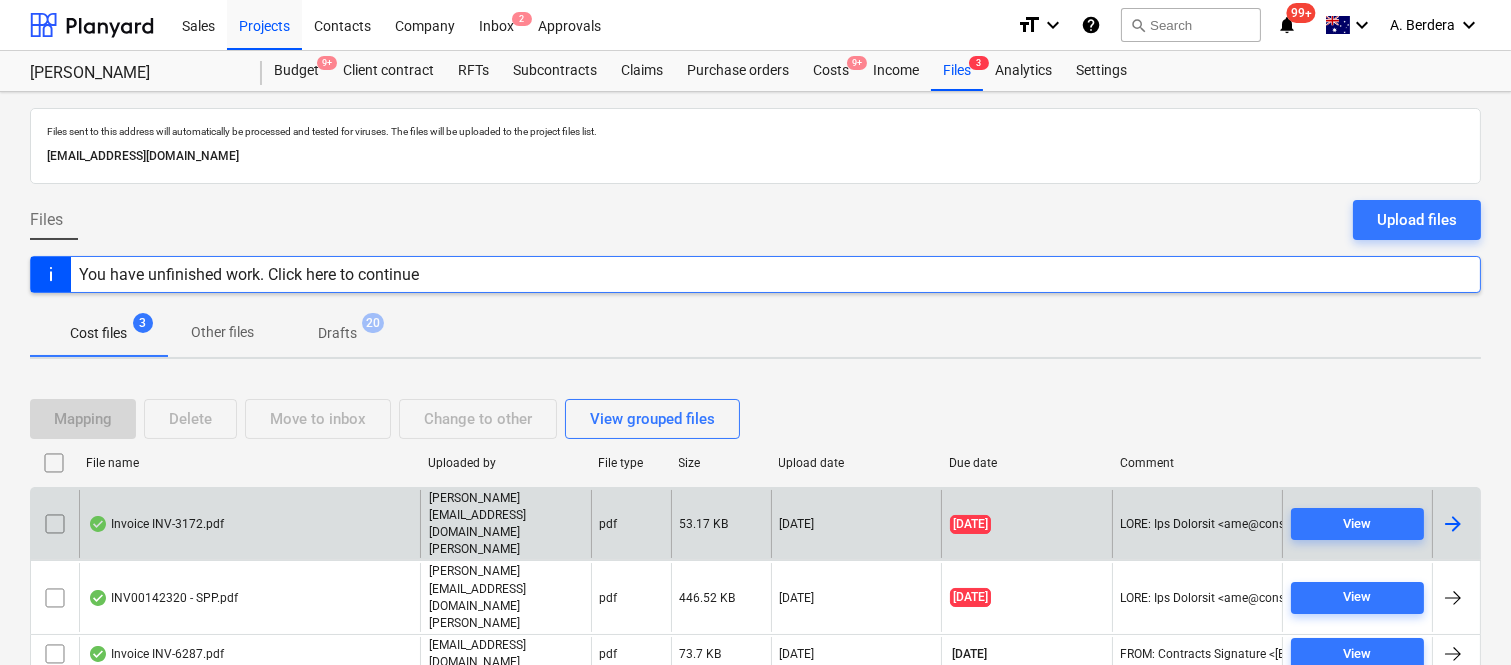 click on "Invoice INV-3172.pdf" at bounding box center (249, 524) 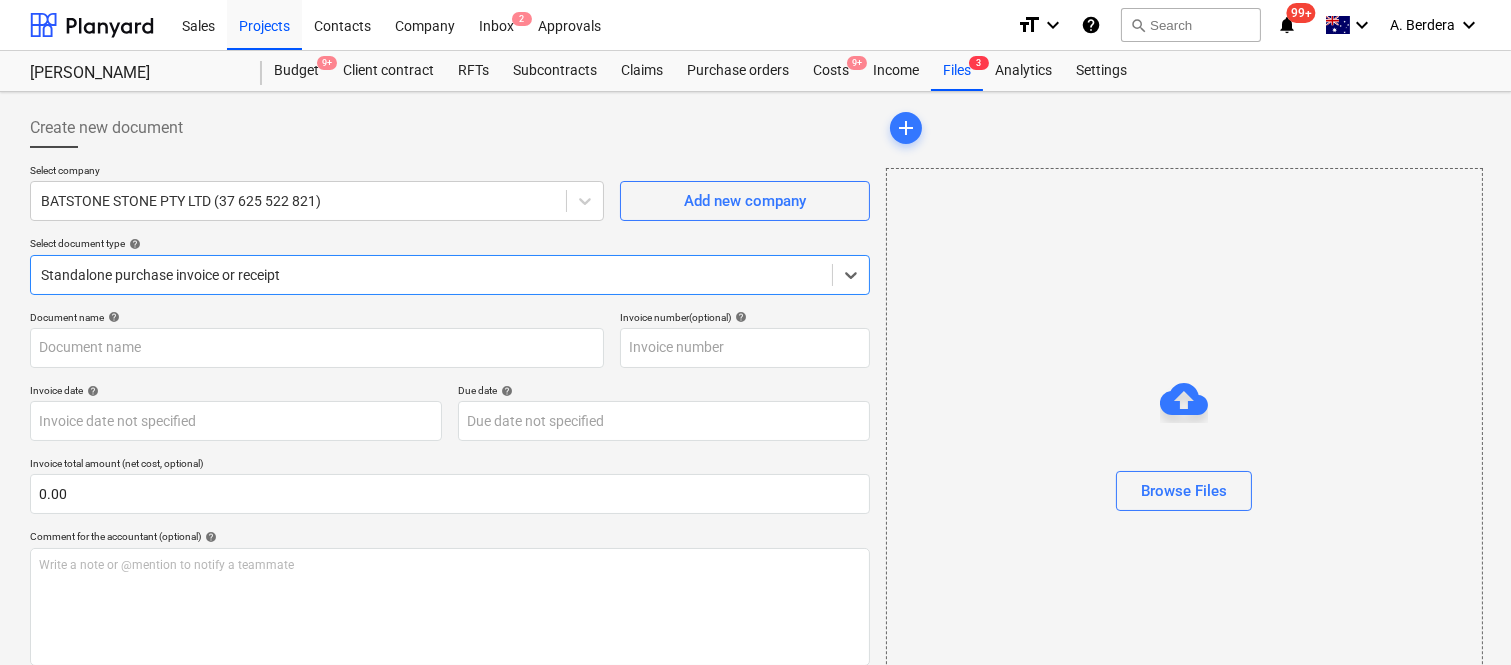 type on "INV-3172" 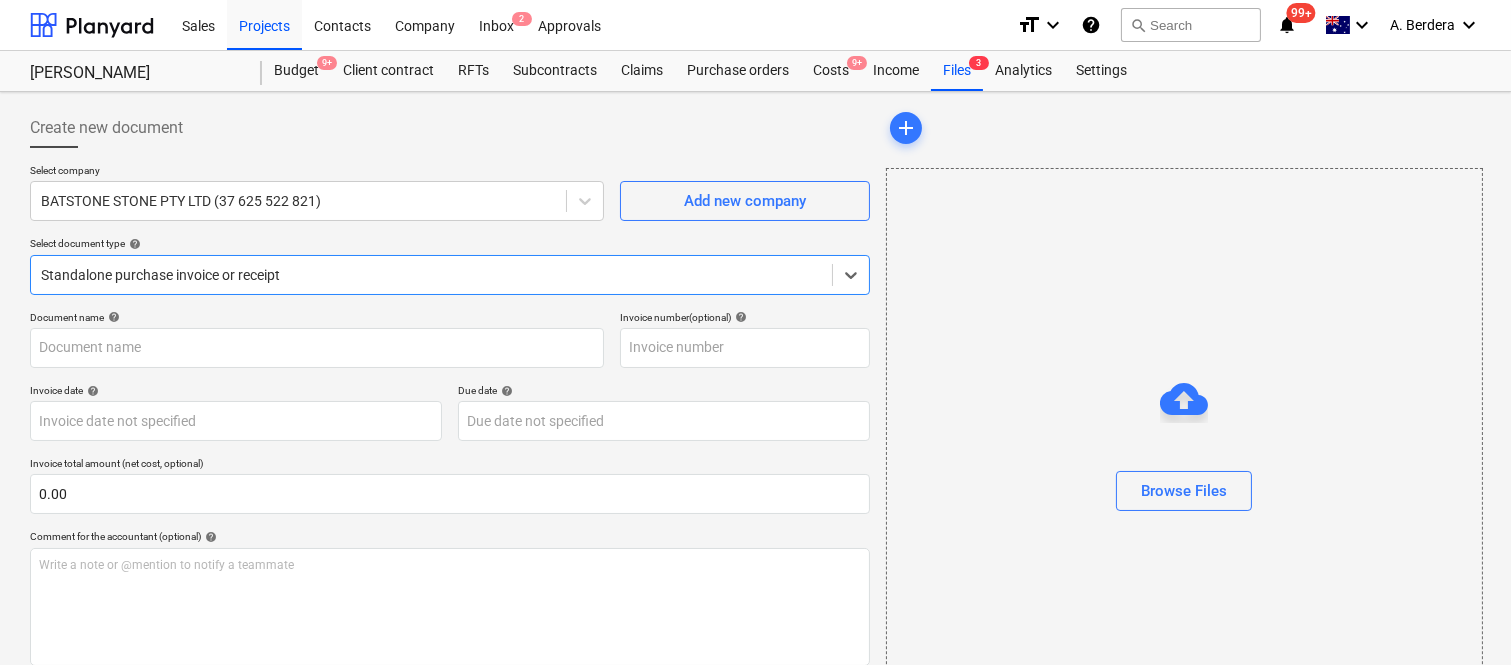 type on "INV-3172" 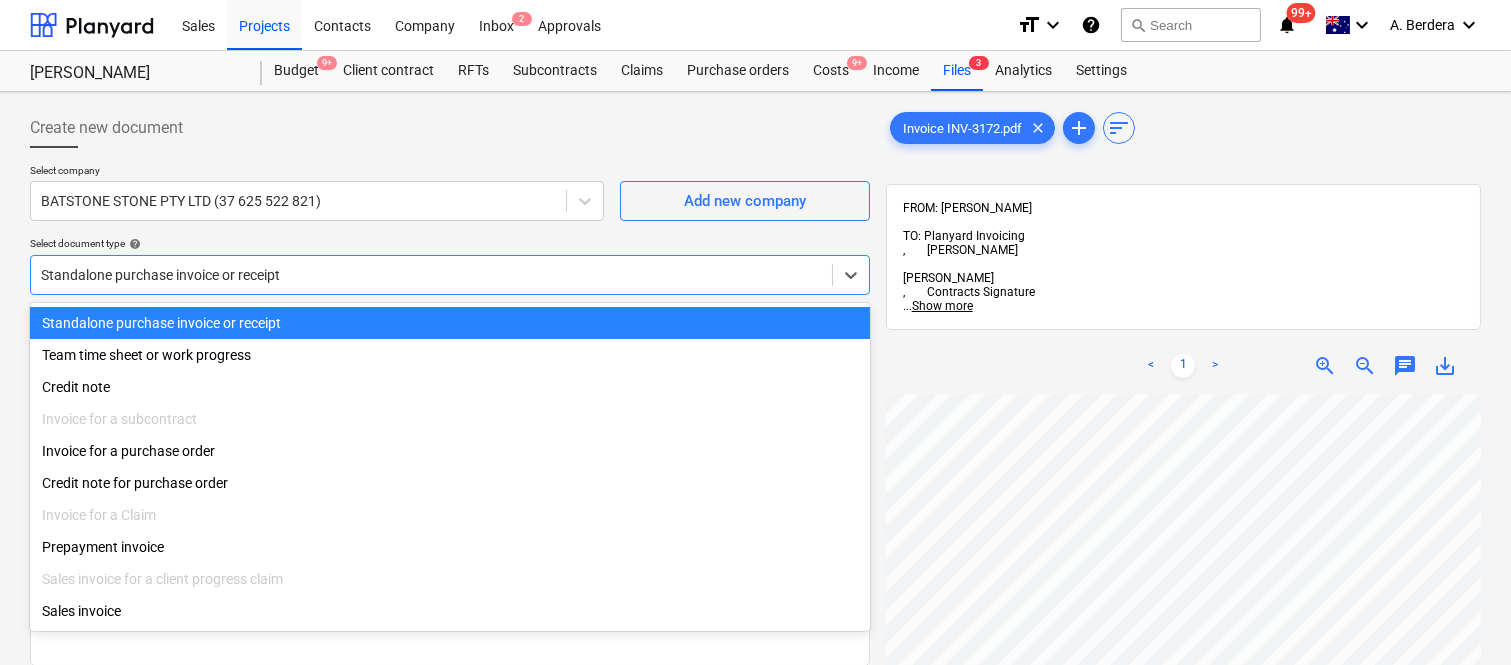 click at bounding box center [431, 275] 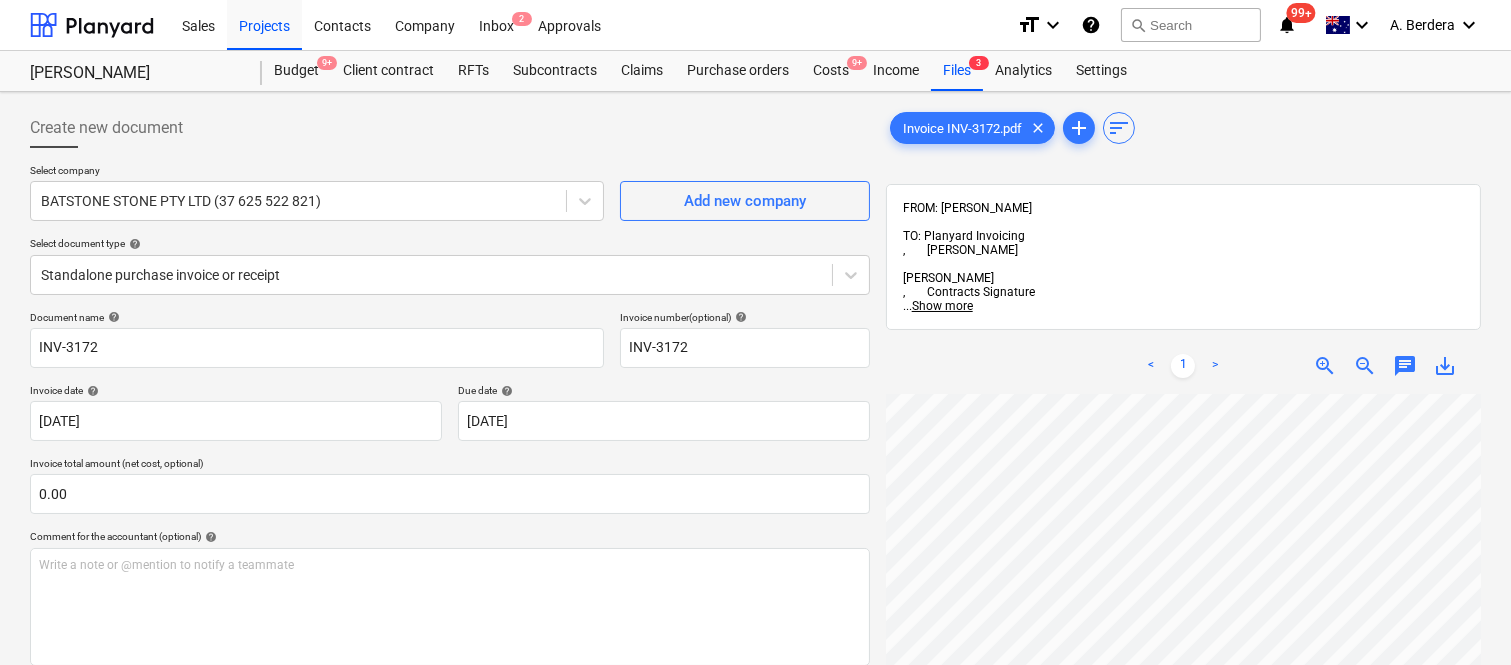 scroll, scrollTop: 0, scrollLeft: 0, axis: both 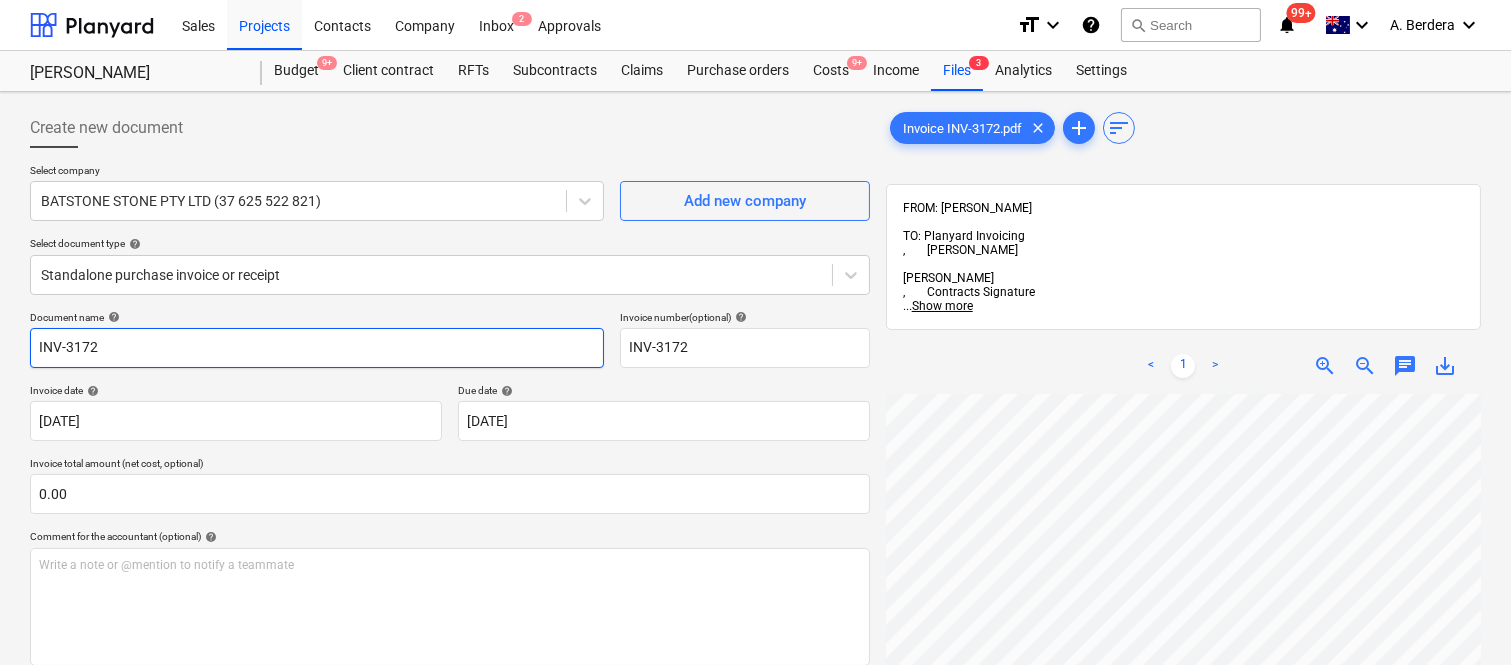 click on "INV-3172" at bounding box center [317, 348] 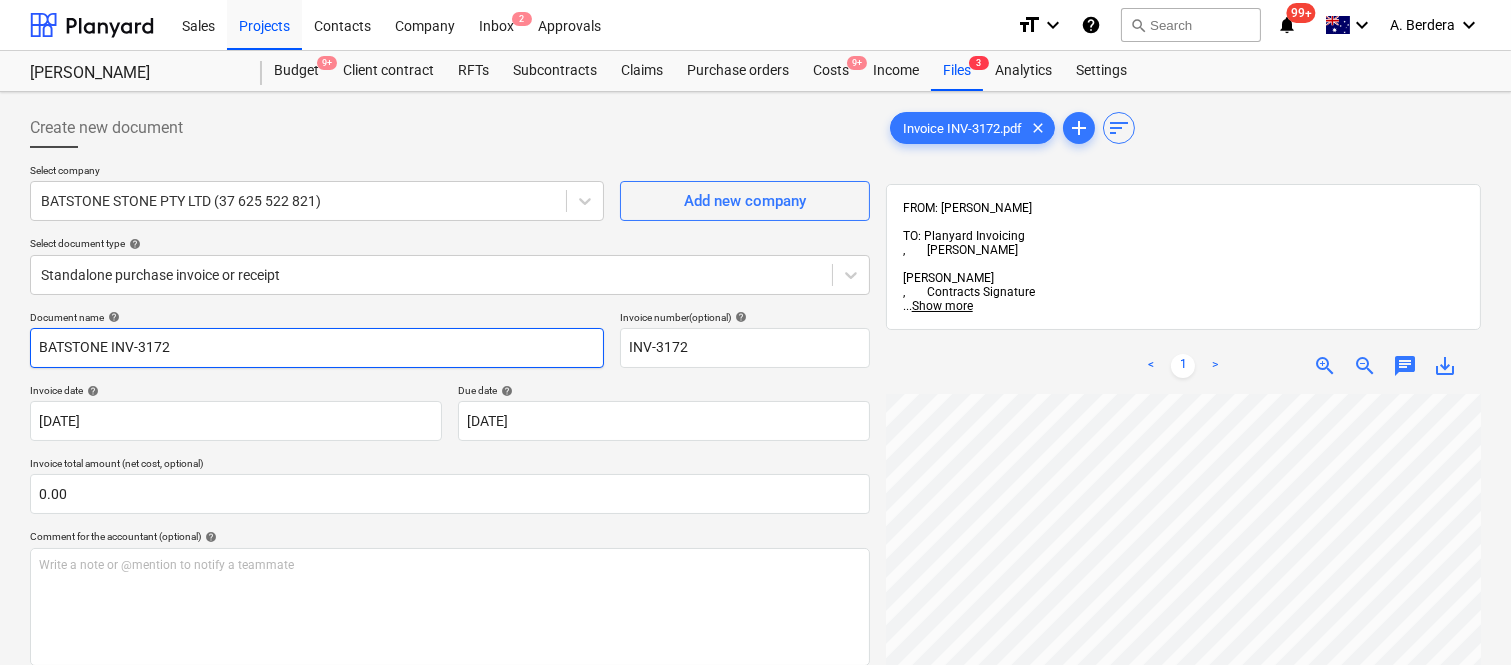 type on "BATSTONE INV-3172" 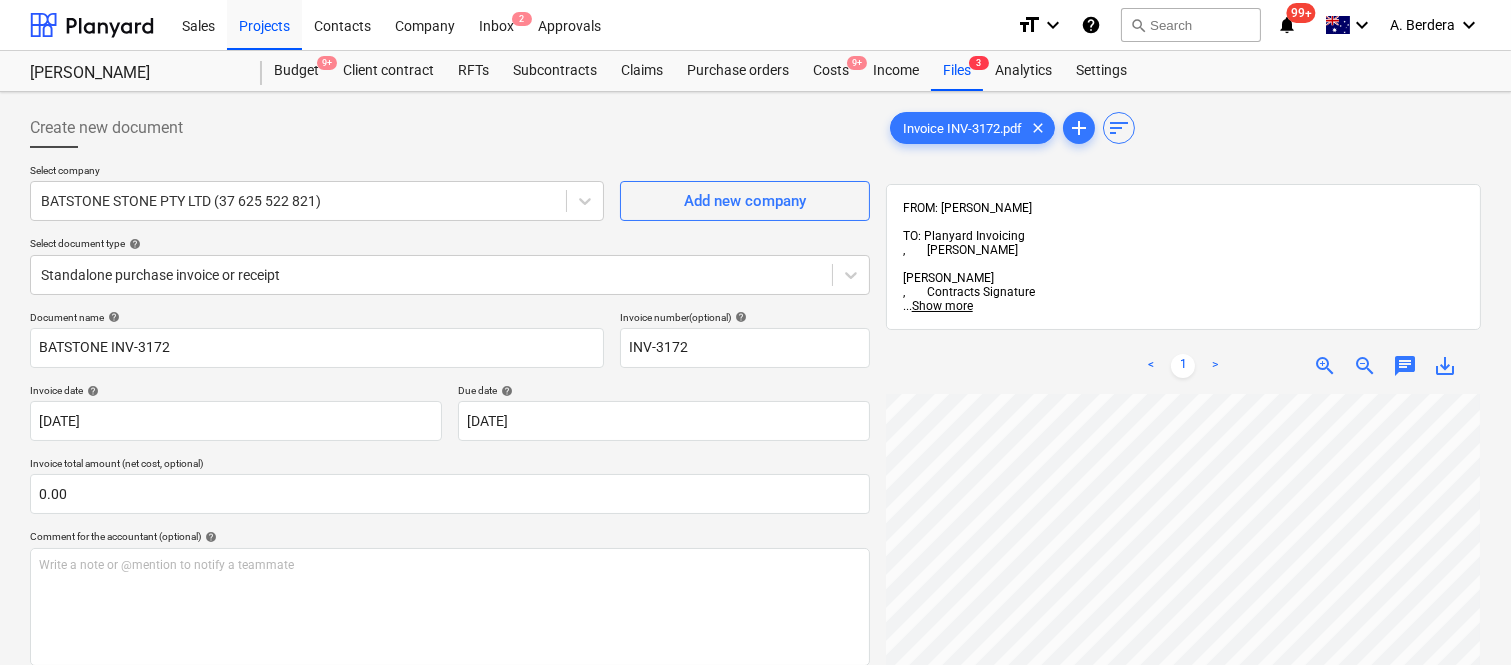 scroll, scrollTop: 512, scrollLeft: 455, axis: both 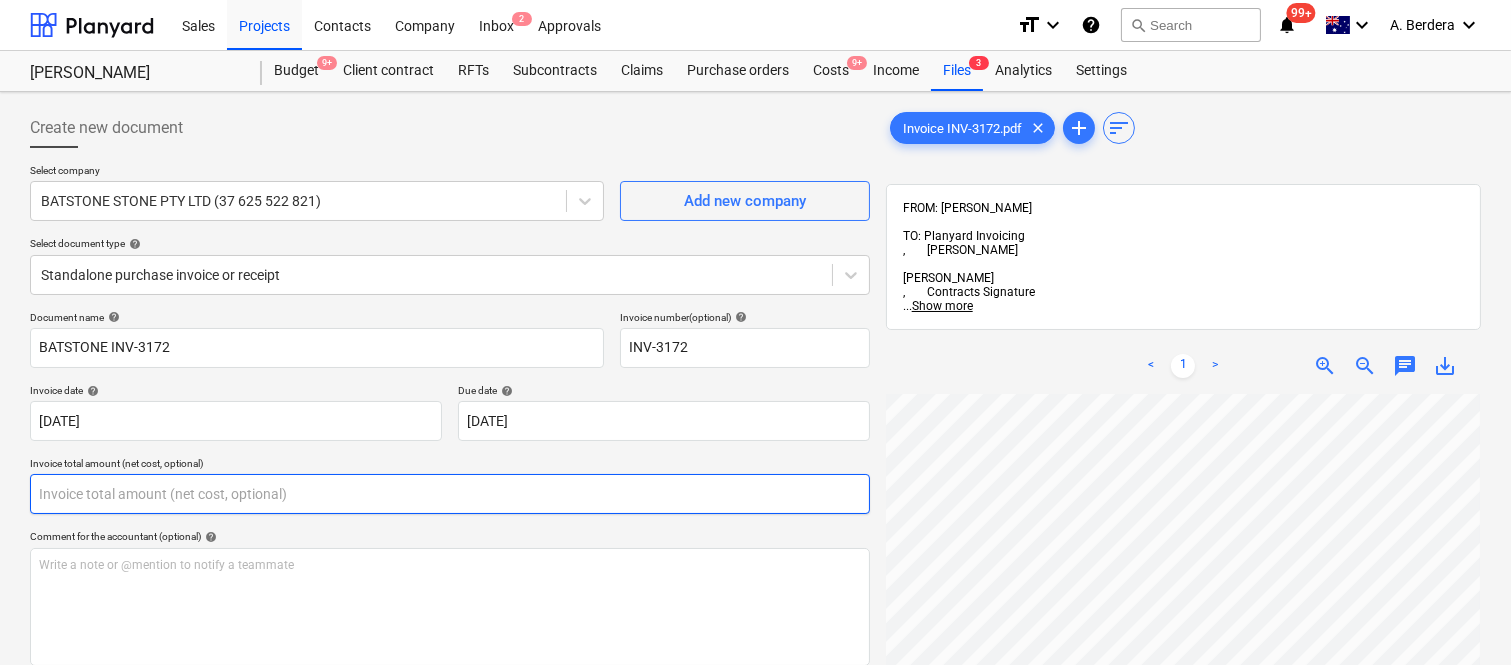 click at bounding box center [450, 494] 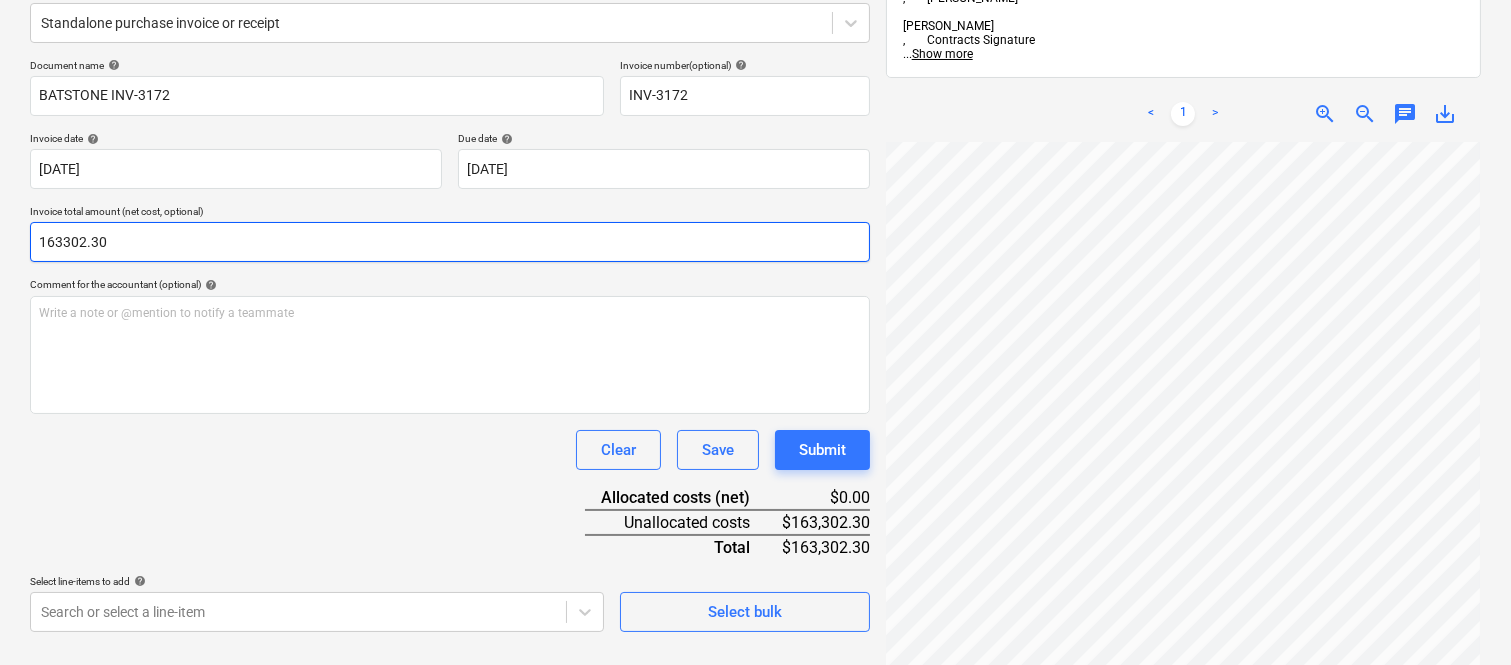 scroll, scrollTop: 285, scrollLeft: 0, axis: vertical 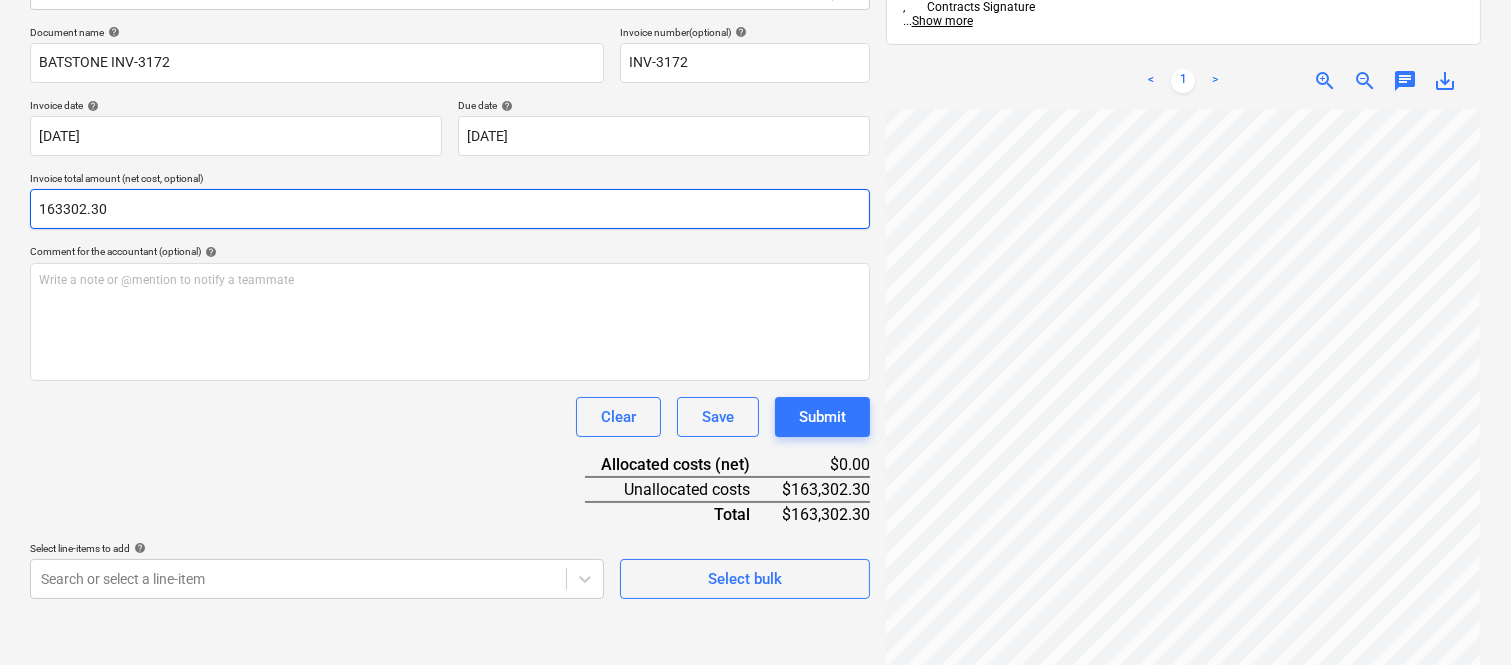 type on "163302.3" 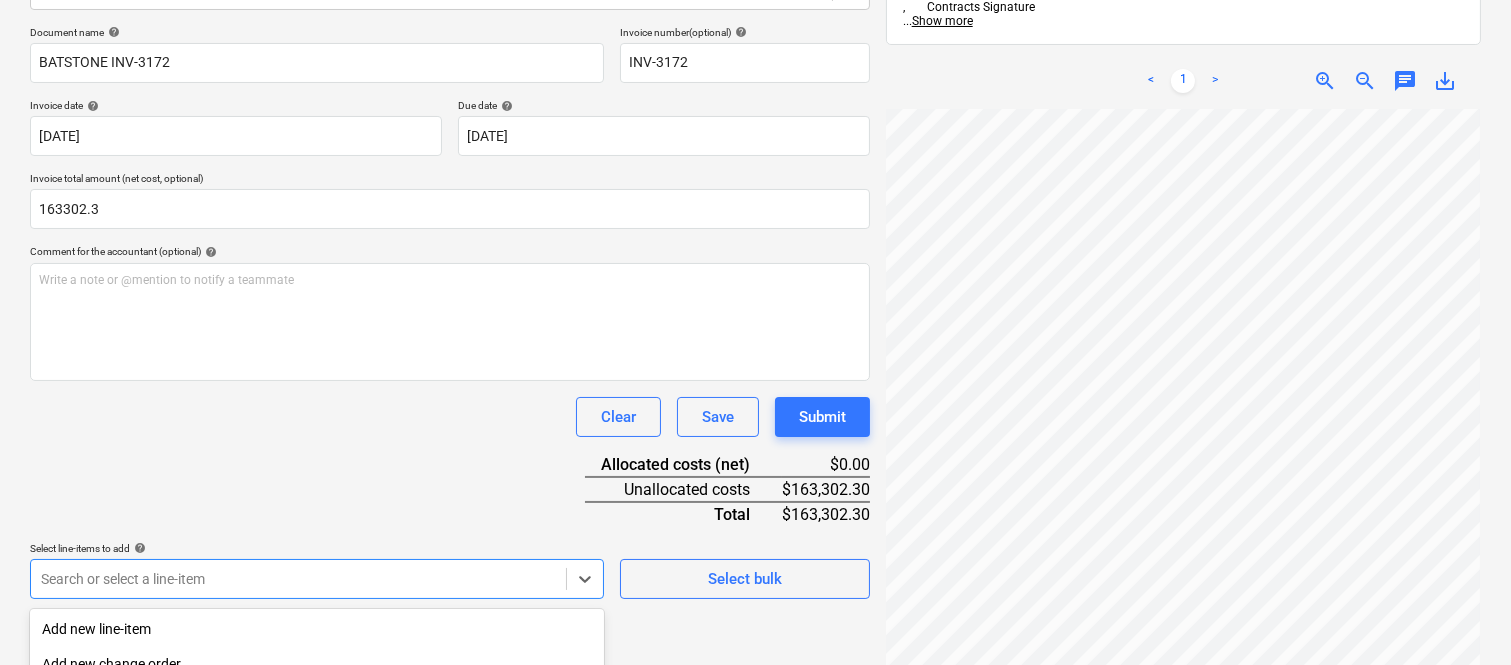 scroll, scrollTop: 532, scrollLeft: 0, axis: vertical 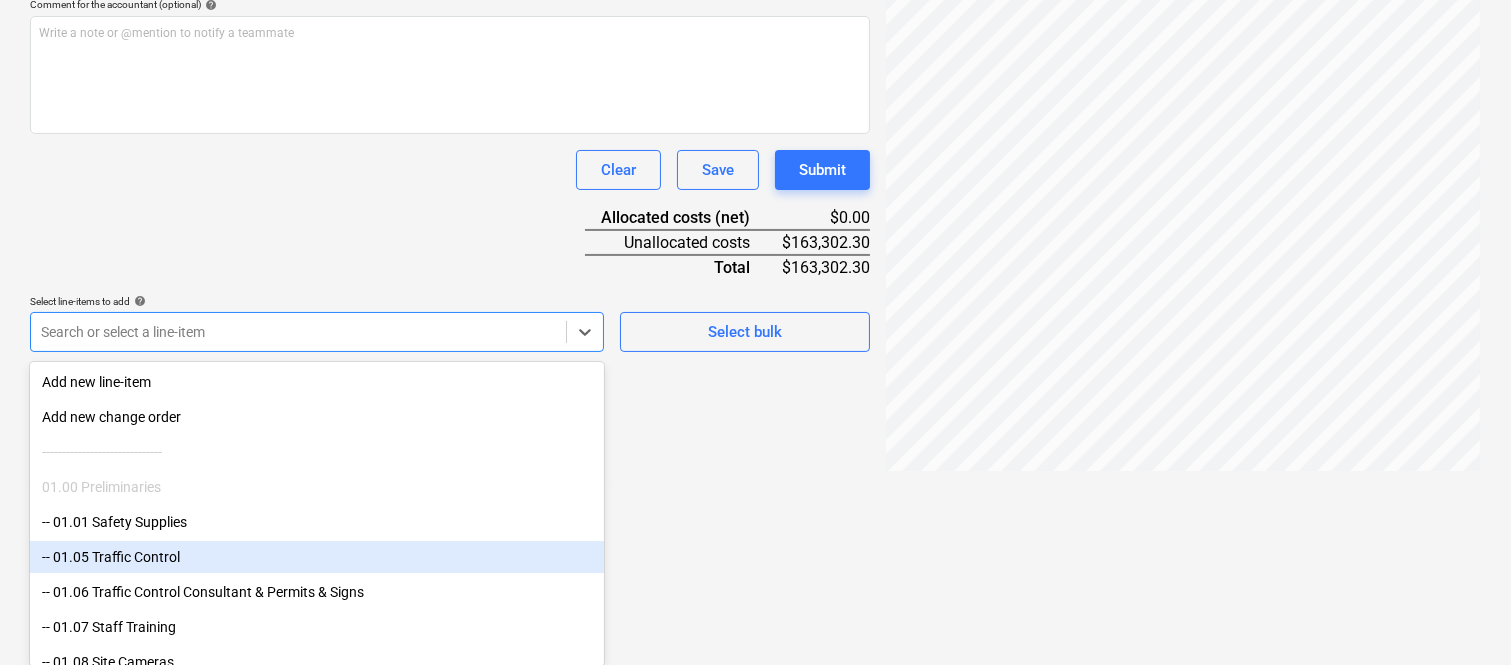 click on "Sales Projects Contacts Company Inbox 2 Approvals format_size keyboard_arrow_down help search Search notifications 99+ keyboard_arrow_down A. Berdera keyboard_arrow_down Della Rosa Della Rosa Budget 9+ Client contract RFTs Subcontracts Claims Purchase orders Costs 9+ Income Files 3 Analytics Settings Create new document Select company BATSTONE STONE PTY LTD (37 625 522 821)  Add new company Select document type help Standalone purchase invoice or receipt Document name help BATSTONE INV-3172 Invoice number  (optional) help INV-3172 Invoice date help 16 Jul 2025 16.07.2025 Press the down arrow key to interact with the calendar and
select a date. Press the question mark key to get the keyboard shortcuts for changing dates. Due date help 16 Jul 2025 16.07.2025 Press the down arrow key to interact with the calendar and
select a date. Press the question mark key to get the keyboard shortcuts for changing dates. Invoice total amount (net cost, optional) 163302.3 Comment for the accountant (optional) help <" at bounding box center (755, -200) 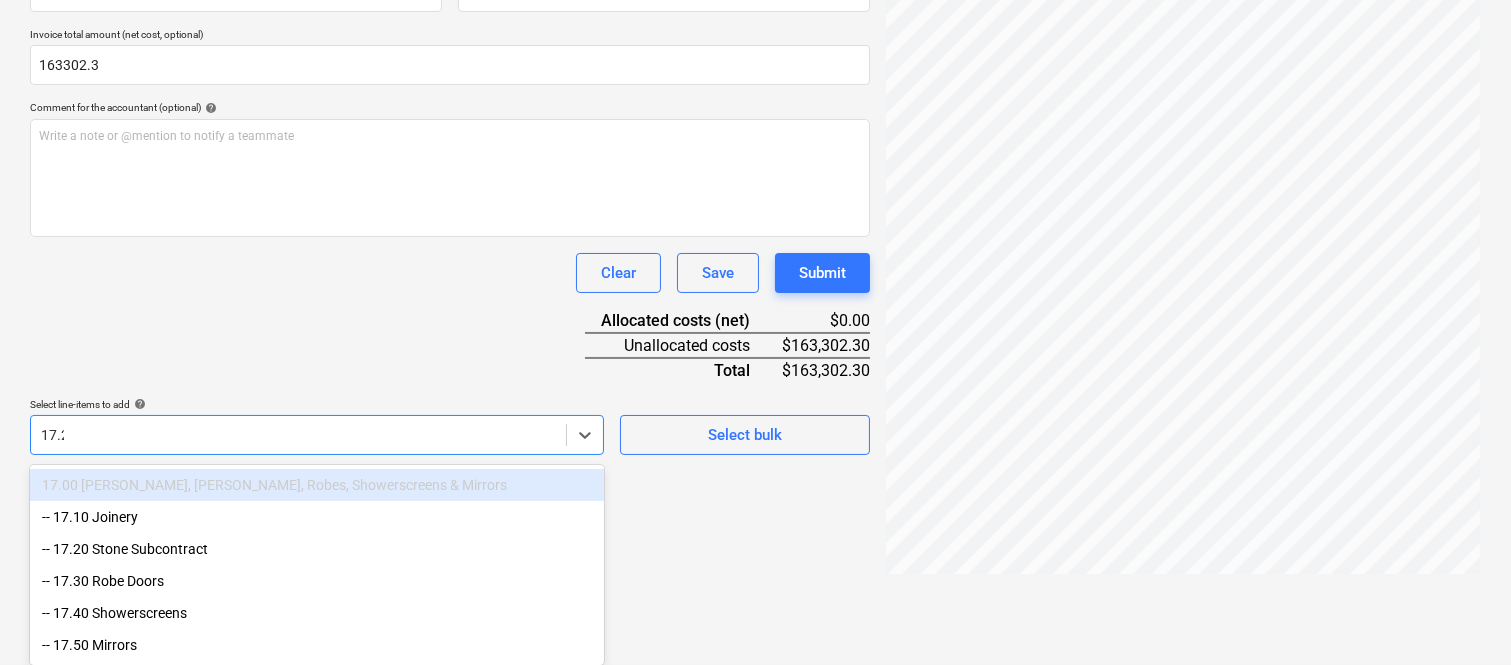 scroll, scrollTop: 285, scrollLeft: 0, axis: vertical 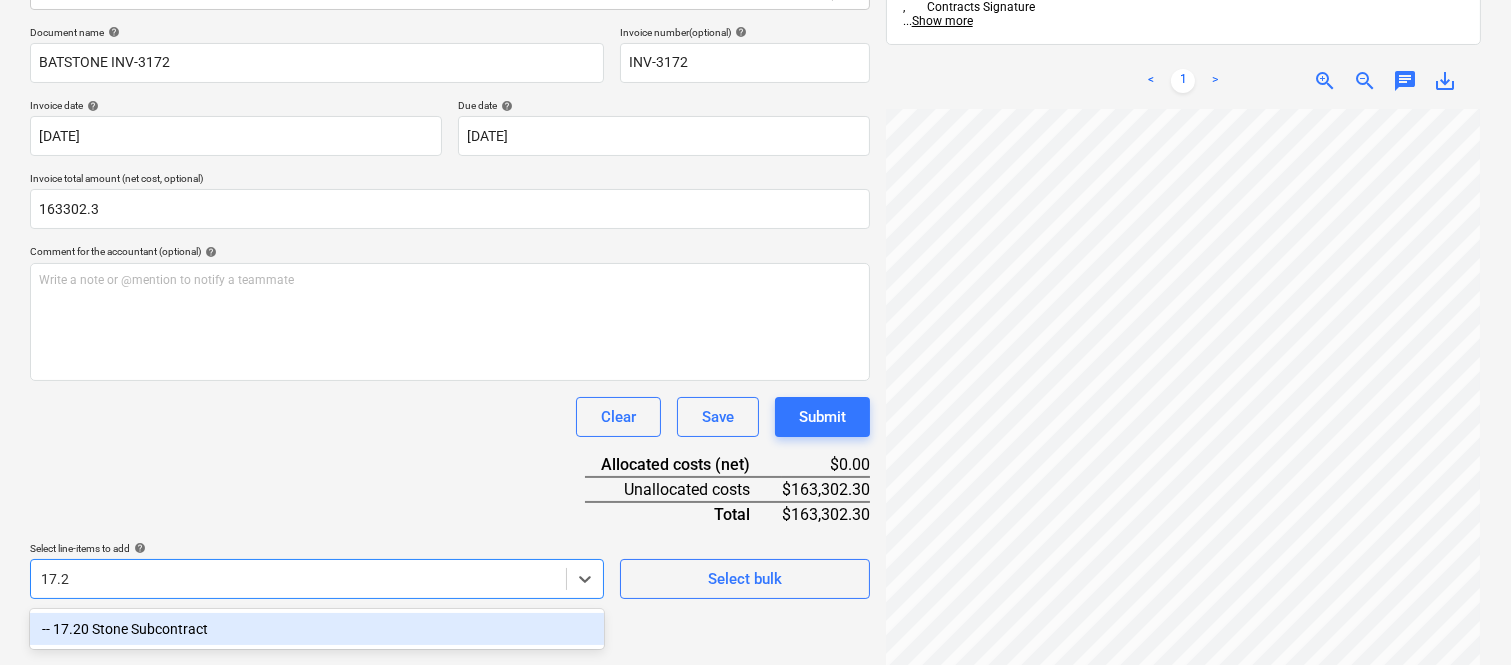 type on "17.20" 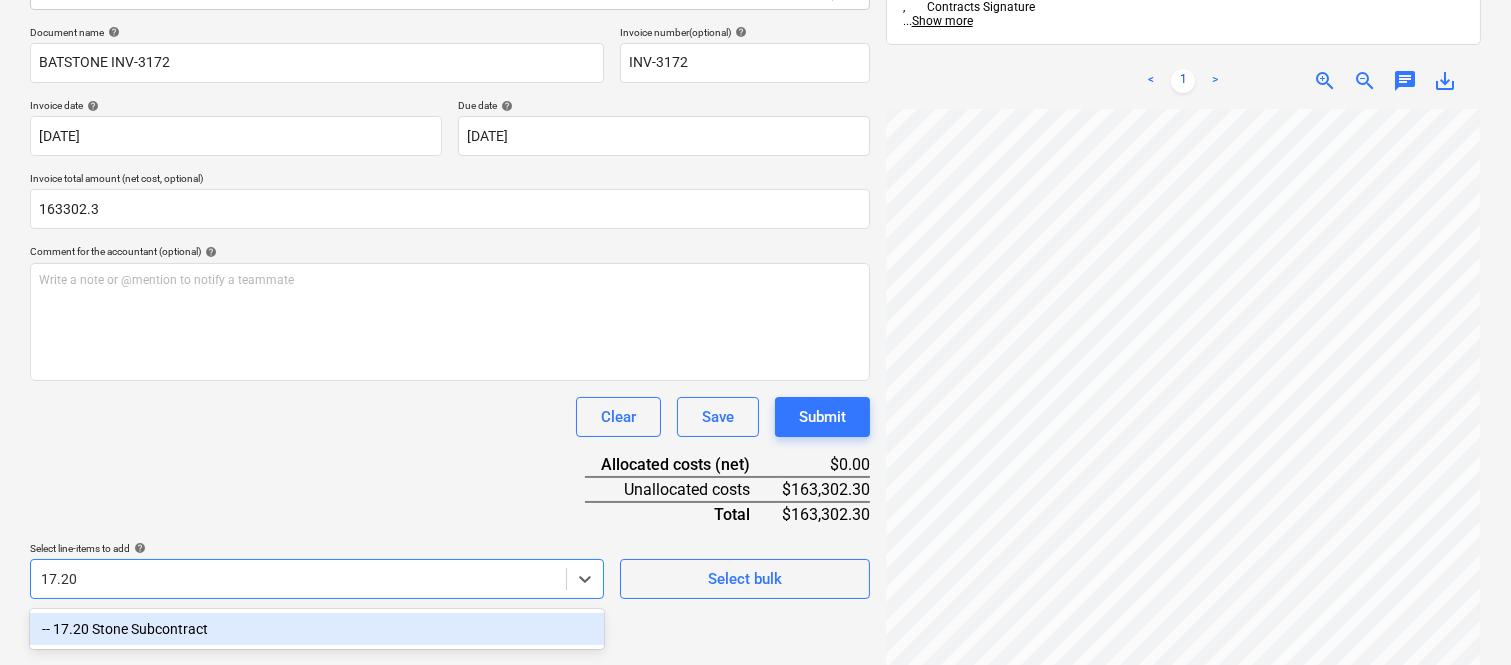 click on "--  17.20 Stone Subcontract" at bounding box center [317, 629] 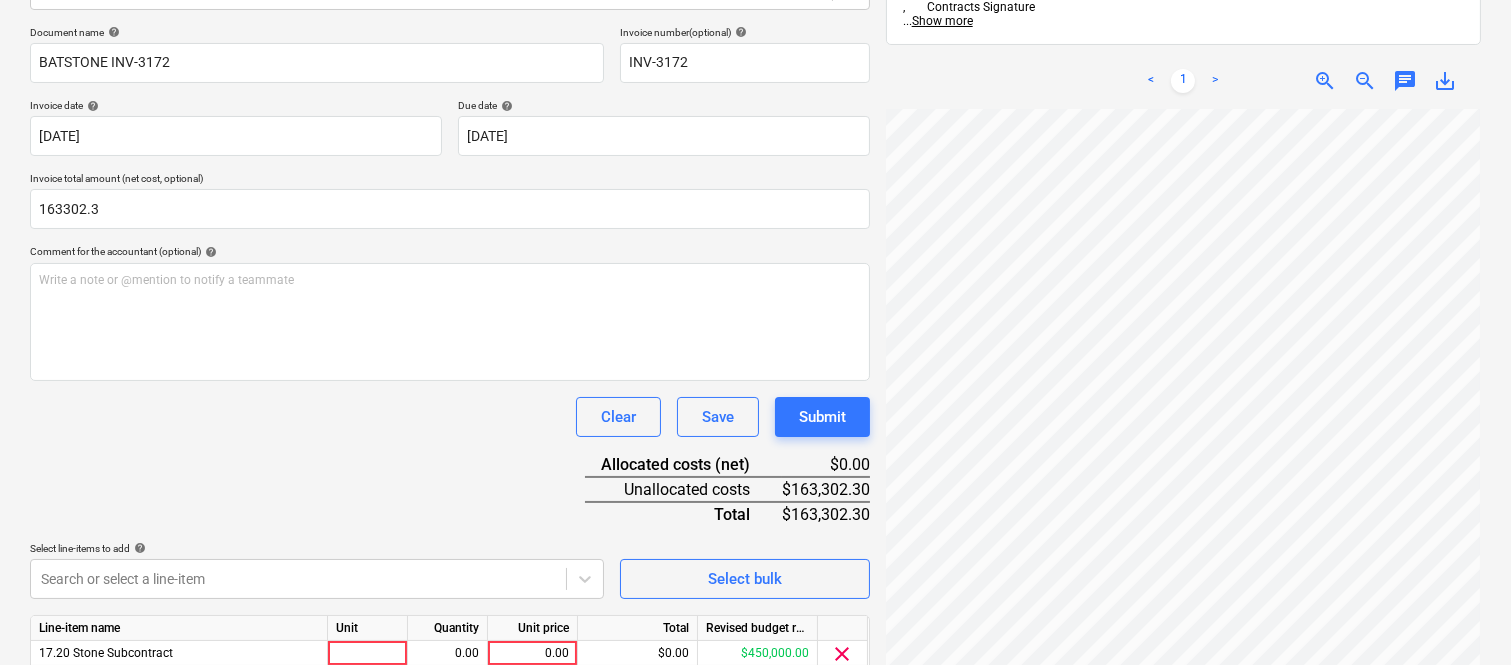 click on "Document name help BATSTONE INV-3172 Invoice number  (optional) help INV-3172 Invoice date help 16 Jul 2025 16.07.2025 Press the down arrow key to interact with the calendar and
select a date. Press the question mark key to get the keyboard shortcuts for changing dates. Due date help 16 Jul 2025 16.07.2025 Press the down arrow key to interact with the calendar and
select a date. Press the question mark key to get the keyboard shortcuts for changing dates. Invoice total amount (net cost, optional) 163302.3 Comment for the accountant (optional) help Write a note or @mention to notify a teammate ﻿ Clear Save Submit Allocated costs (net) $0.00 Unallocated costs $163,302.30 Total $163,302.30 Select line-items to add help Search or select a line-item Select bulk Line-item name Unit Quantity Unit price Total Revised budget remaining 17.20 Stone Subcontract 0.00 0.00 $0.00 $450,000.00 clear Clear Save Submit" at bounding box center (450, 378) 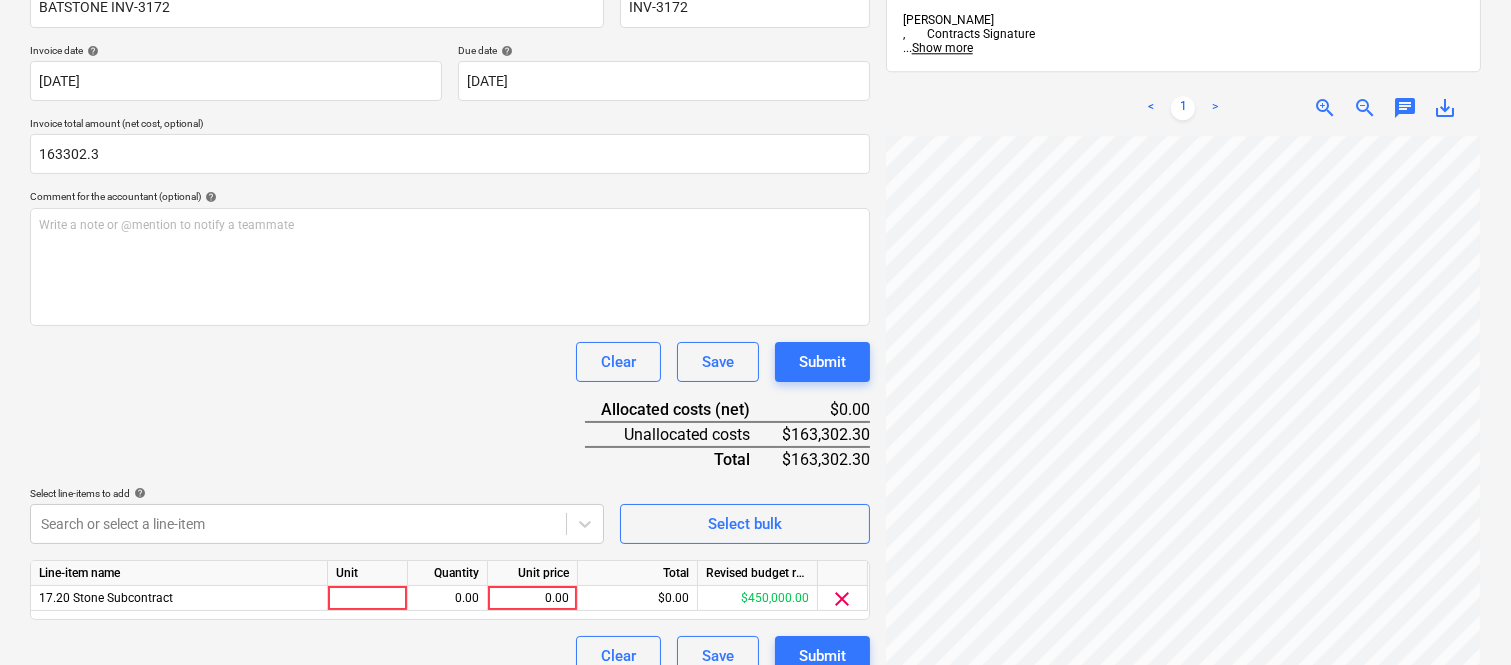 scroll, scrollTop: 367, scrollLeft: 0, axis: vertical 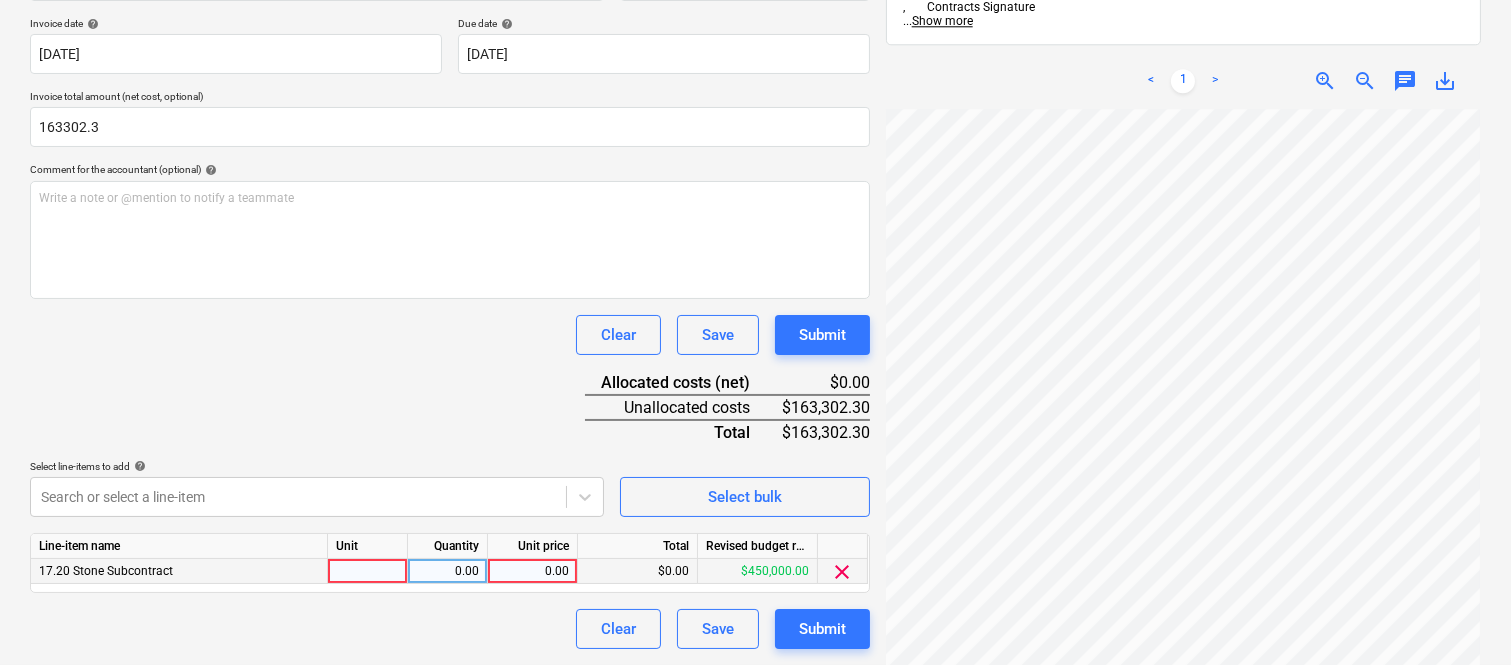 click at bounding box center [368, 571] 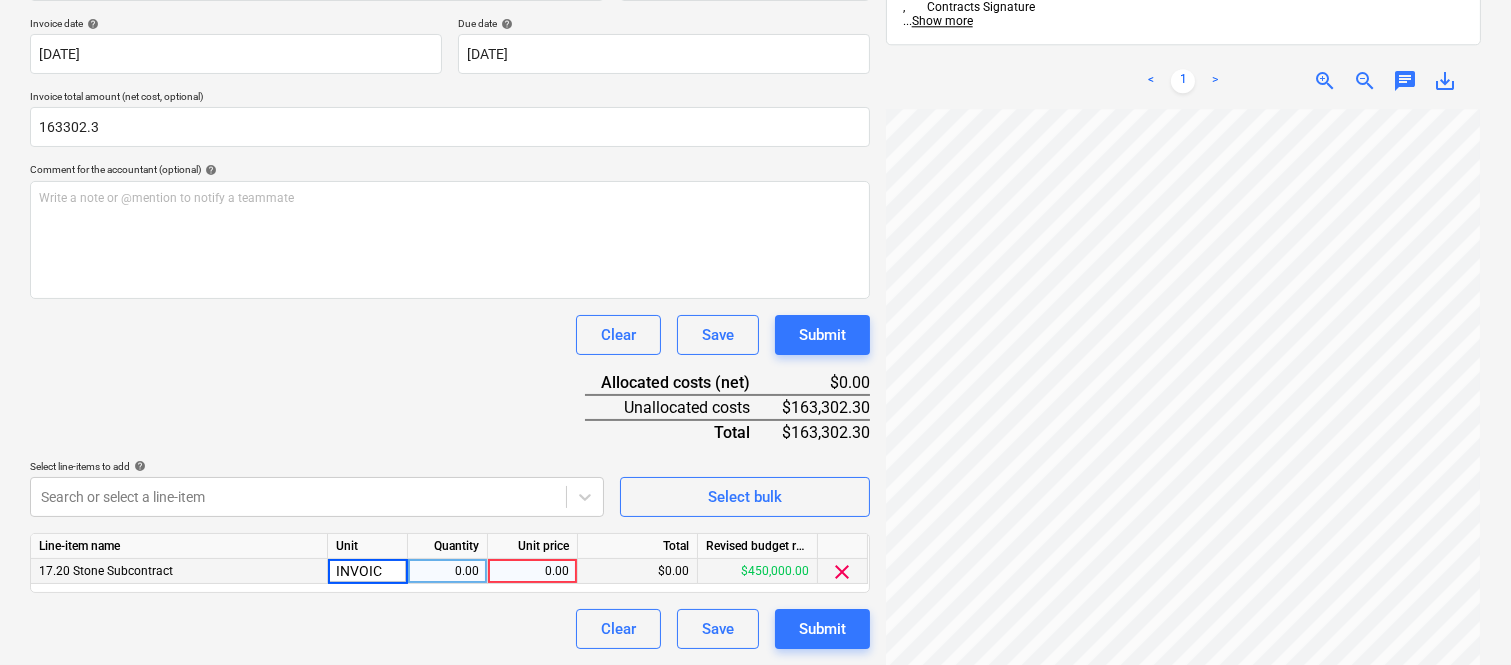 type on "INVOICE" 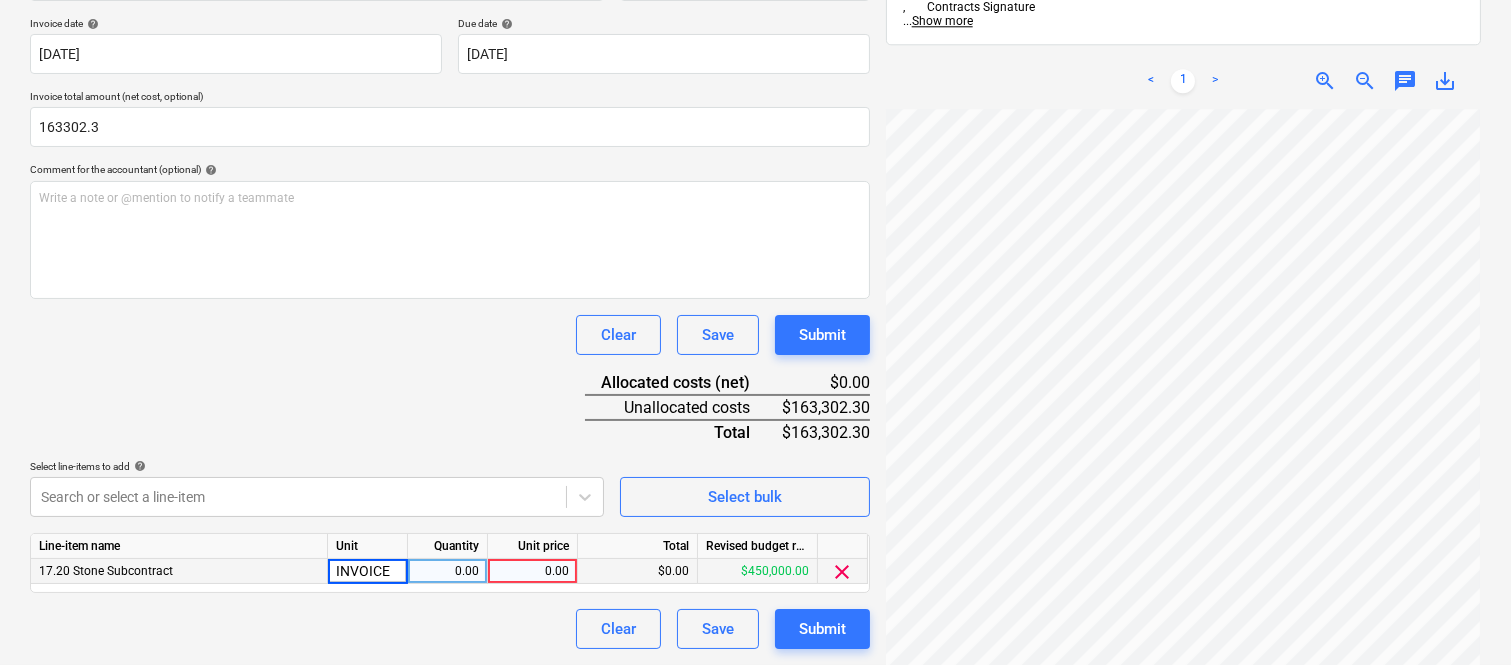 click on "0.00" at bounding box center [447, 571] 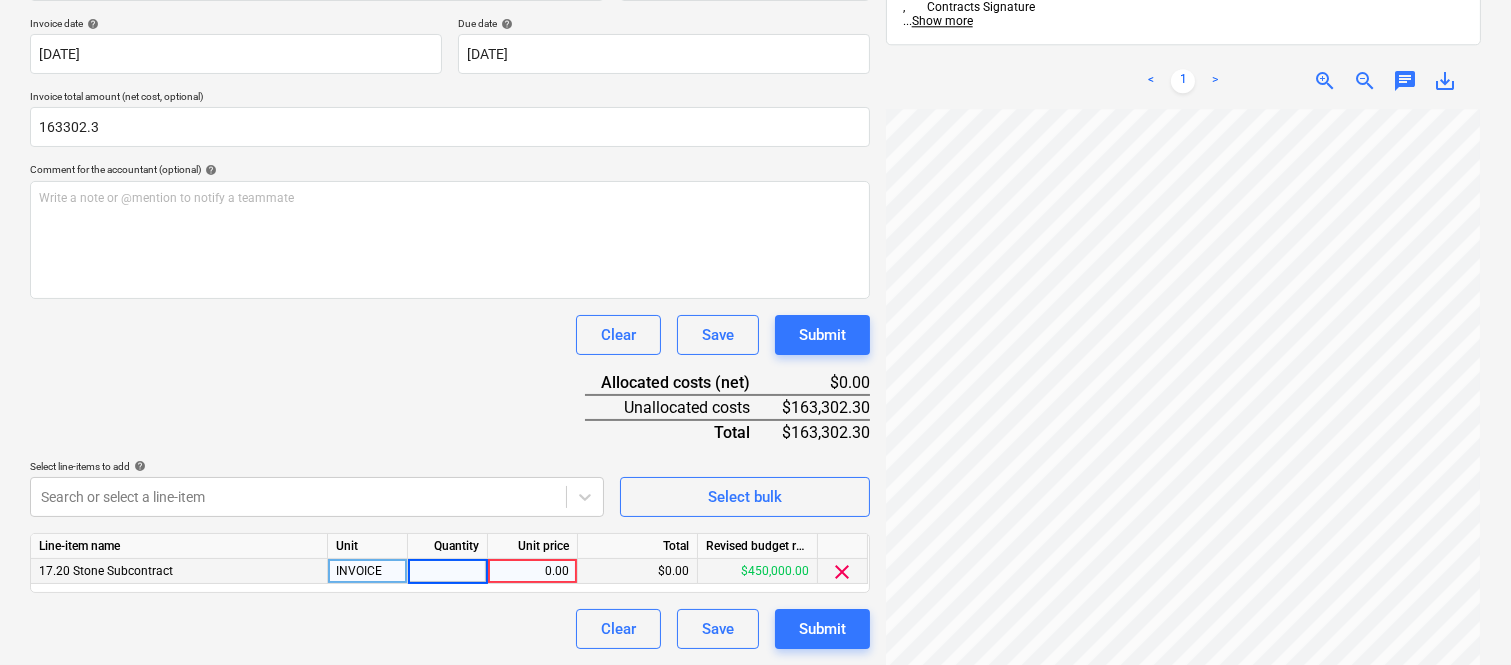 type on "1" 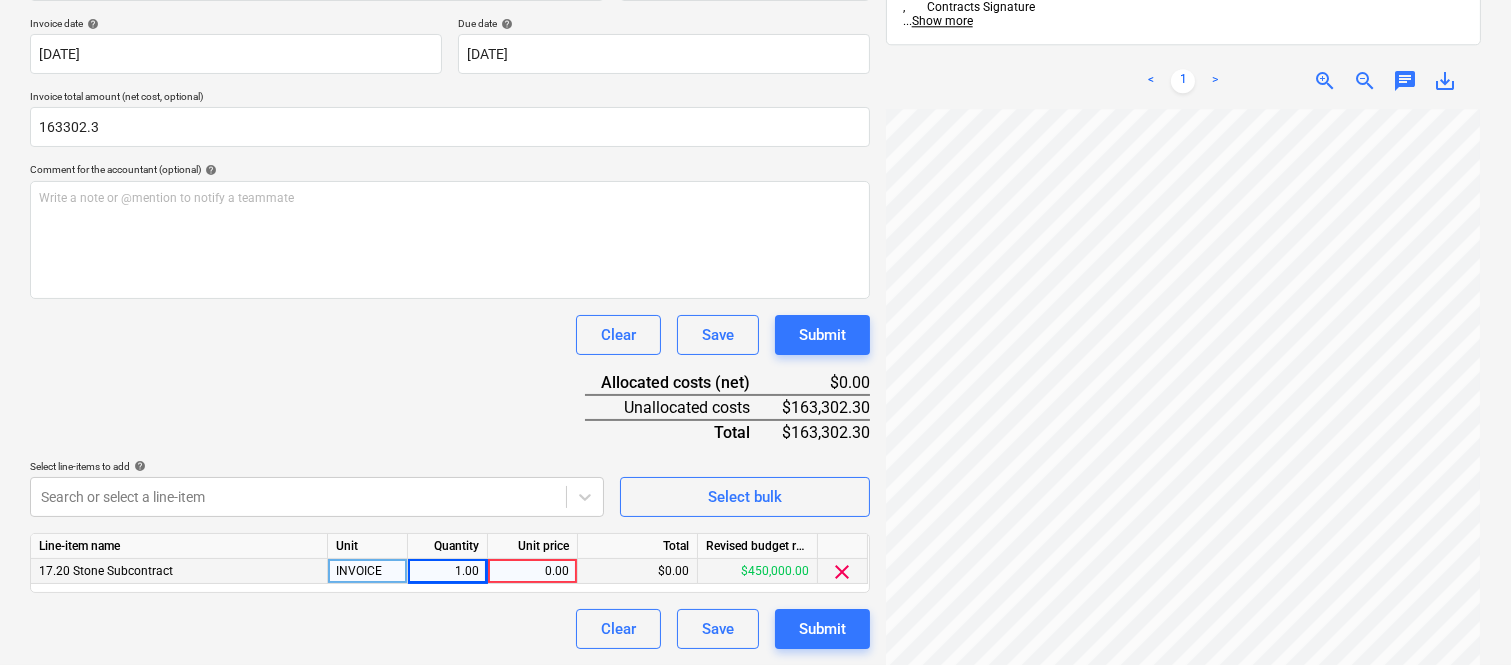 click on "0.00" at bounding box center [532, 571] 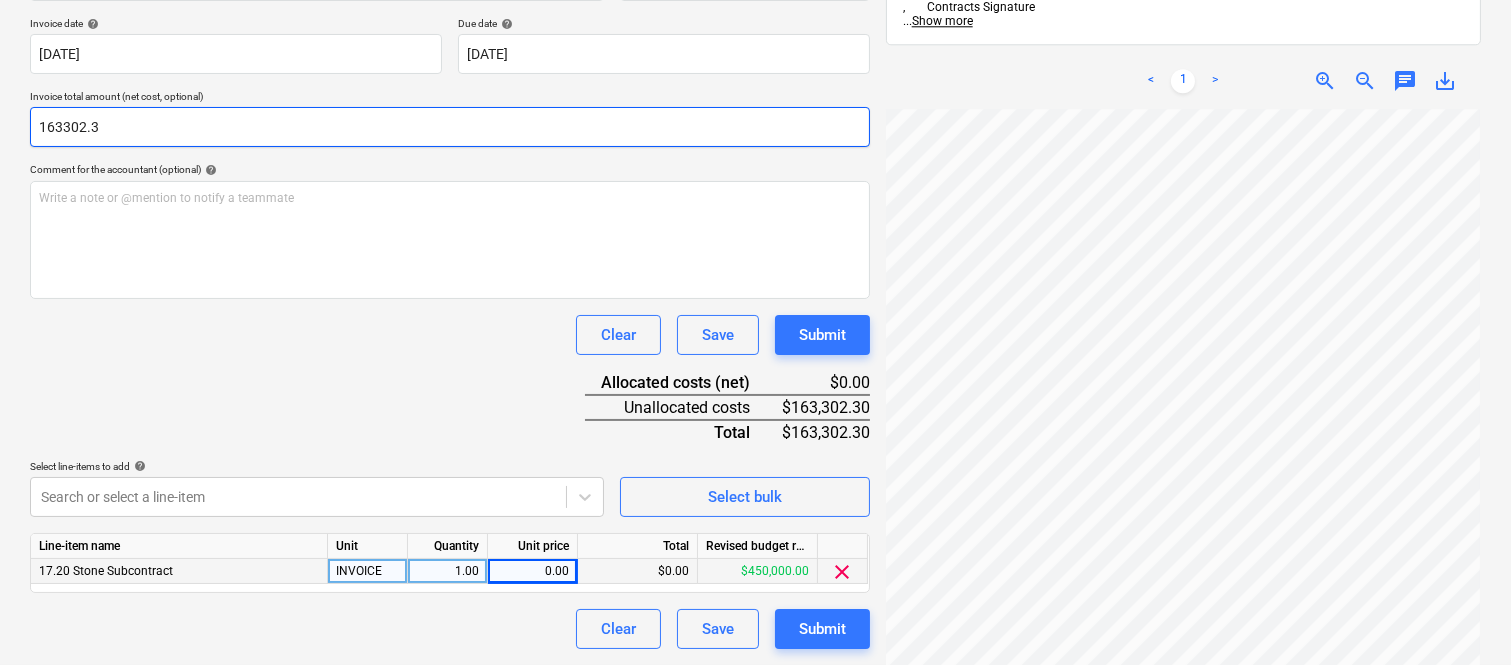 drag, startPoint x: 103, startPoint y: 127, endPoint x: 113, endPoint y: 134, distance: 12.206555 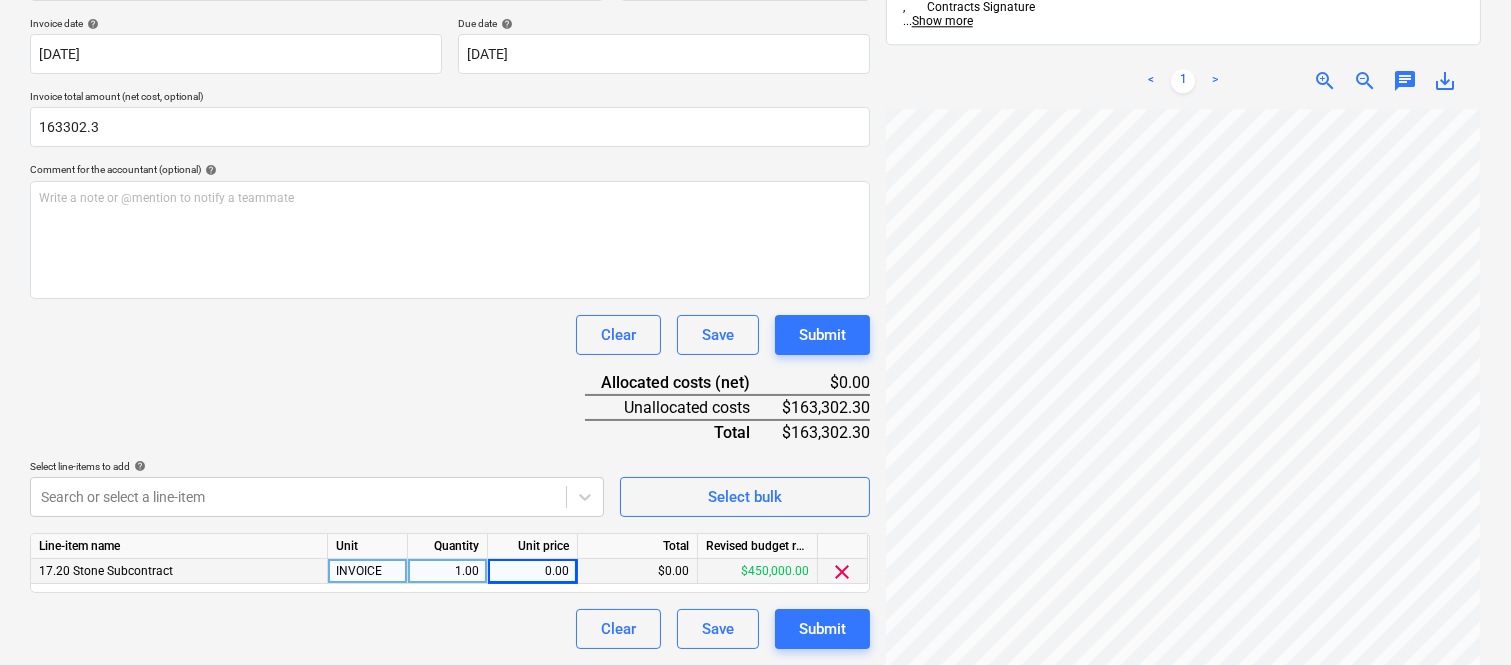 click on "0.00" at bounding box center [532, 571] 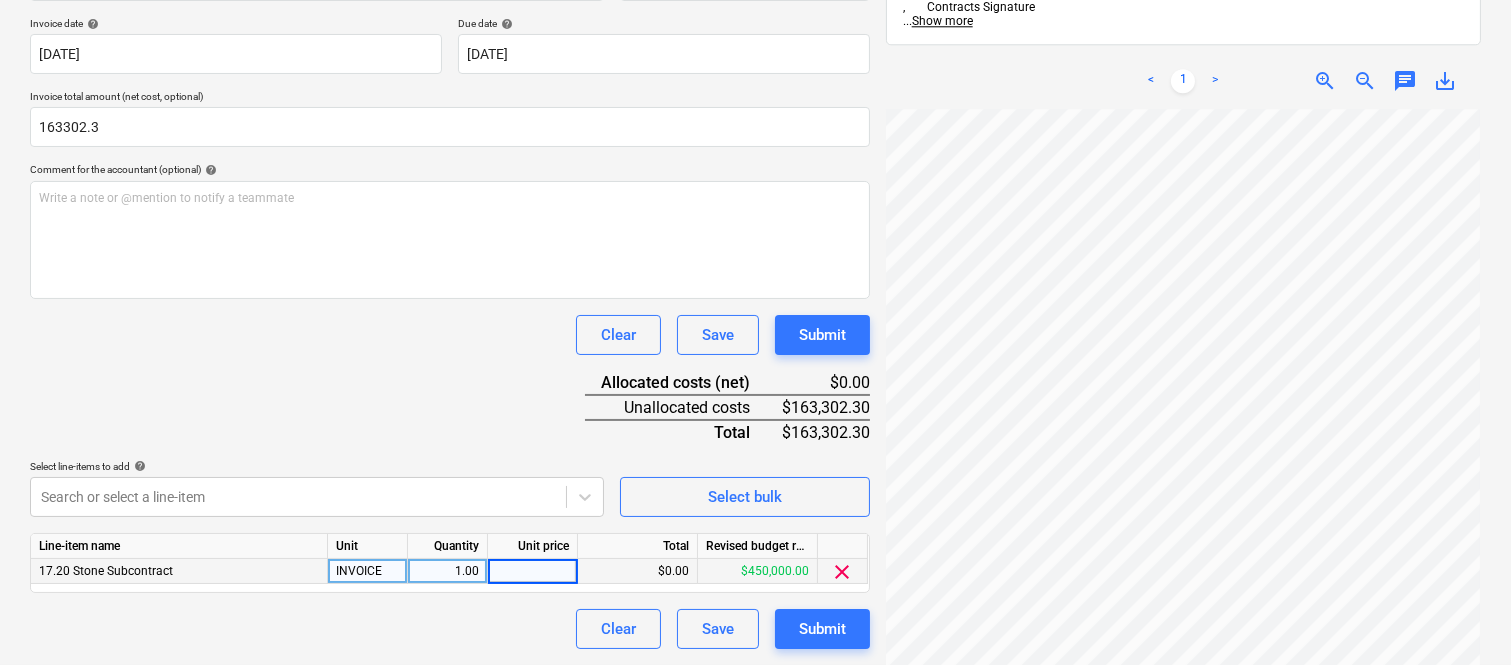 type on "163302.3" 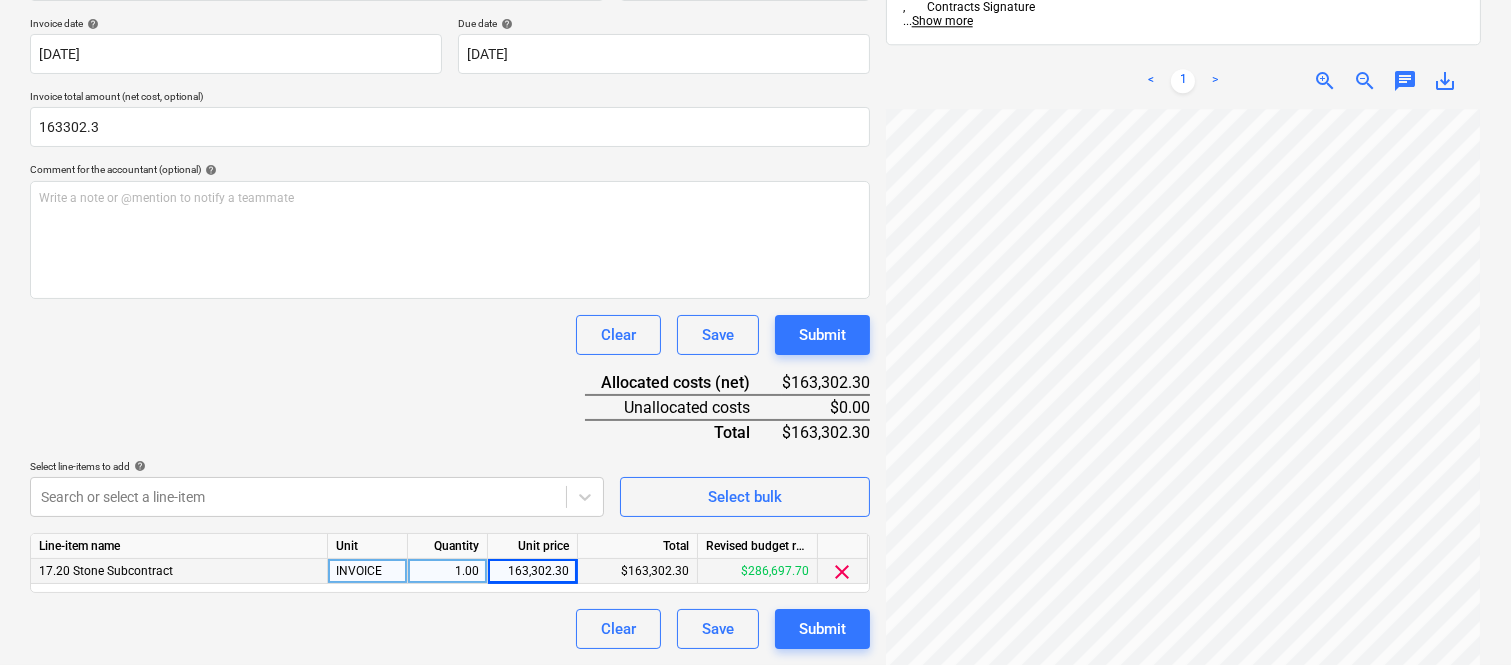 drag, startPoint x: 393, startPoint y: 636, endPoint x: 382, endPoint y: 624, distance: 16.27882 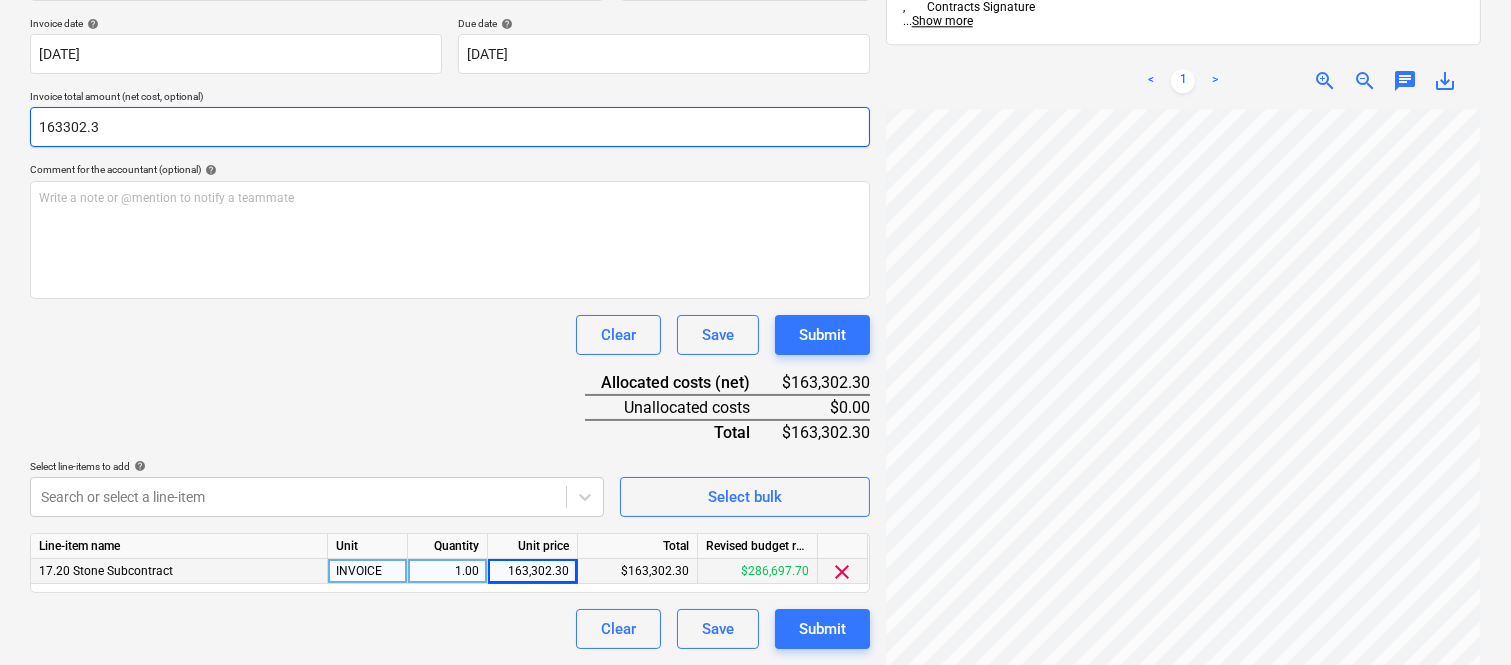 click on "163302.3" at bounding box center (450, 127) 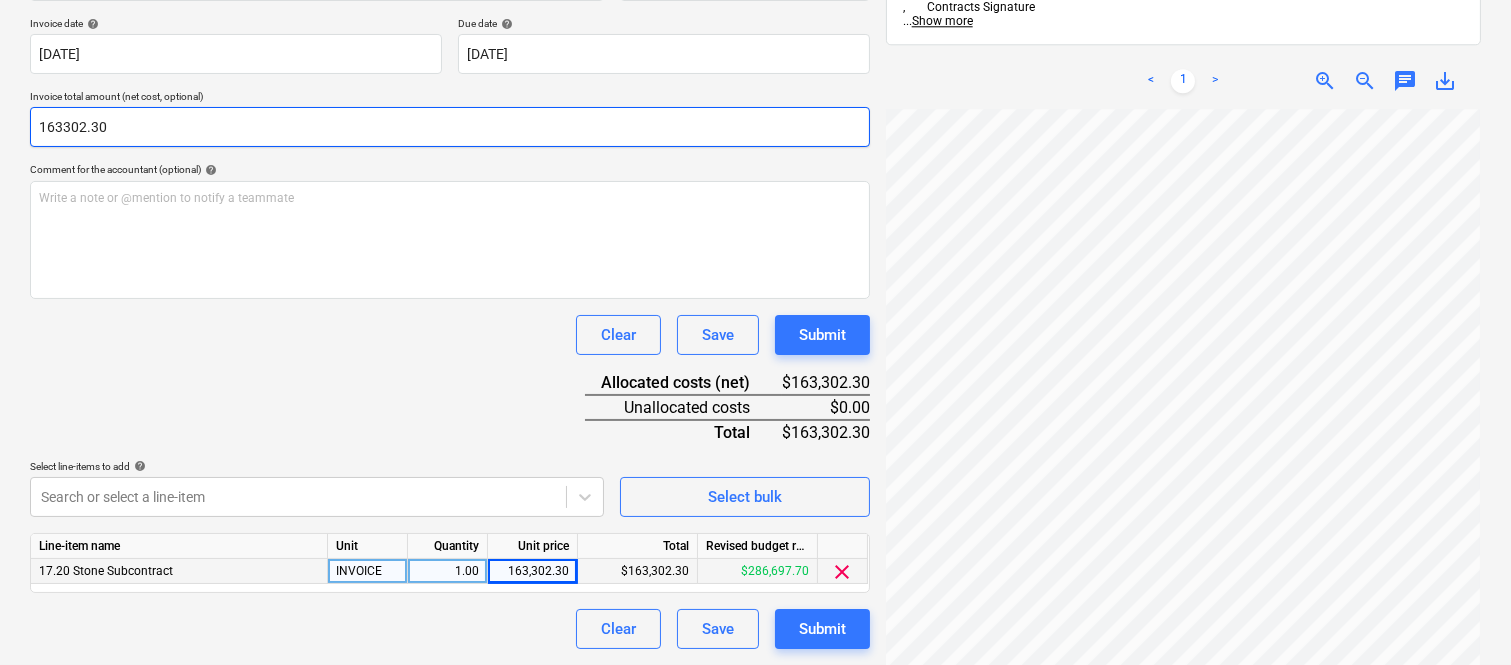 type on "163302.30" 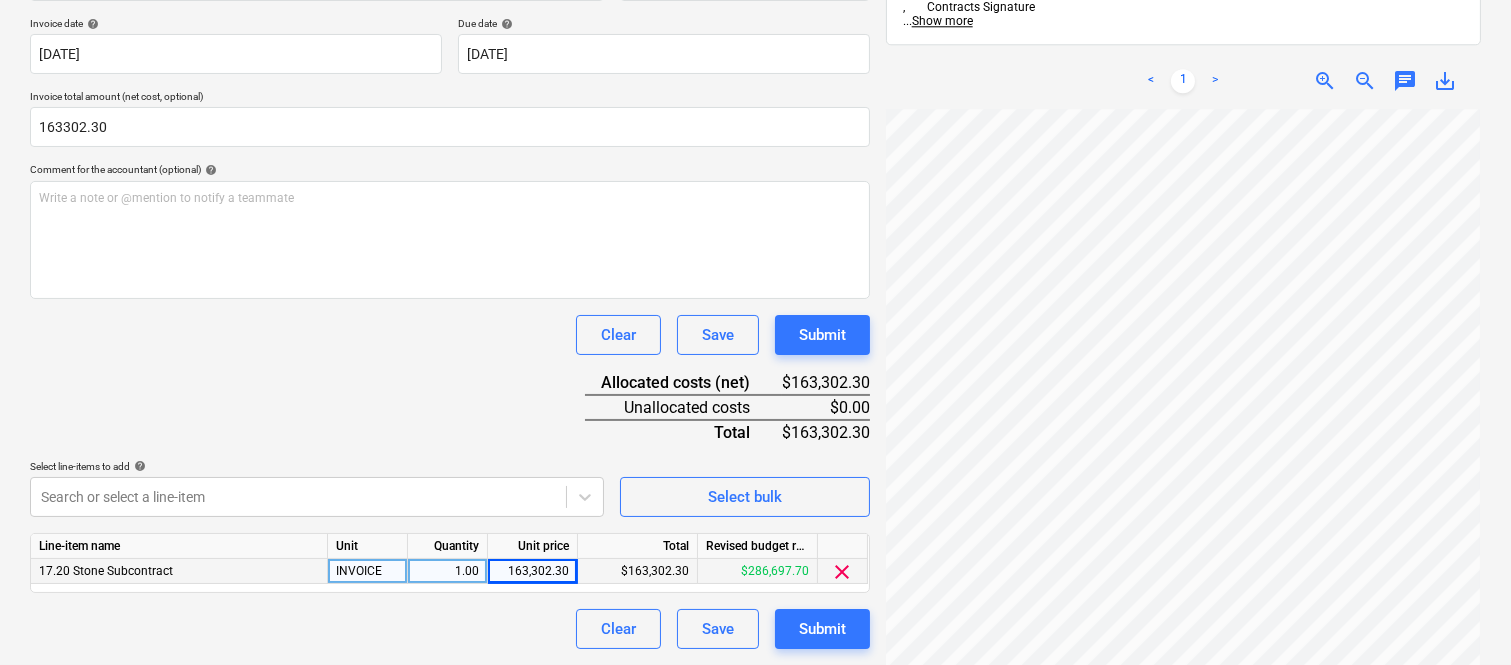 click on "Document name help BATSTONE INV-3172 Invoice number  (optional) help INV-3172 Invoice date help 16 Jul 2025 16.07.2025 Press the down arrow key to interact with the calendar and
select a date. Press the question mark key to get the keyboard shortcuts for changing dates. Due date help 16 Jul 2025 16.07.2025 Press the down arrow key to interact with the calendar and
select a date. Press the question mark key to get the keyboard shortcuts for changing dates. Invoice total amount (net cost, optional) 163302.30 Comment for the accountant (optional) help Write a note or @mention to notify a teammate ﻿ Clear Save Submit Allocated costs (net) $163,302.30 Unallocated costs $0.00 Total $163,302.30 Select line-items to add help Search or select a line-item Select bulk Line-item name Unit Quantity Unit price Total Revised budget remaining 17.20 Stone Subcontract INVOICE 1.00 163,302.30 $163,302.30 $286,697.70 clear Clear Save Submit" at bounding box center [450, 296] 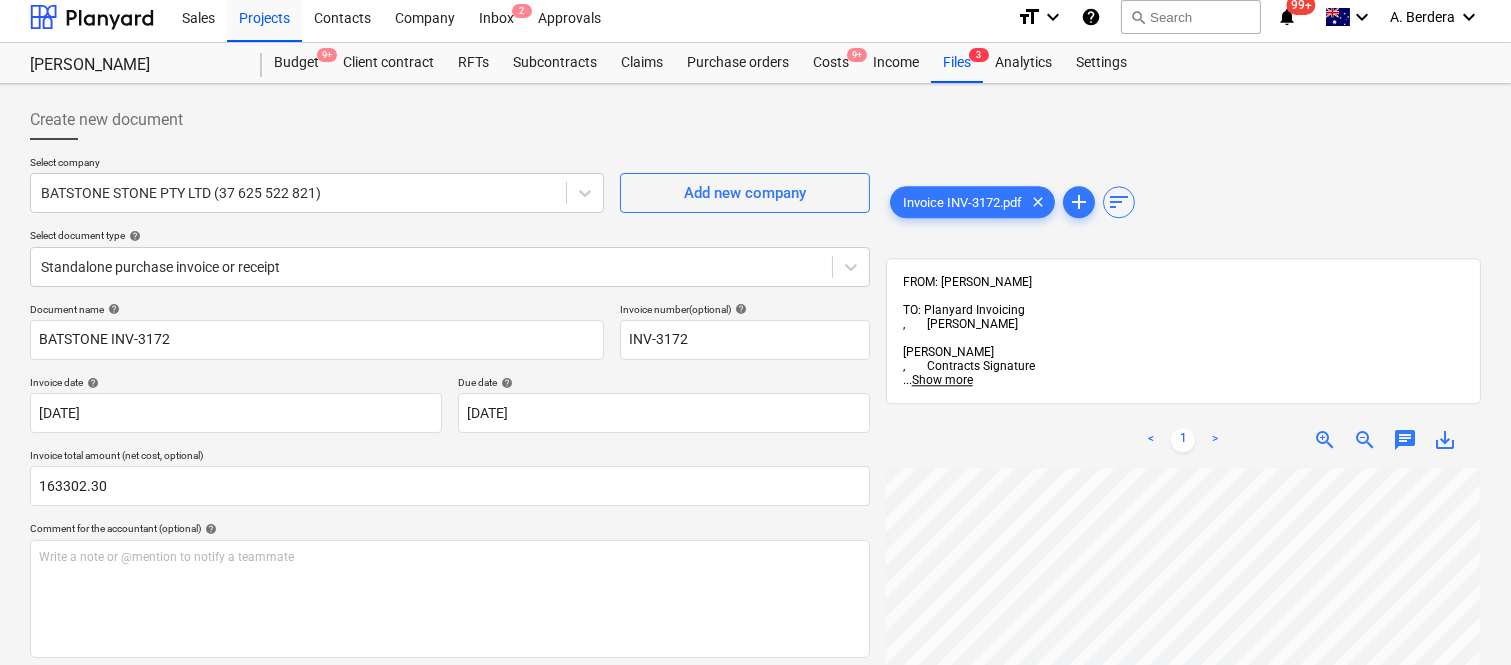 scroll, scrollTop: 0, scrollLeft: 0, axis: both 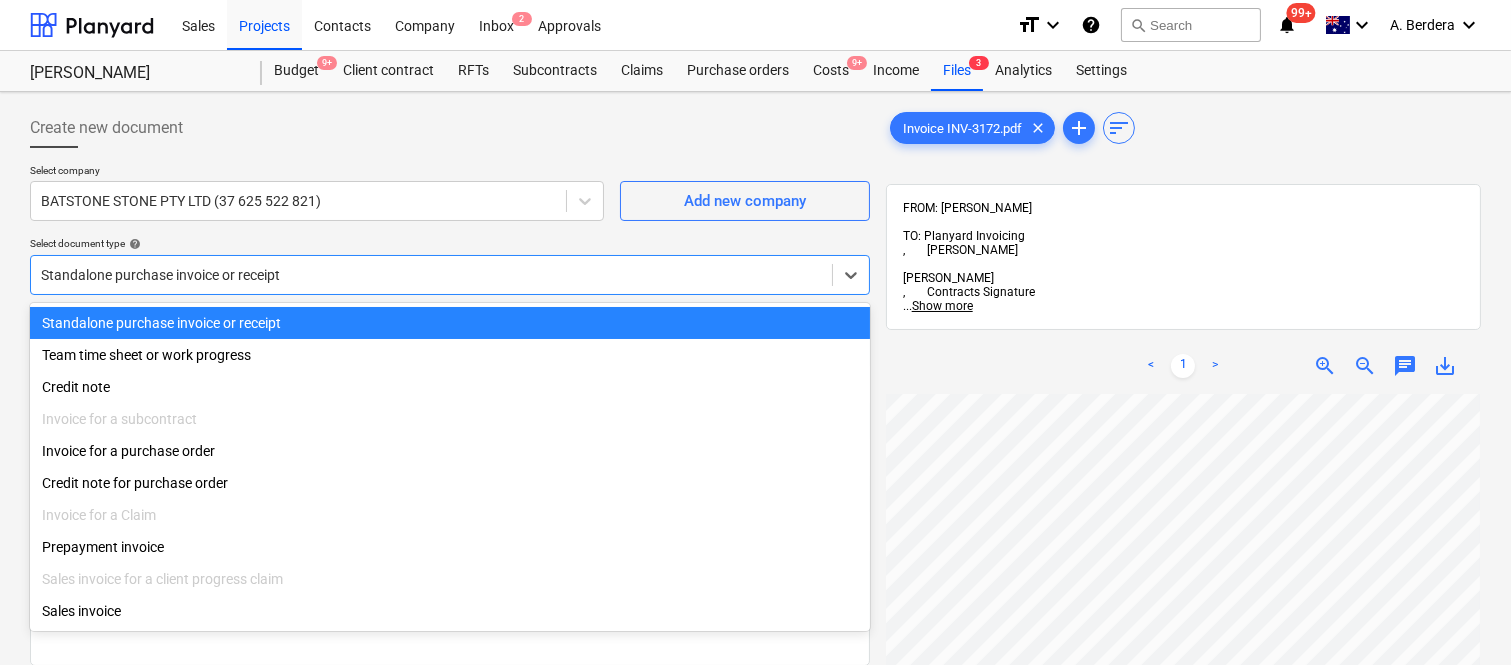 click at bounding box center [431, 275] 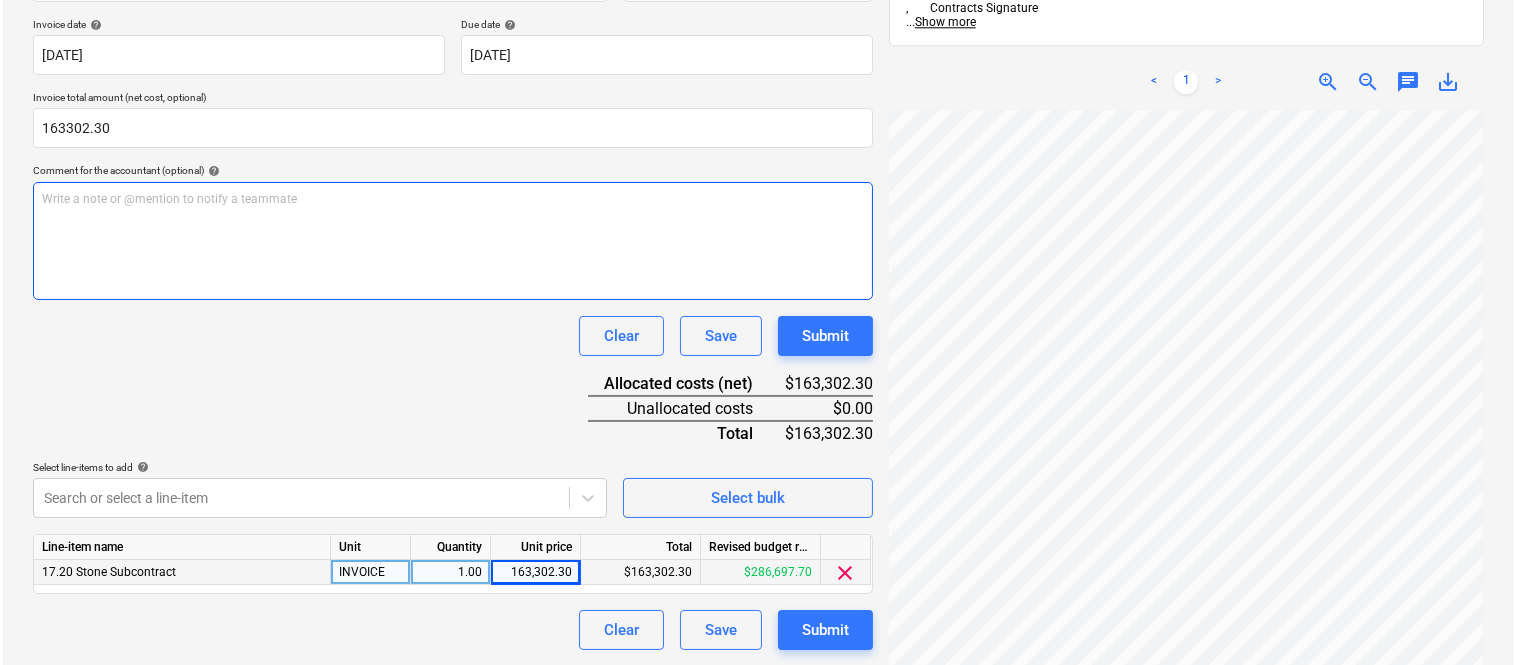 scroll, scrollTop: 367, scrollLeft: 0, axis: vertical 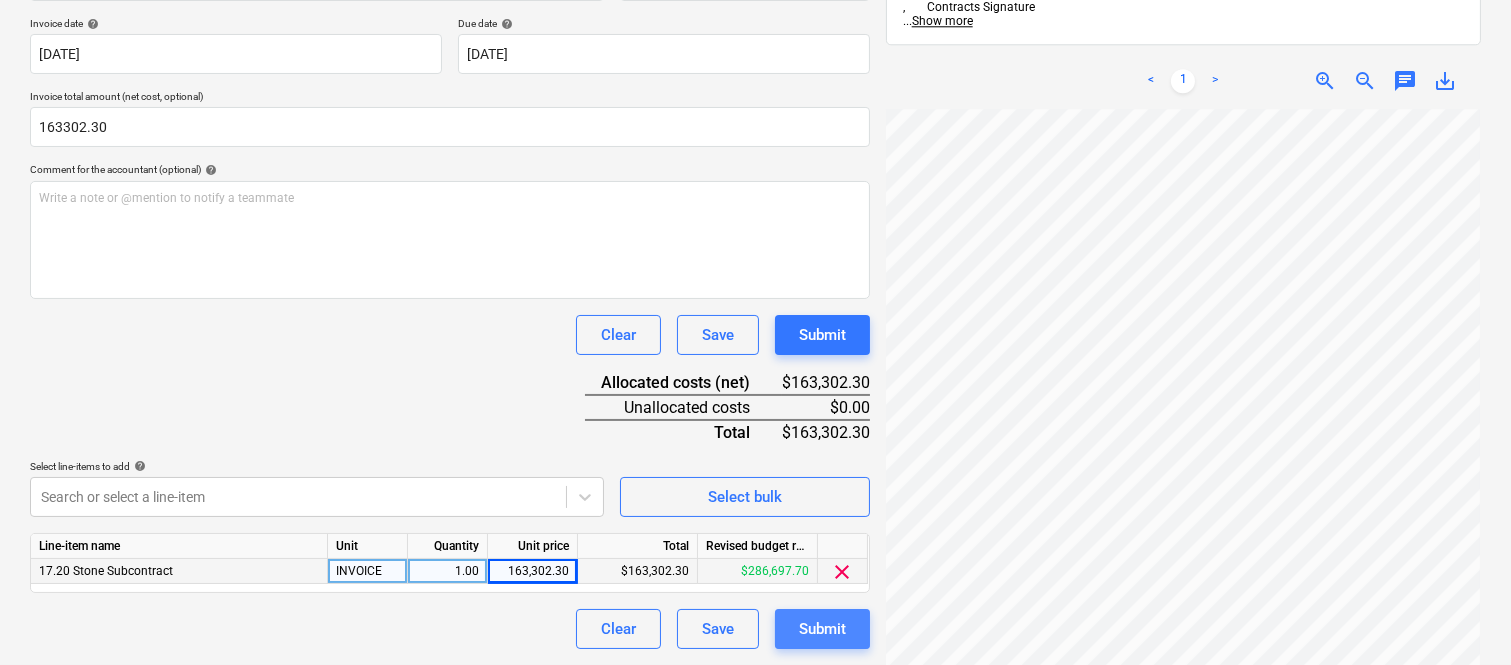 click on "Submit" at bounding box center (822, 629) 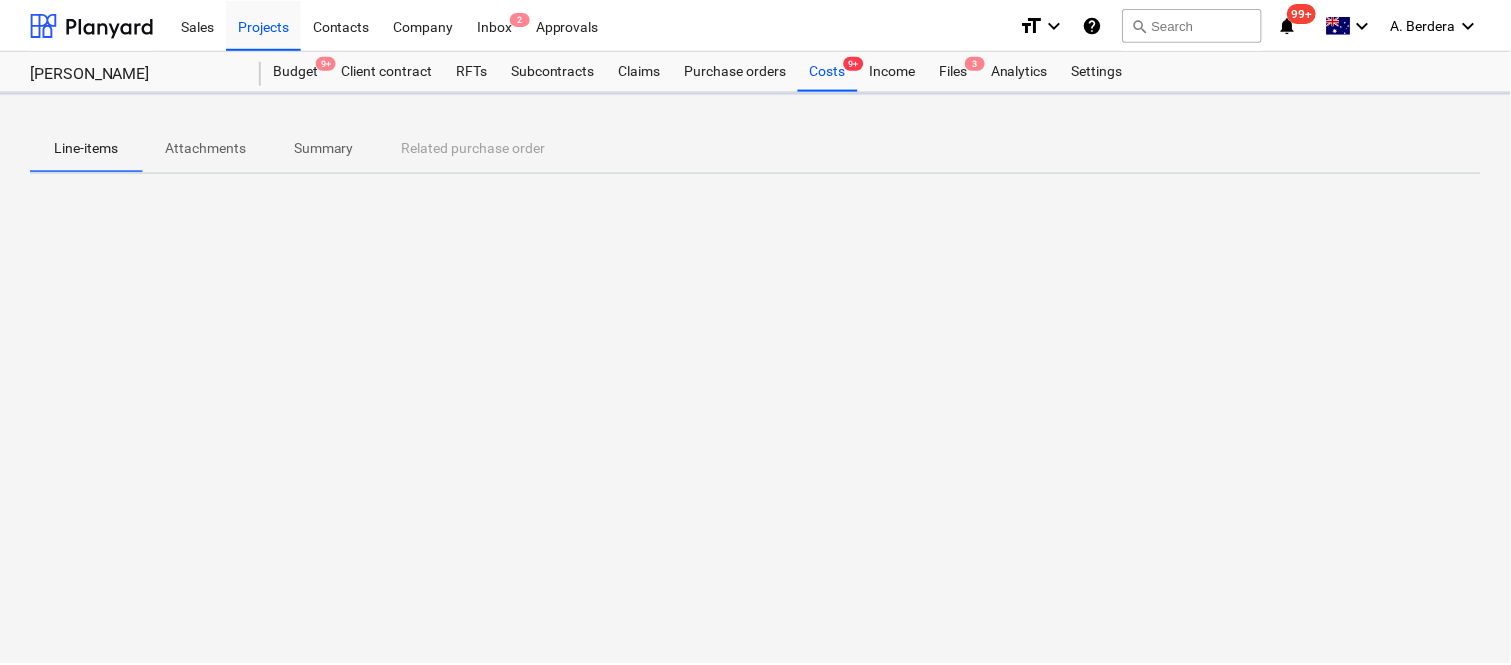 scroll, scrollTop: 0, scrollLeft: 0, axis: both 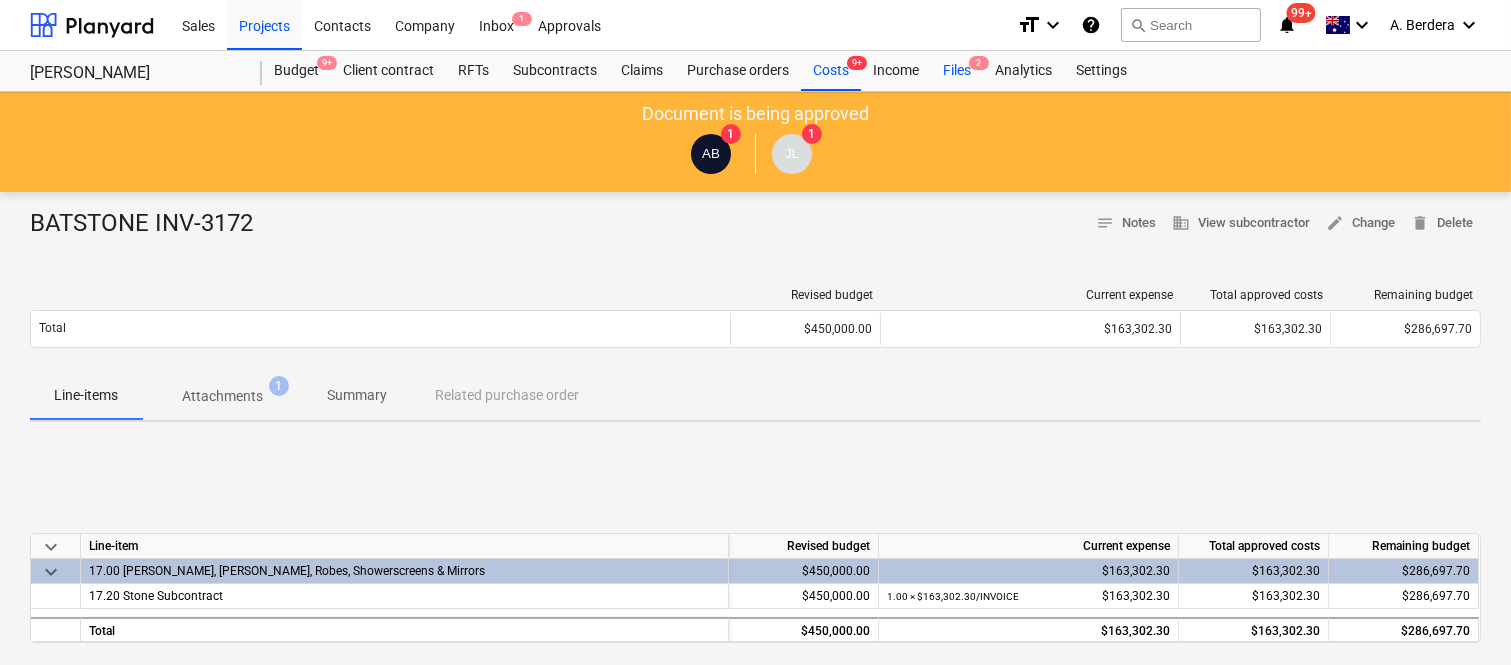 click on "2" at bounding box center (979, 63) 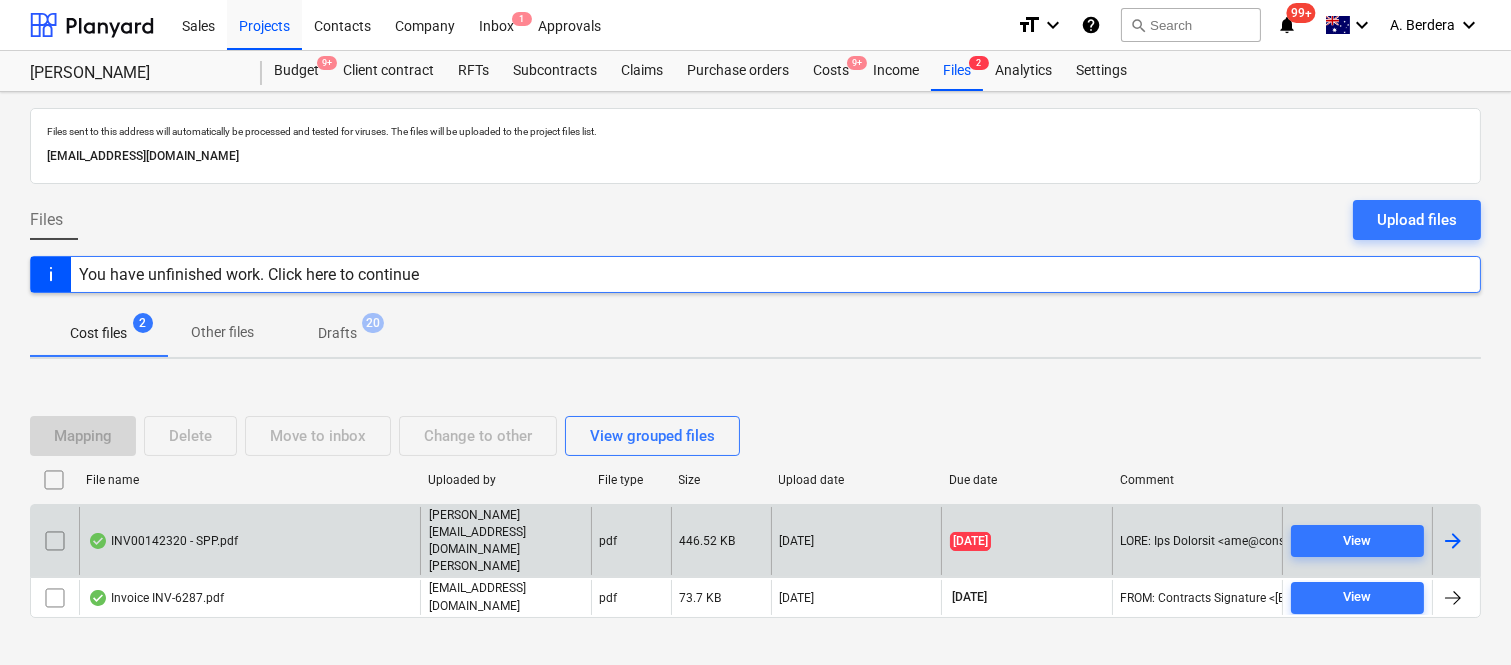 click on "INV00142320 - SPP.pdf" at bounding box center [249, 541] 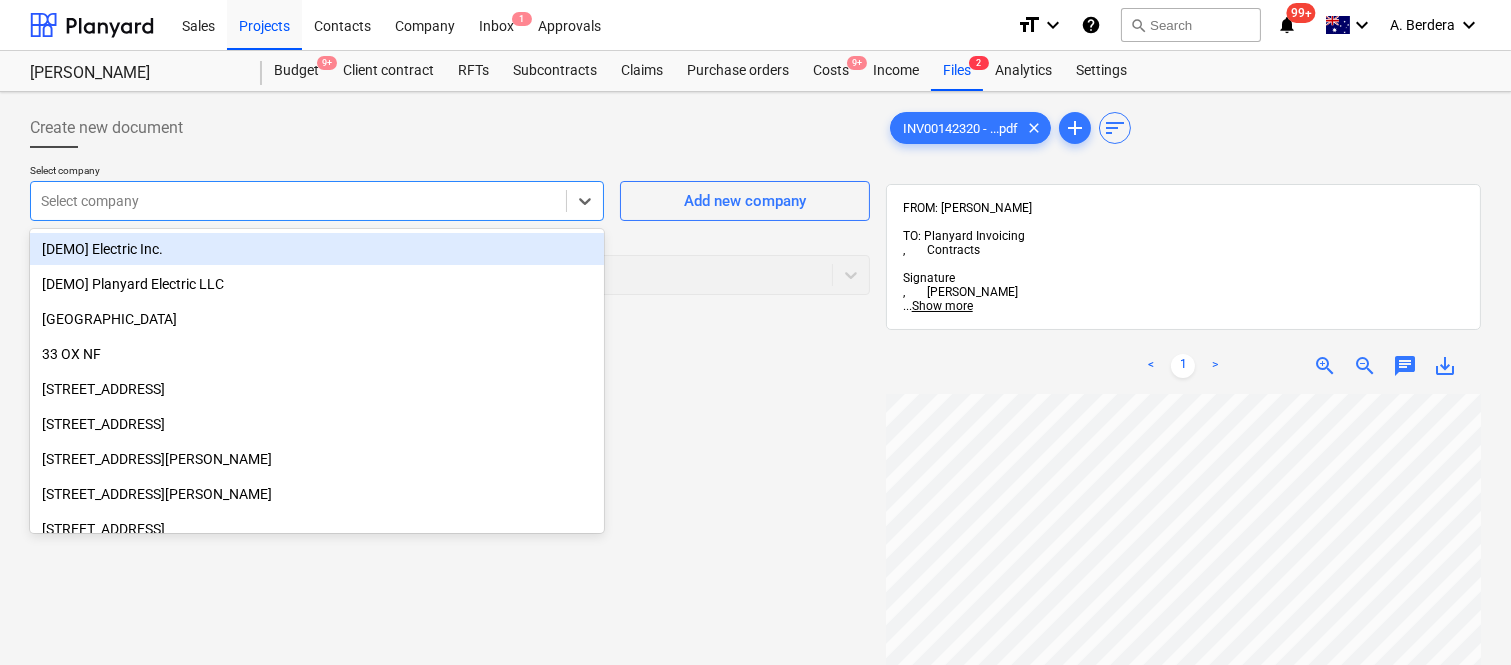 click at bounding box center (298, 201) 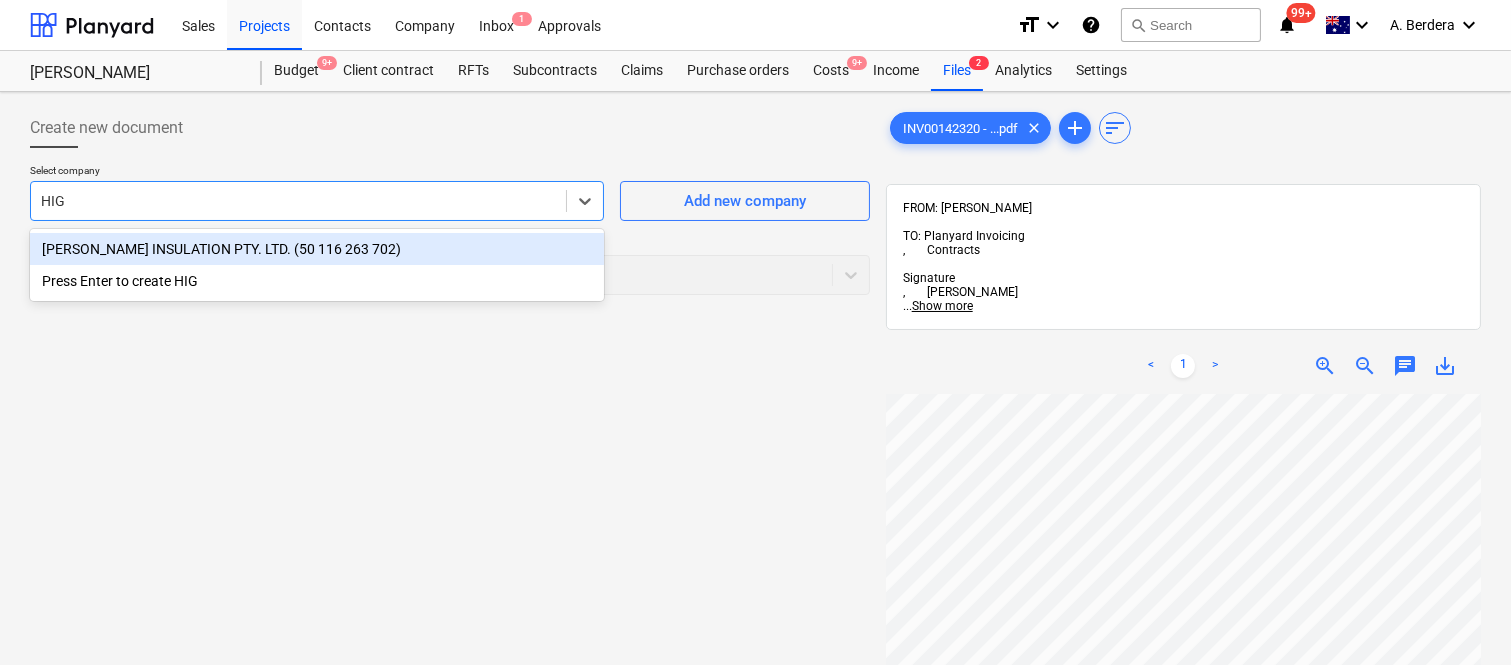 type on "HIGG" 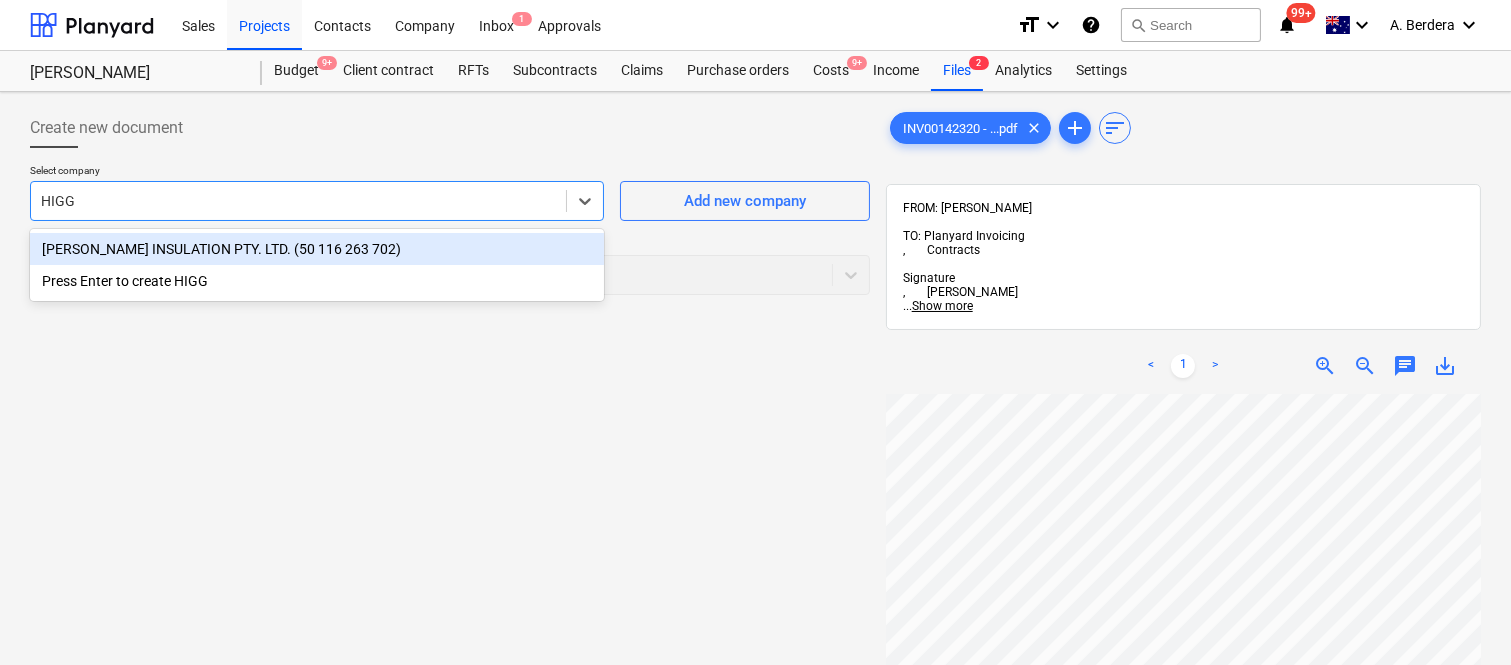 click on "HIGGINS INSULATION PTY. LTD. (50 116 263 702)" at bounding box center (317, 249) 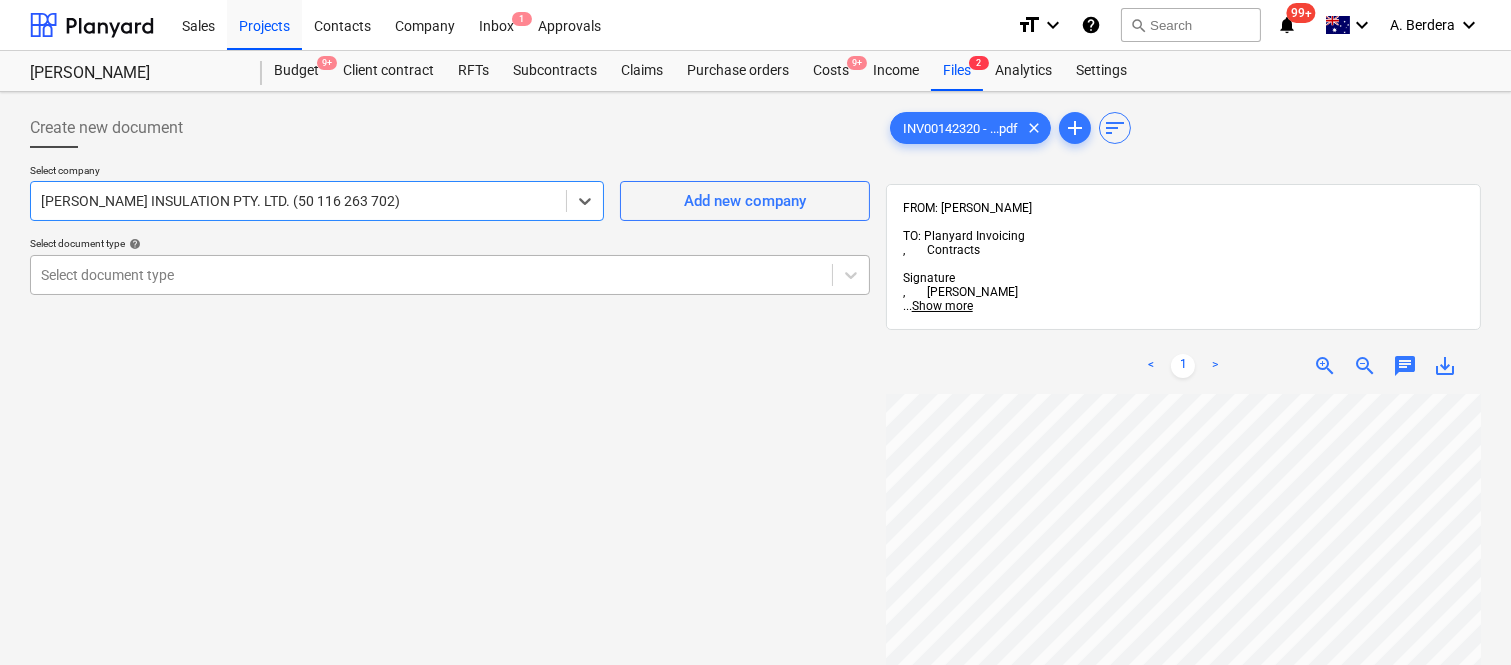 click at bounding box center (431, 275) 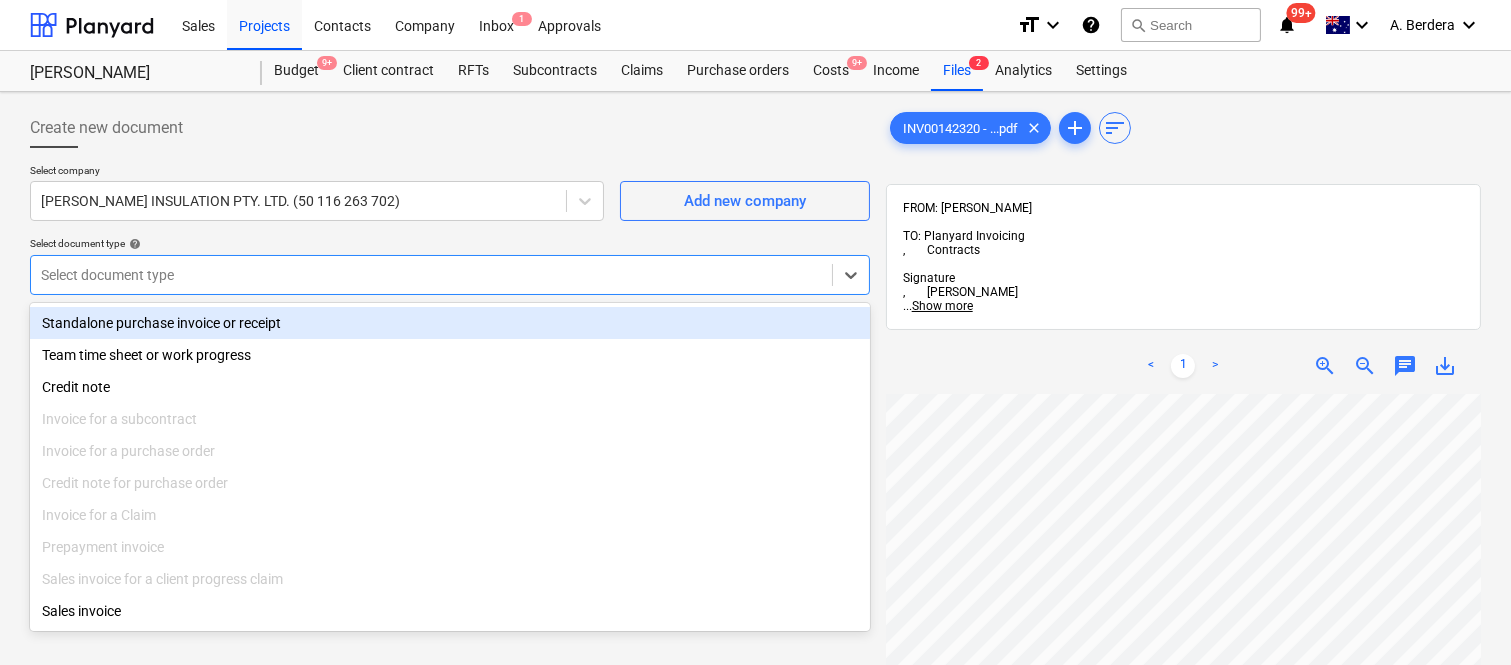 click on "Standalone purchase invoice or receipt" at bounding box center [450, 323] 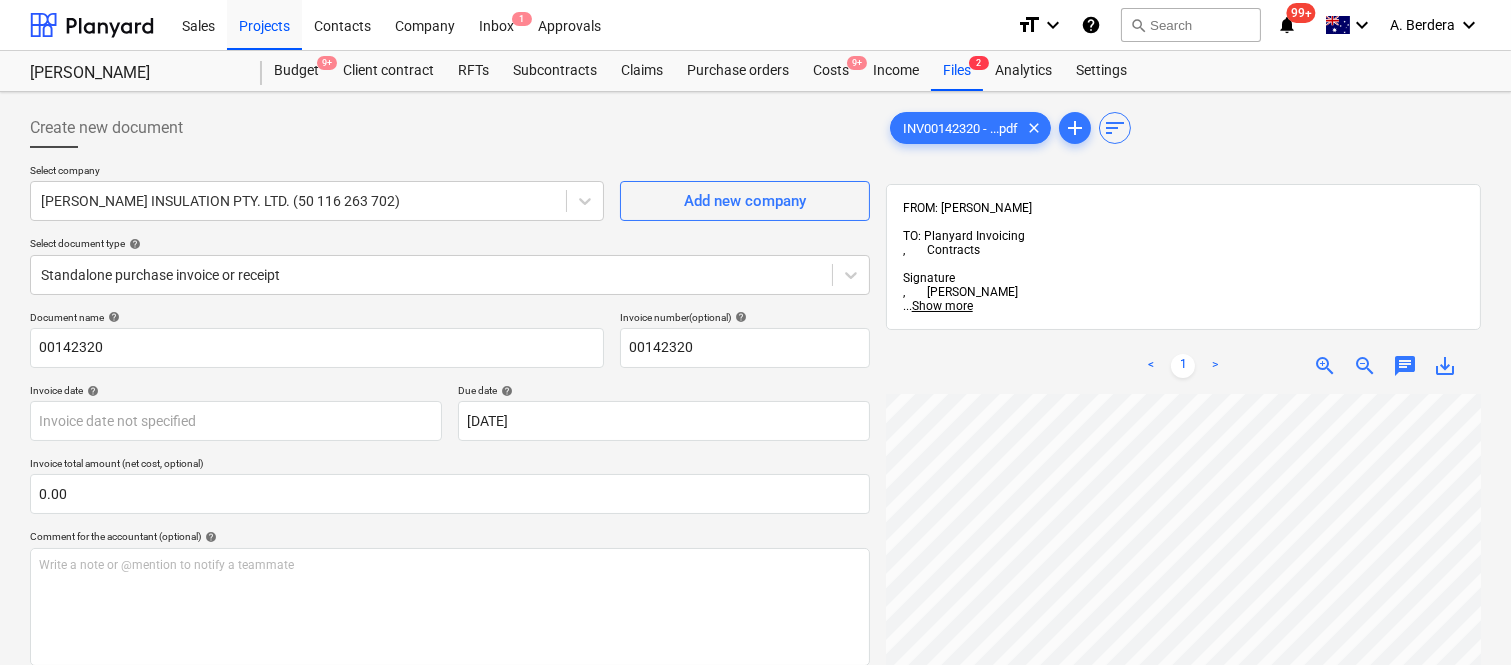 scroll, scrollTop: 0, scrollLeft: 313, axis: horizontal 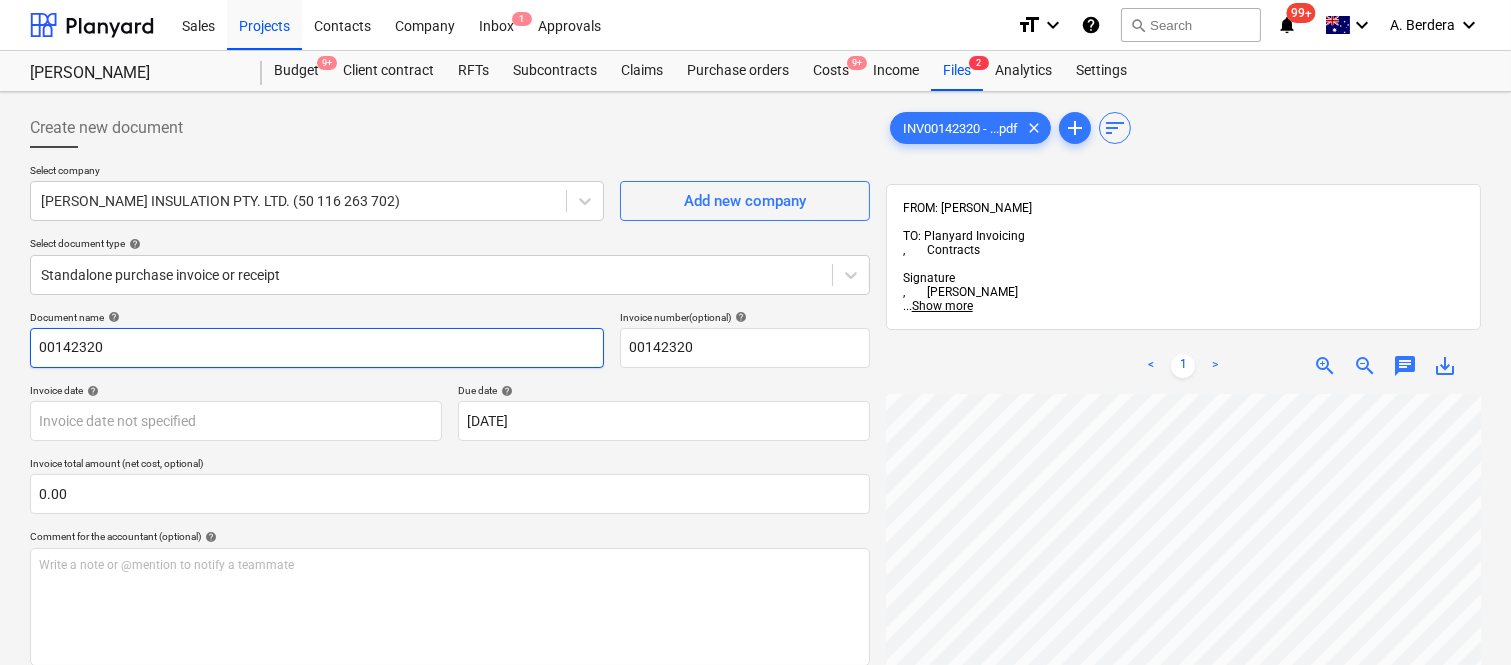 click on "00142320" at bounding box center (317, 348) 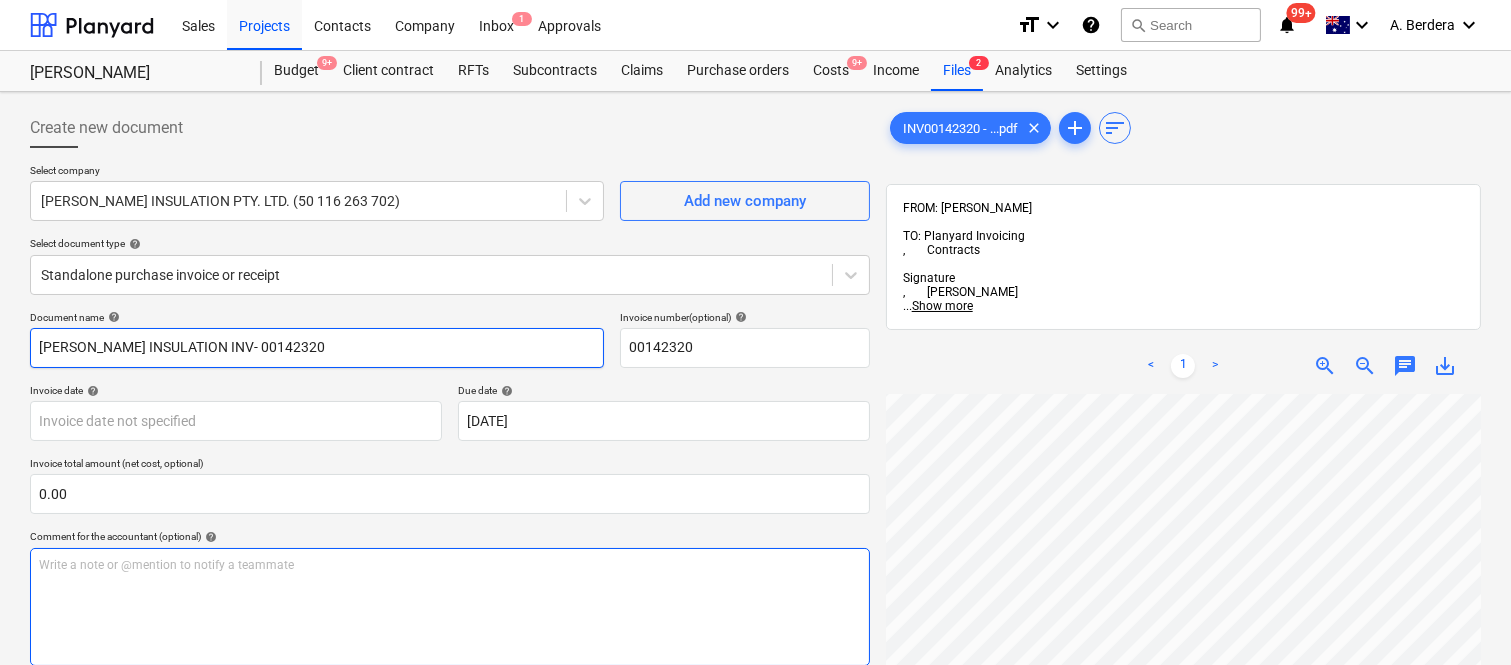 type on "HIGGINS INSULATION INV- 00142320" 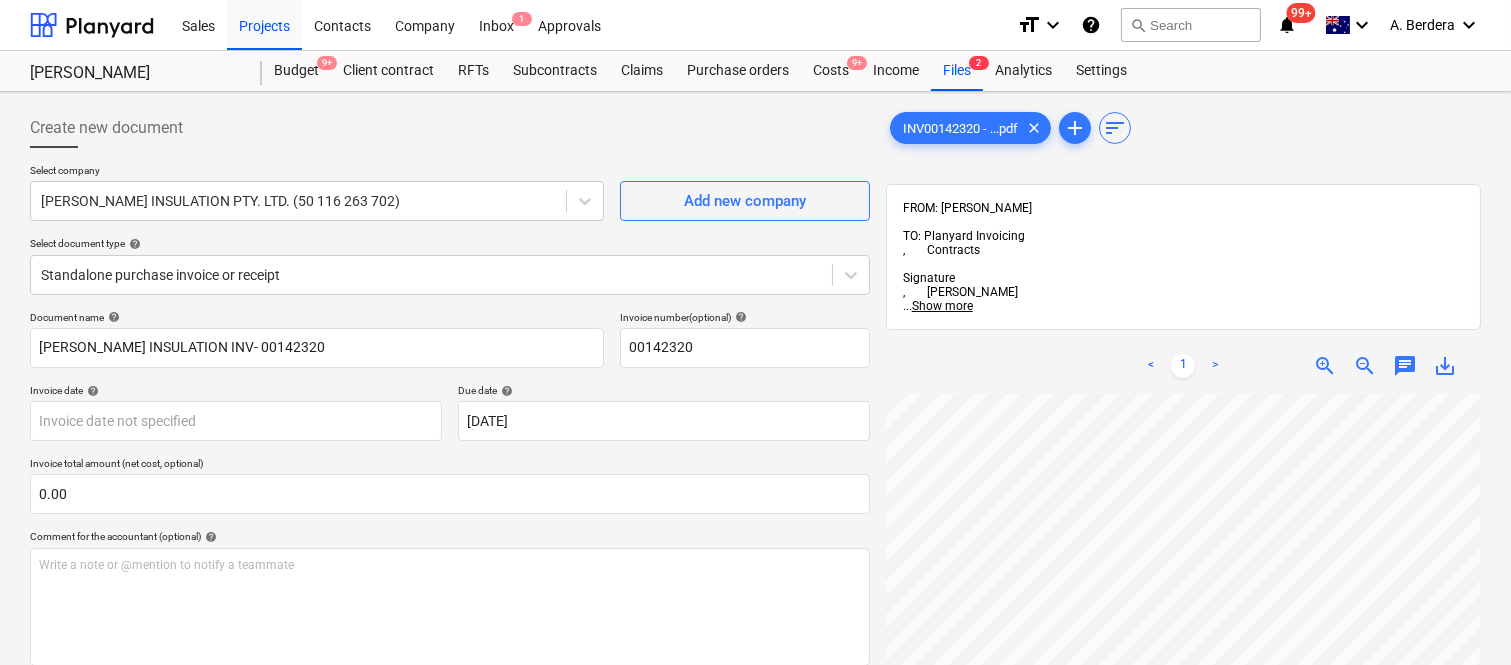 scroll, scrollTop: 411, scrollLeft: 456, axis: both 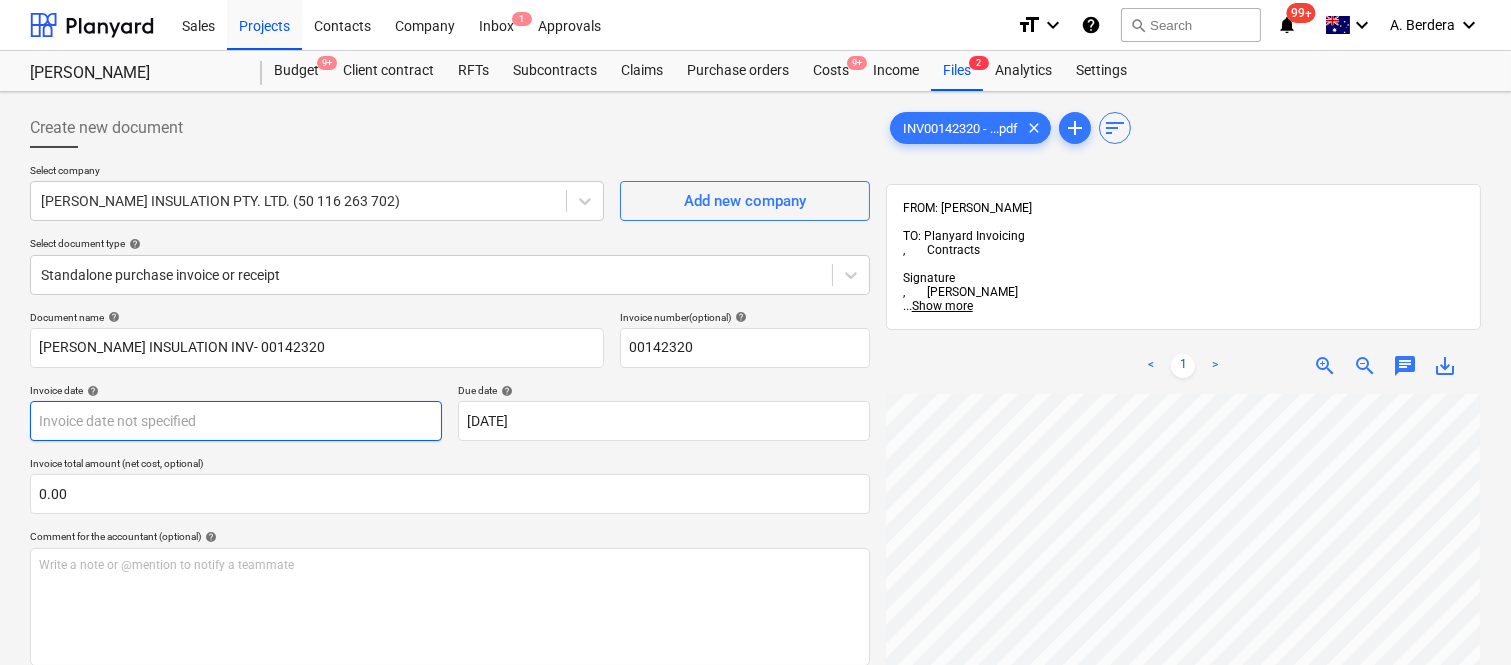 click on "Sales Projects Contacts Company Inbox 1 Approvals format_size keyboard_arrow_down help search Search notifications 99+ keyboard_arrow_down A. Berdera keyboard_arrow_down Della Rosa Della Rosa Budget 9+ Client contract RFTs Subcontracts Claims Purchase orders Costs 9+ Income Files 2 Analytics Settings Create new document Select company HIGGINS INSULATION PTY. LTD. (50 116 263 702)  Add new company Select document type help Standalone purchase invoice or receipt Document name help HIGGINS INSULATION INV- 00142320 Invoice number  (optional) help 00142320 Invoice date help Press the down arrow key to interact with the calendar and
select a date. Press the question mark key to get the keyboard shortcuts for changing dates. Due date help 16 Jul 2025 16.07.2025 Press the down arrow key to interact with the calendar and
select a date. Press the question mark key to get the keyboard shortcuts for changing dates. Invoice total amount (net cost, optional) 0.00 Comment for the accountant (optional) help ﻿ add" at bounding box center [755, 332] 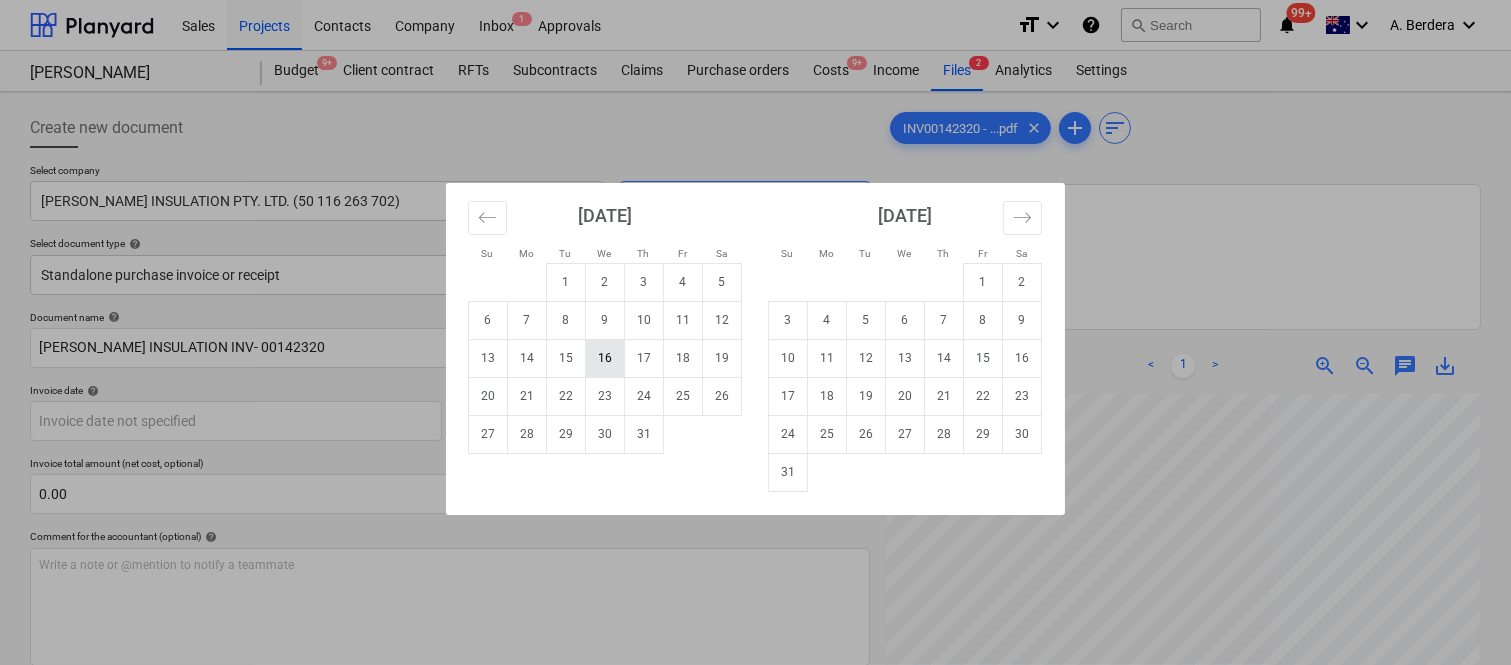 click on "16" at bounding box center [605, 358] 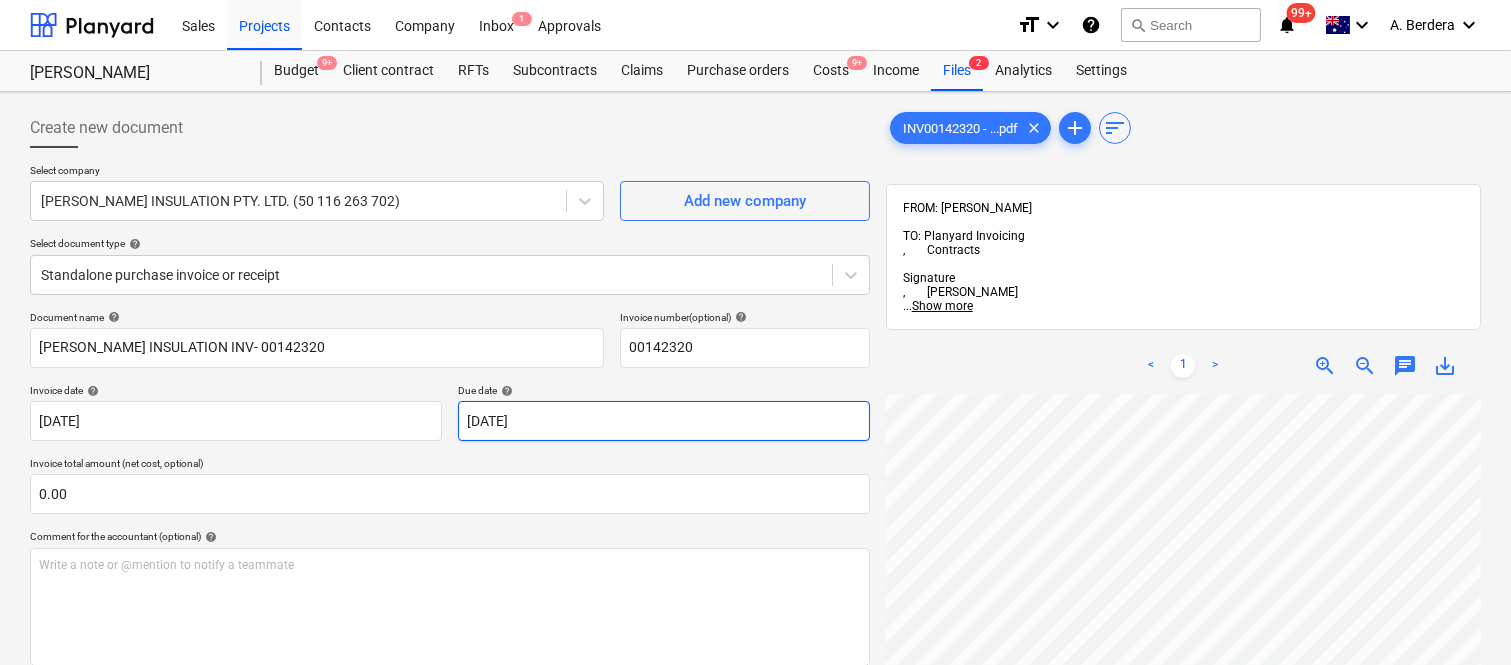 scroll, scrollTop: 877, scrollLeft: 73, axis: both 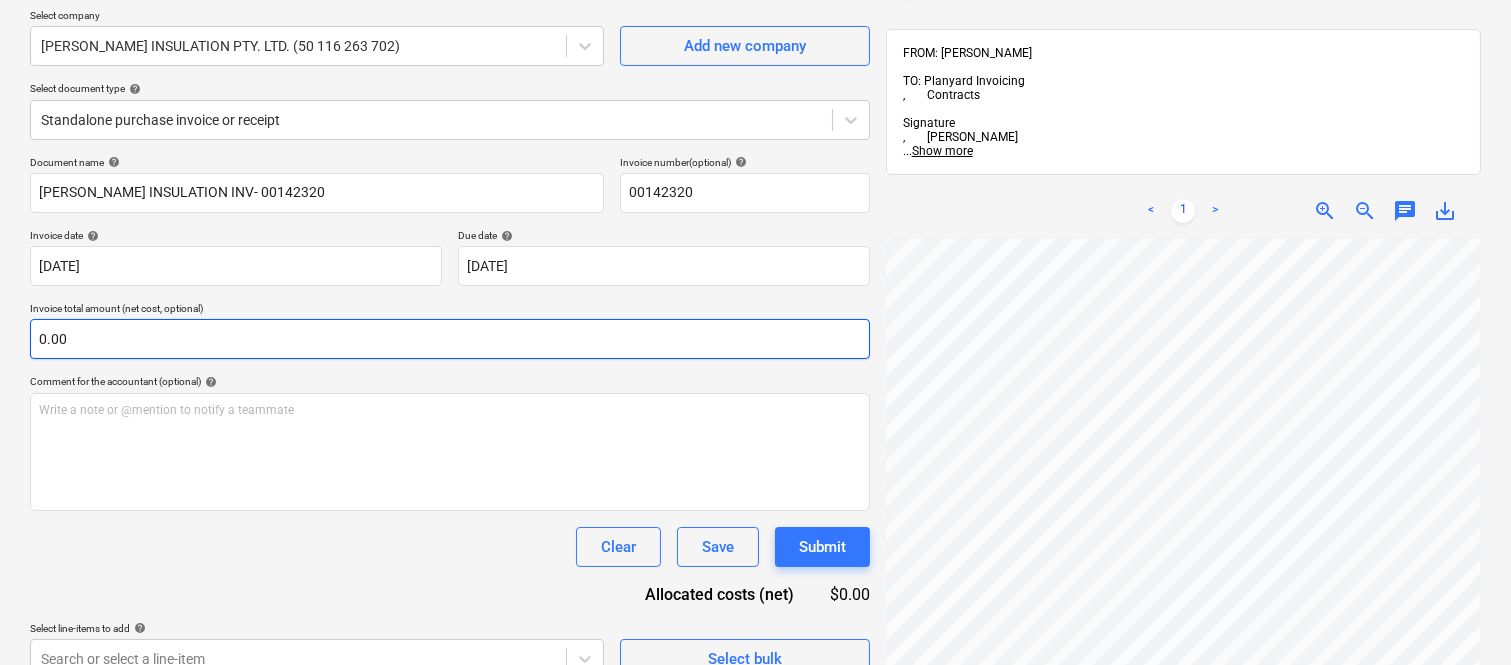 click on "0.00" at bounding box center [450, 339] 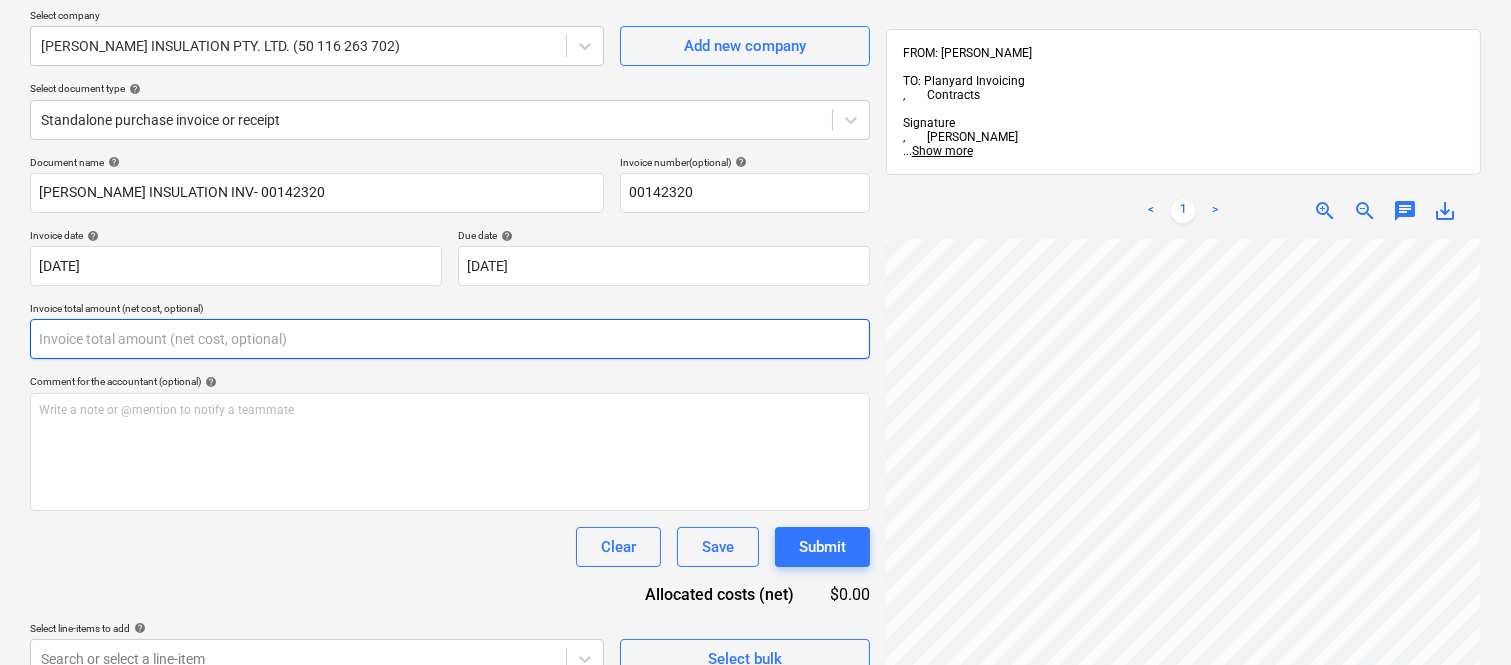 paste on "454.08" 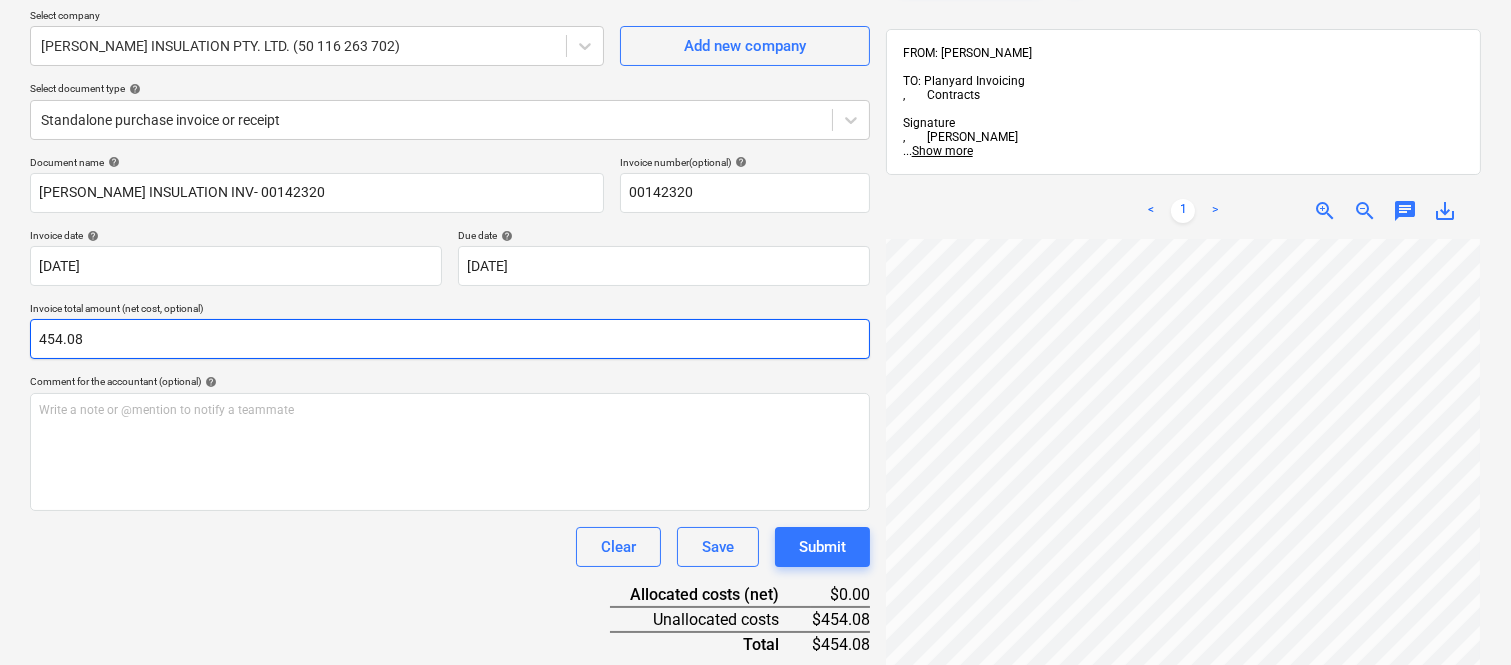 type on "454.08" 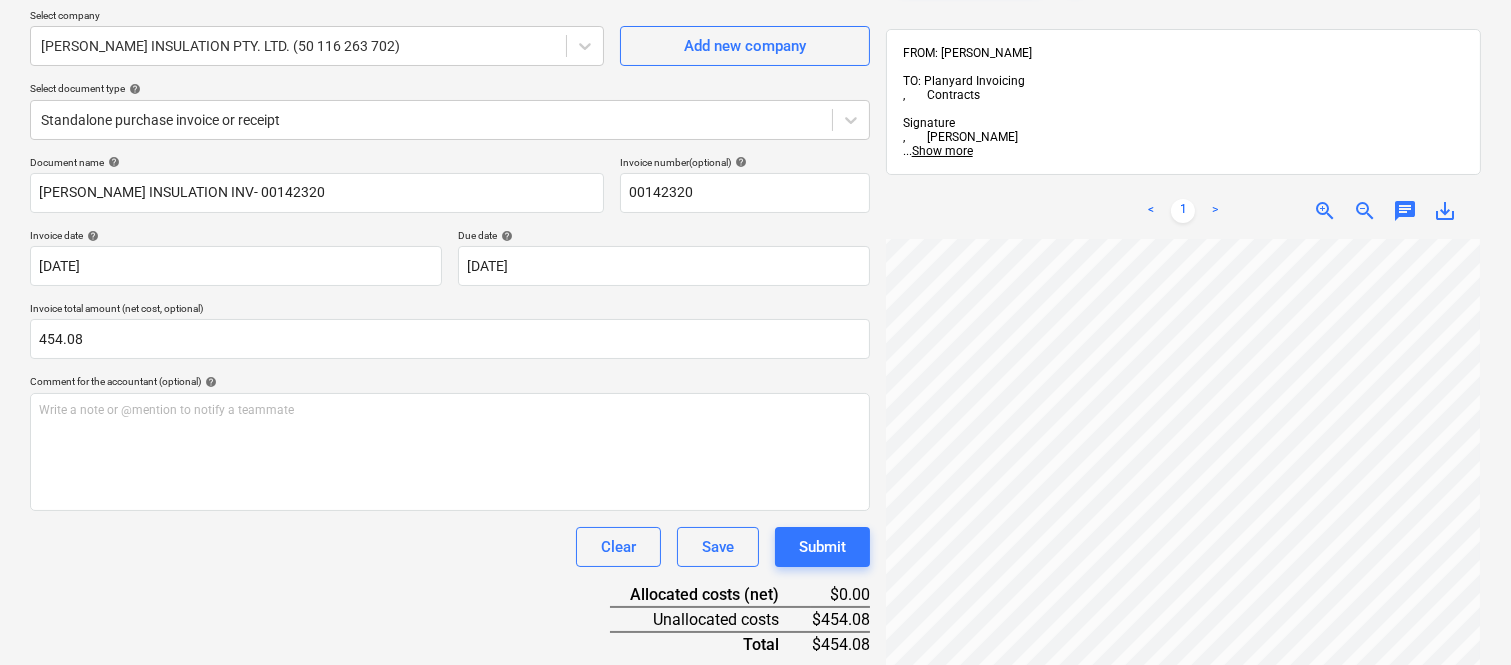click on "Clear Save Submit" at bounding box center [450, 547] 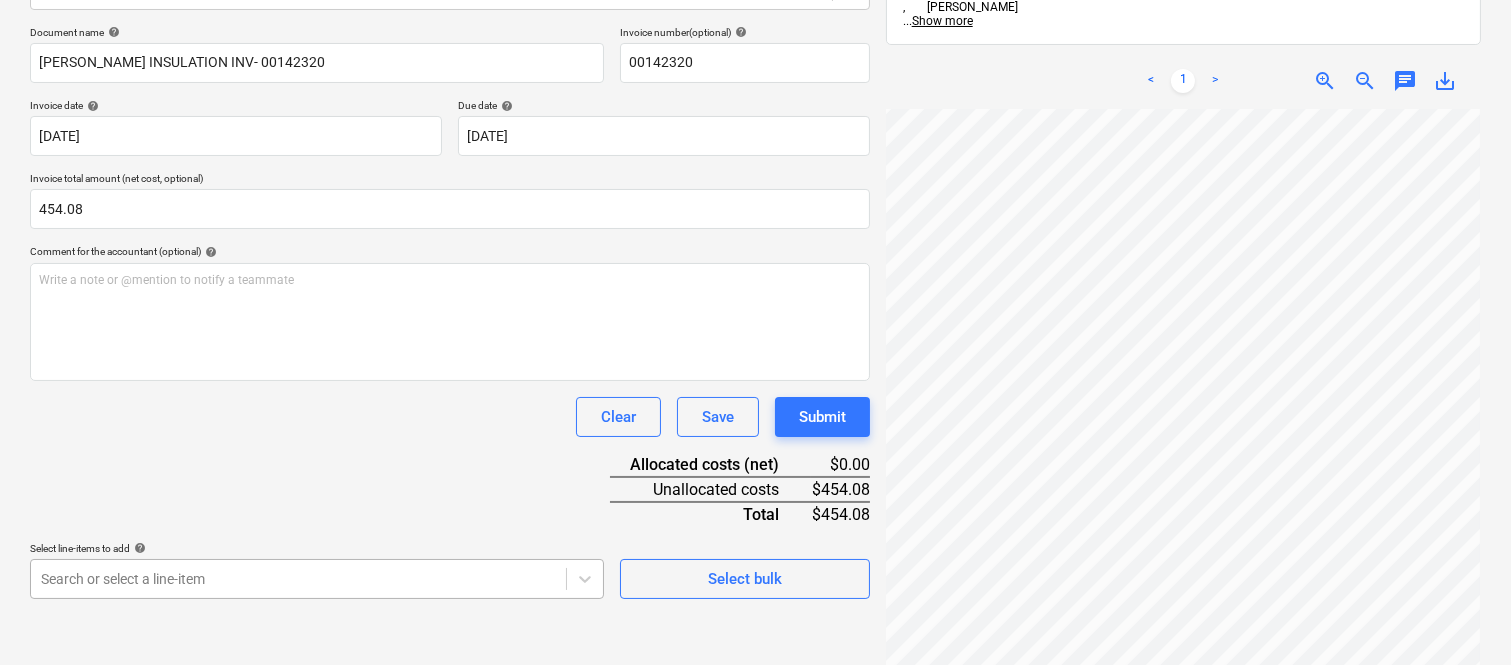 click on "Sales Projects Contacts Company Inbox 1 Approvals format_size keyboard_arrow_down help search Search notifications 99+ keyboard_arrow_down A. Berdera keyboard_arrow_down Della Rosa Della Rosa Budget 9+ Client contract RFTs Subcontracts Claims Purchase orders Costs 9+ Income Files 2 Analytics Settings Create new document Select company HIGGINS INSULATION PTY. LTD. (50 116 263 702)  Add new company Select document type help Standalone purchase invoice or receipt Document name help HIGGINS INSULATION INV- 00142320 Invoice number  (optional) help 00142320 Invoice date help 16 Jul 2025 16.07.2025 Press the down arrow key to interact with the calendar and
select a date. Press the question mark key to get the keyboard shortcuts for changing dates. Due date help 16 Jul 2025 16.07.2025 Press the down arrow key to interact with the calendar and
select a date. Press the question mark key to get the keyboard shortcuts for changing dates. Invoice total amount (net cost, optional) 454.08 help ﻿ Clear Save $0.00" at bounding box center (755, 47) 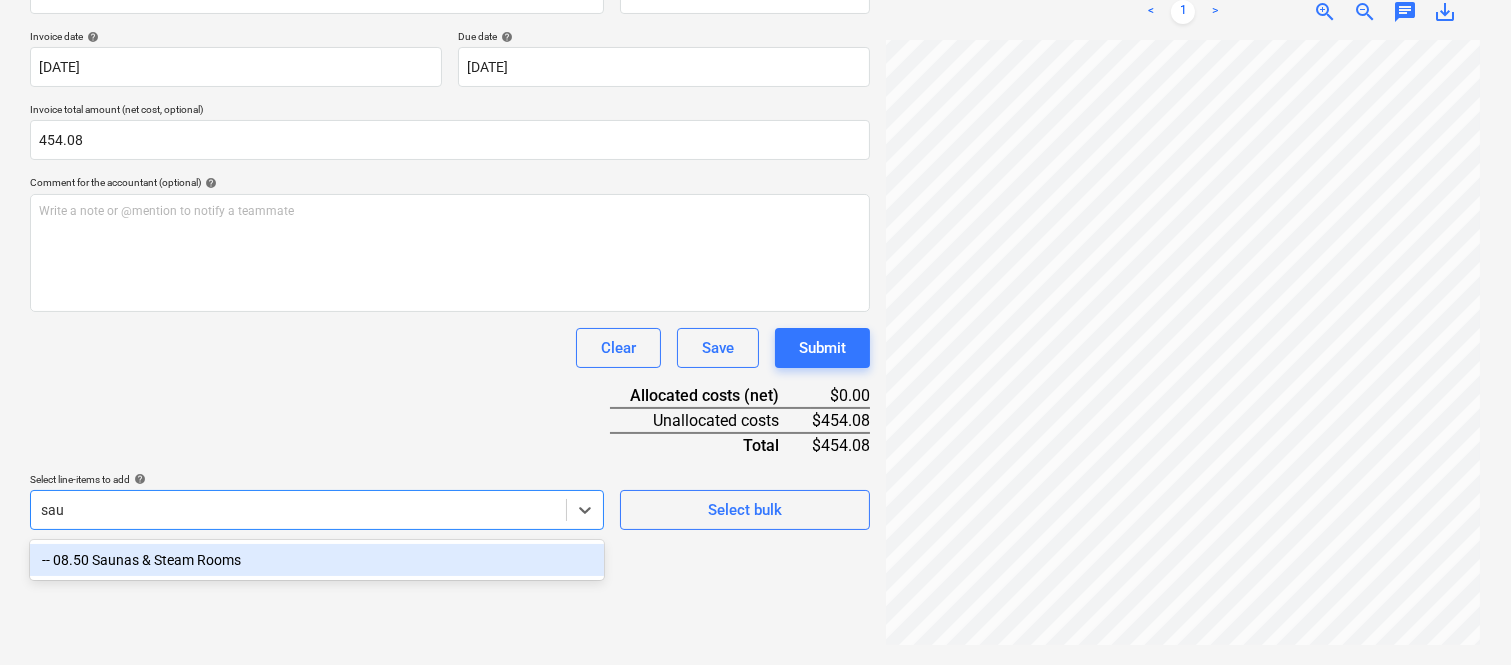 scroll, scrollTop: 285, scrollLeft: 0, axis: vertical 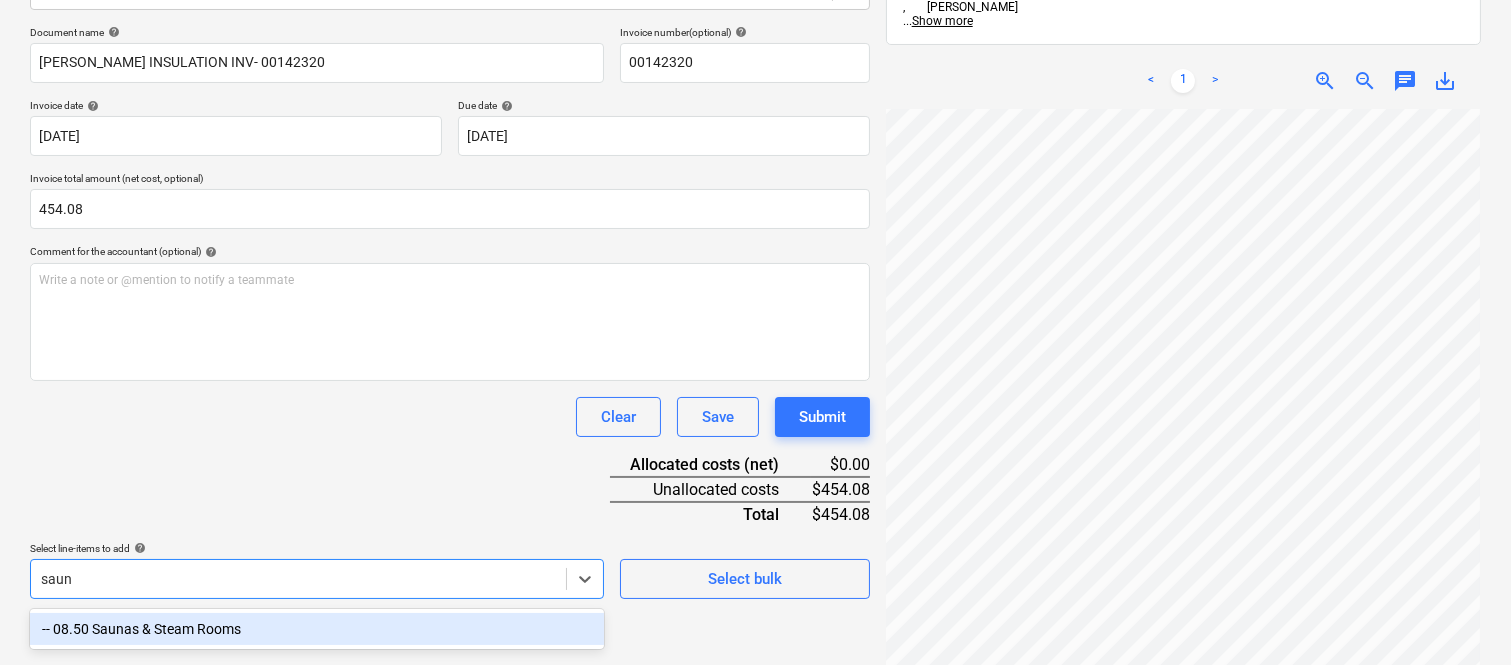 type on "sauna" 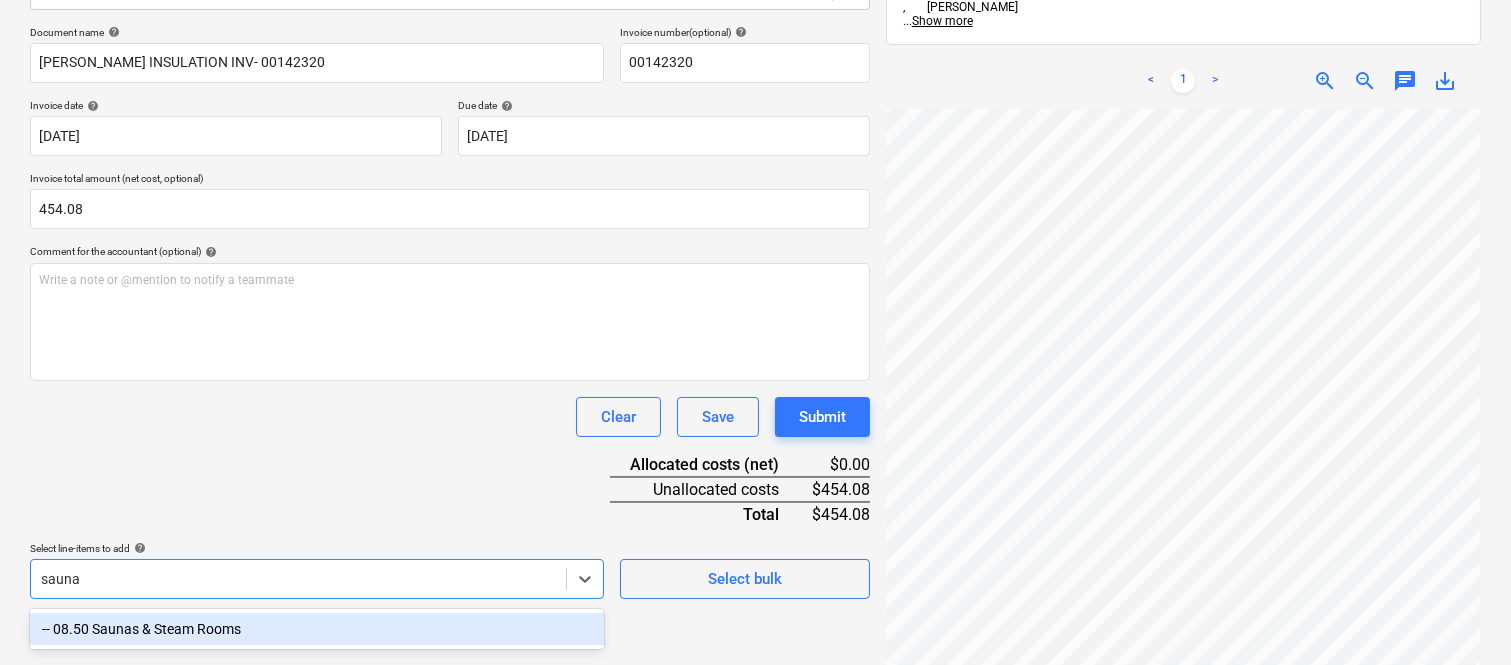 click on "--  08.50 Saunas & Steam Rooms" at bounding box center (317, 629) 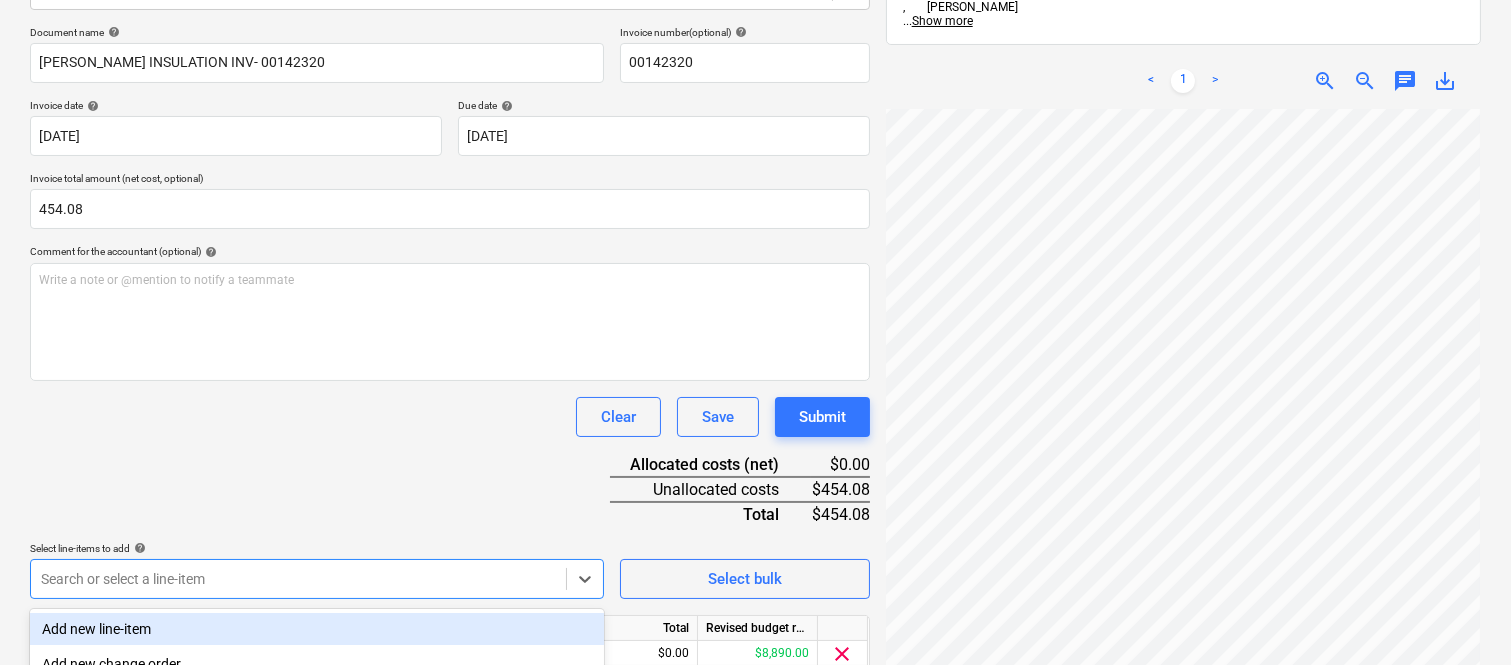 click on "Document name help HIGGINS INSULATION INV- 00142320 Invoice number  (optional) help 00142320 Invoice date help 16 Jul 2025 16.07.2025 Press the down arrow key to interact with the calendar and
select a date. Press the question mark key to get the keyboard shortcuts for changing dates. Due date help 16 Jul 2025 16.07.2025 Press the down arrow key to interact with the calendar and
select a date. Press the question mark key to get the keyboard shortcuts for changing dates. Invoice total amount (net cost, optional) 454.08 Comment for the accountant (optional) help Write a note or @mention to notify a teammate ﻿ Clear Save Submit Allocated costs (net) $0.00 Unallocated costs $454.08 Total $454.08 Select line-items to add help option --  08.50 Saunas & Steam Rooms, selected. option Add new line-item focused, 1 of 182. 182 results available. Use Up and Down to choose options, press Enter to select the currently focused option, press Escape to exit the menu, press Tab to select the option and exit the menu." at bounding box center [450, 378] 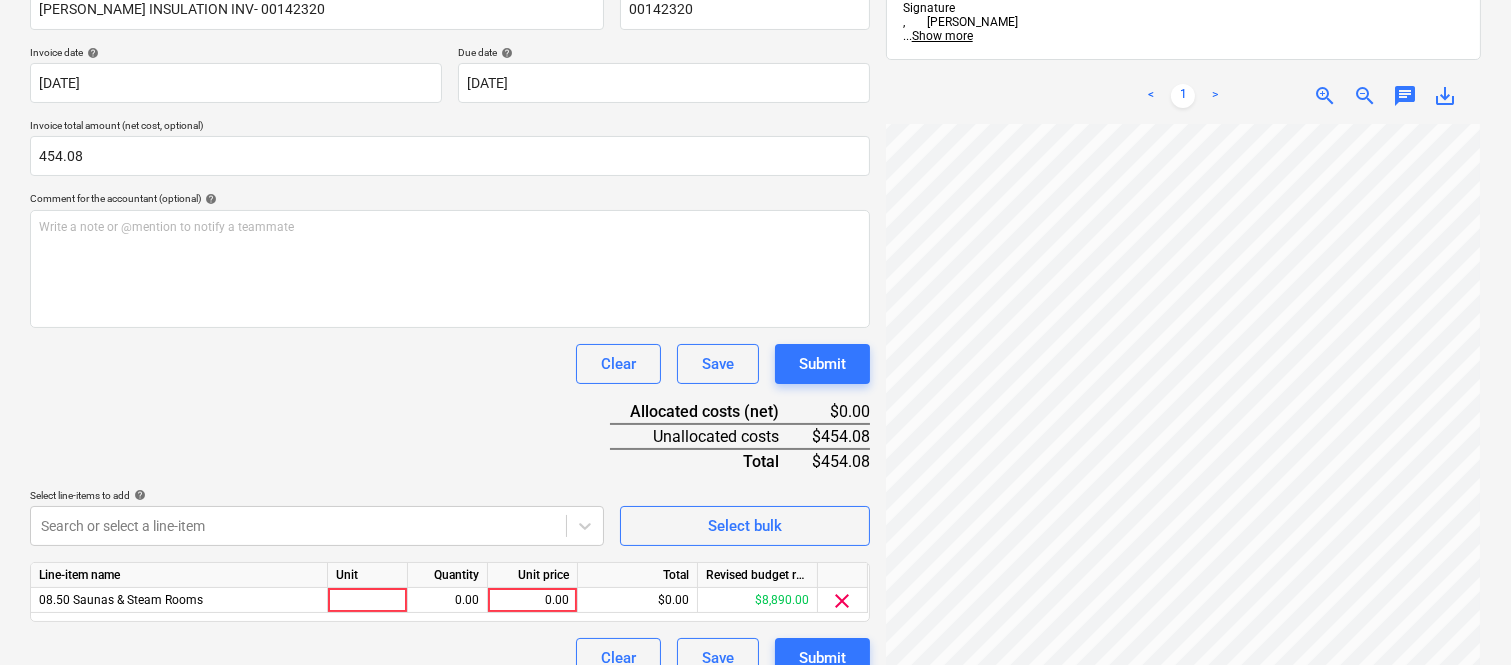 scroll, scrollTop: 367, scrollLeft: 0, axis: vertical 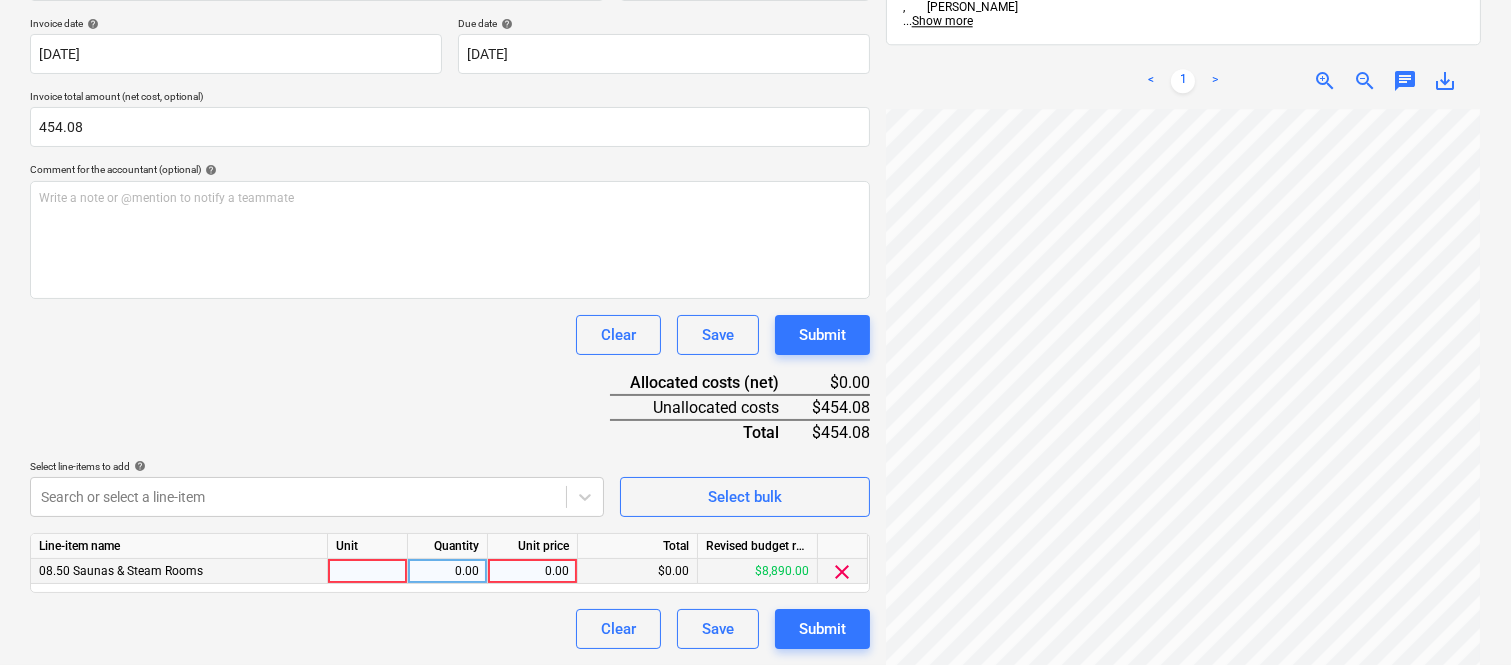 click at bounding box center (368, 571) 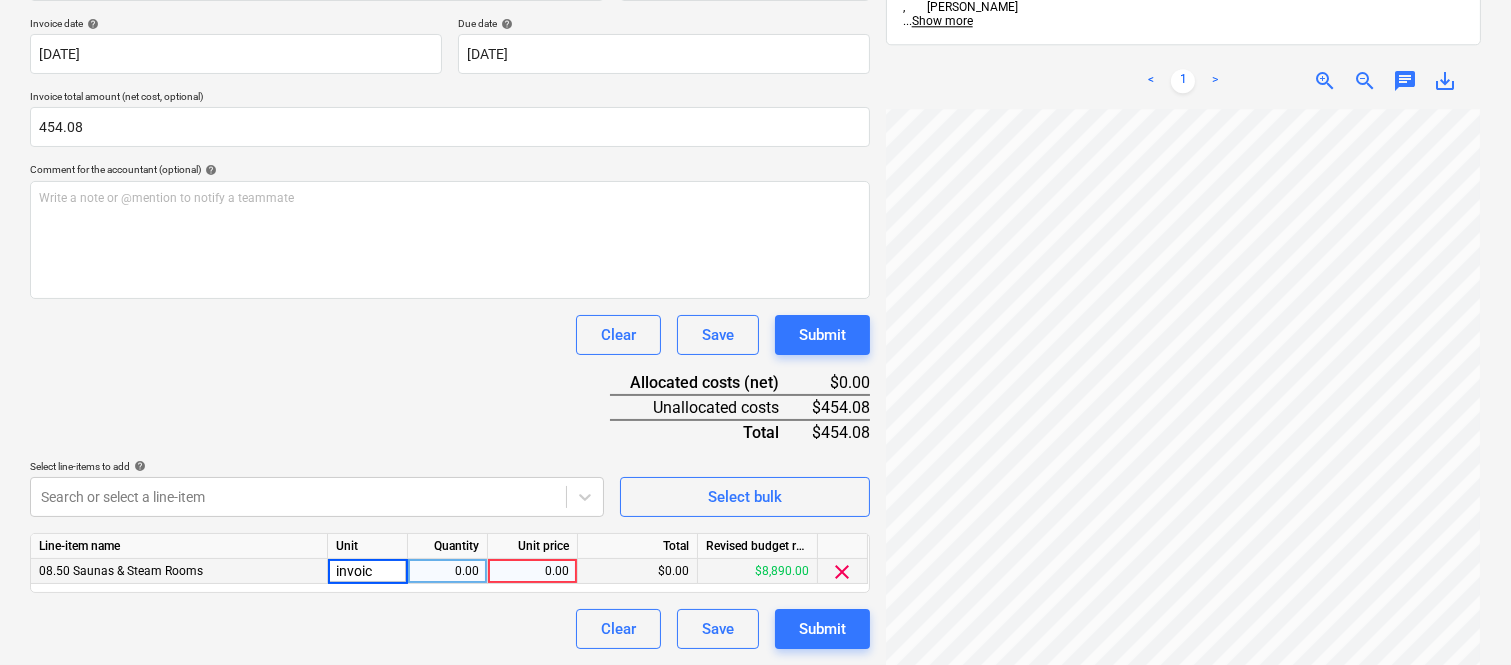 type on "invoice" 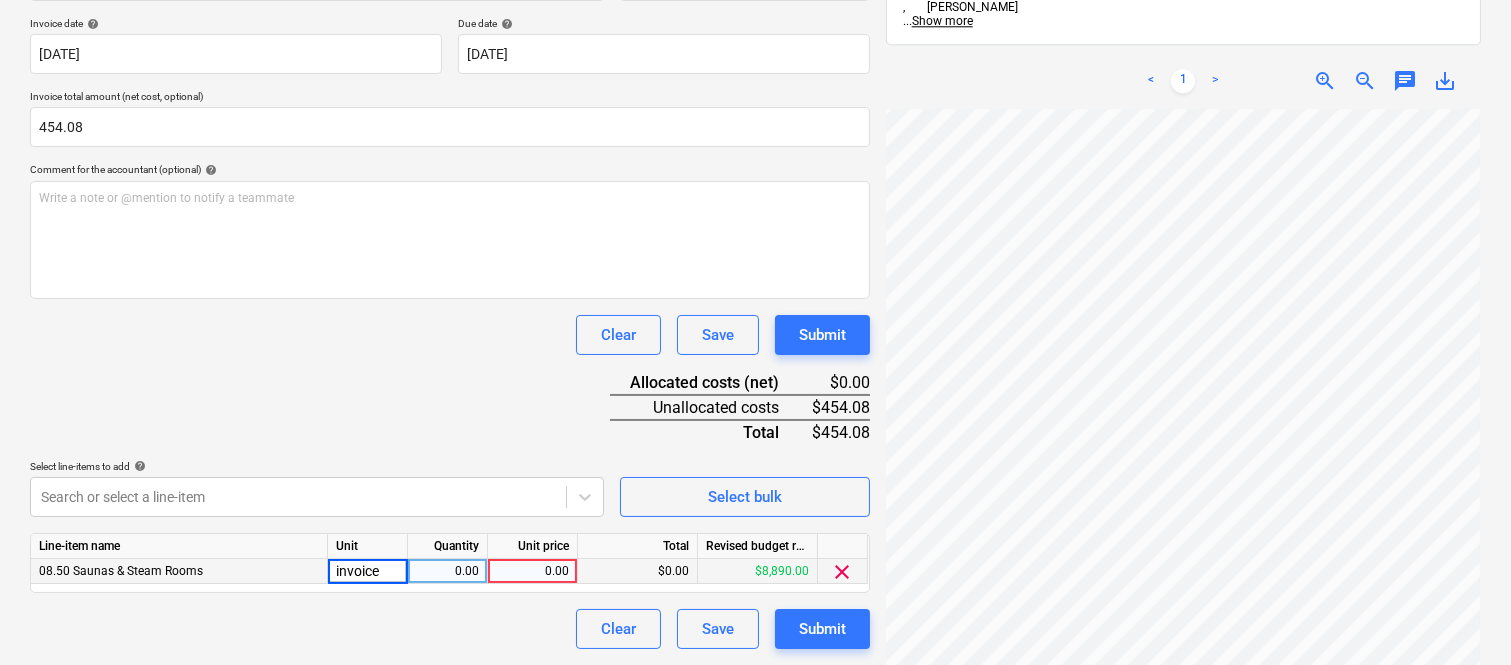 click on "0.00" at bounding box center [533, 571] 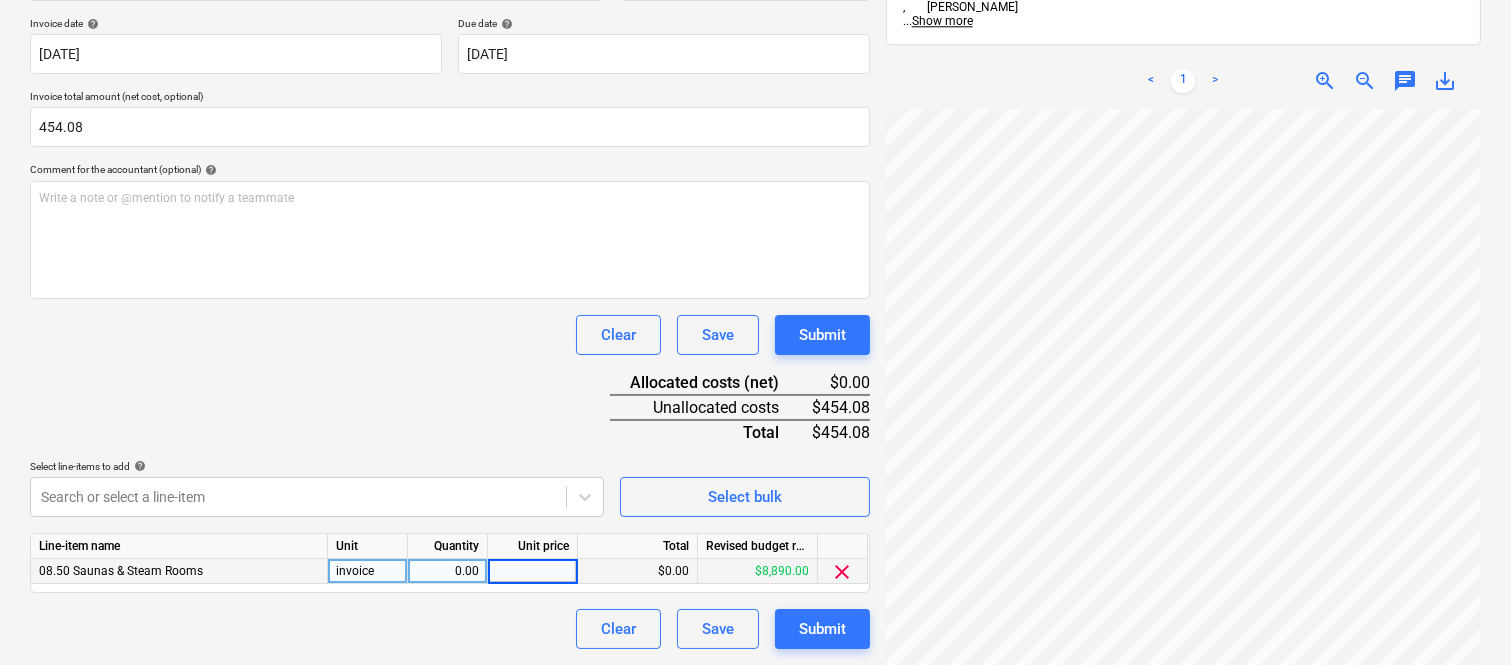 click on "0.00" at bounding box center (447, 571) 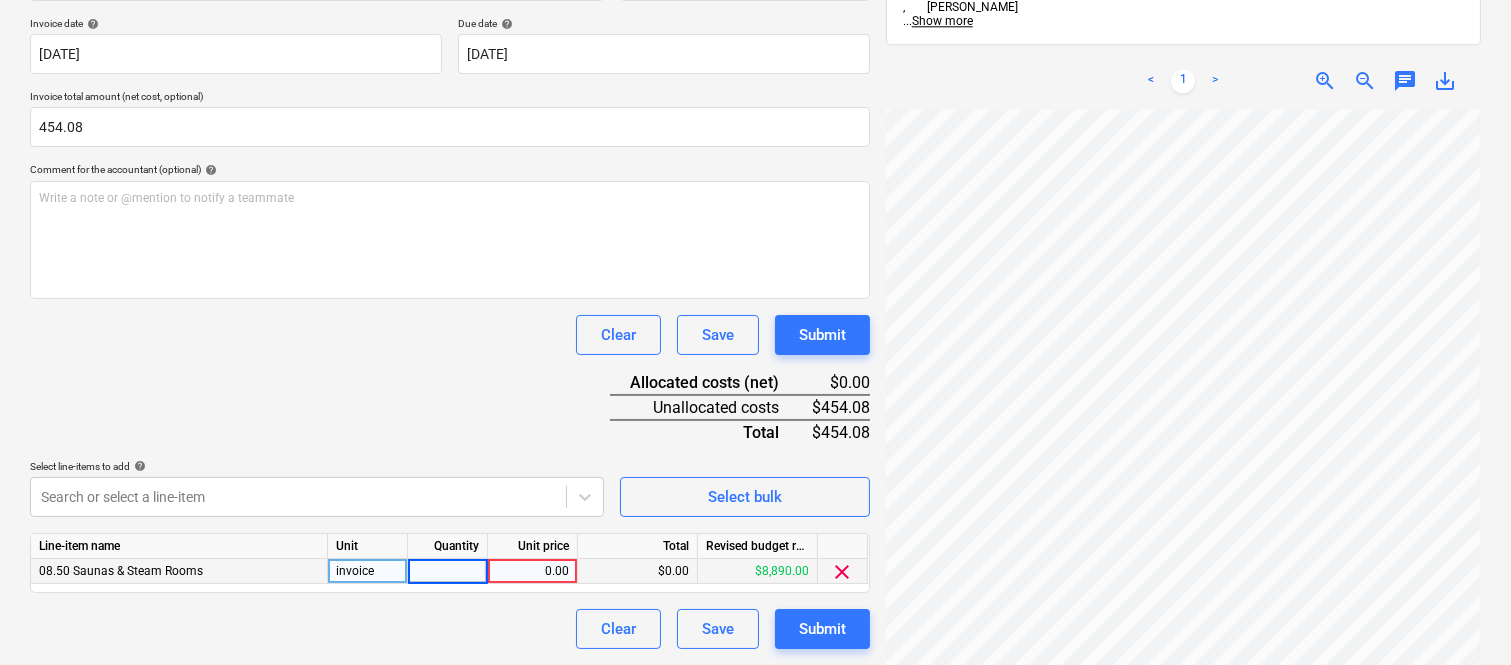 type on "1" 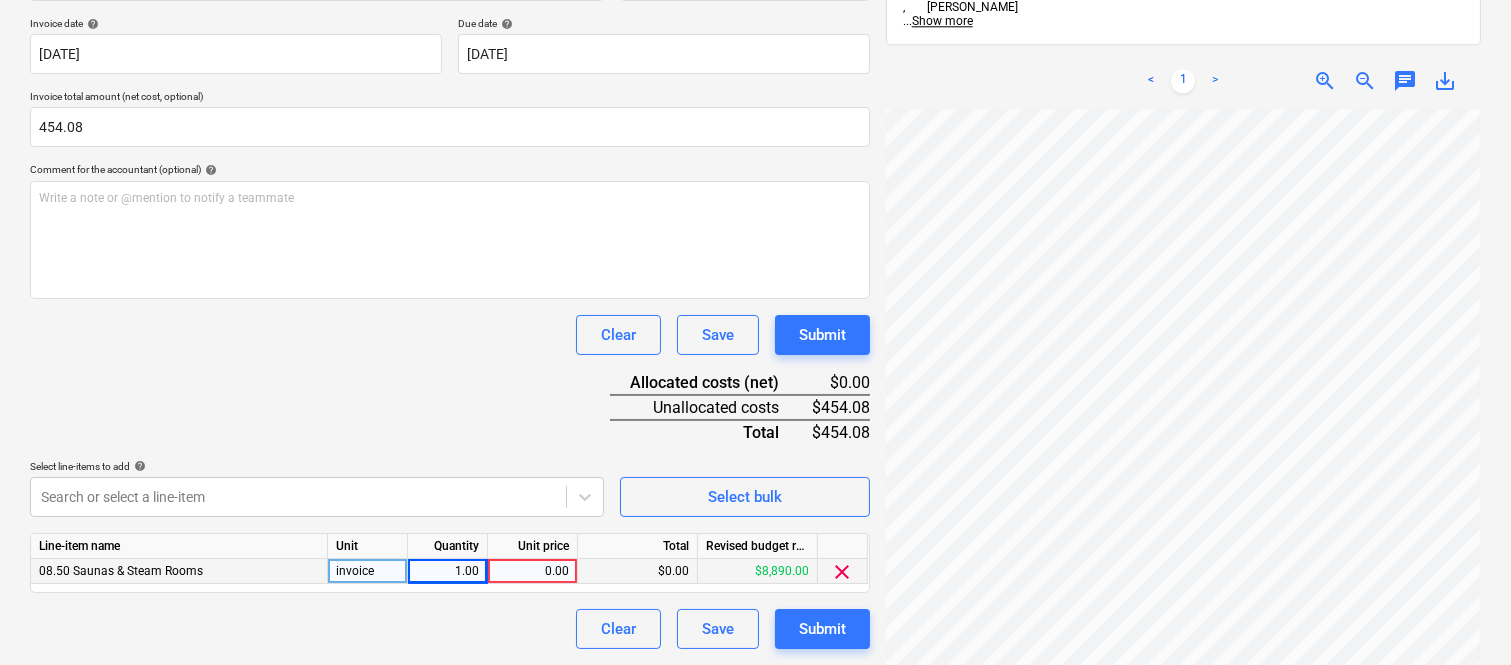 click on "0.00" at bounding box center [532, 571] 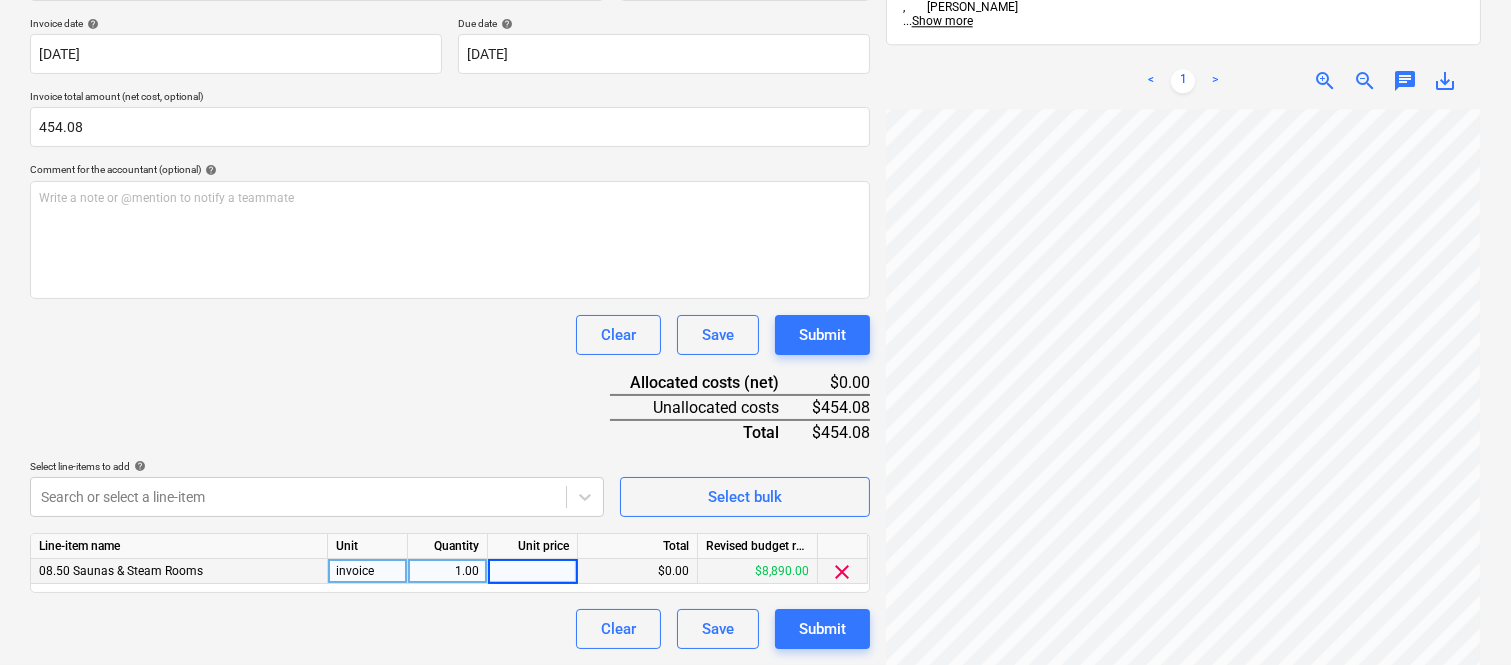 type on "454.08" 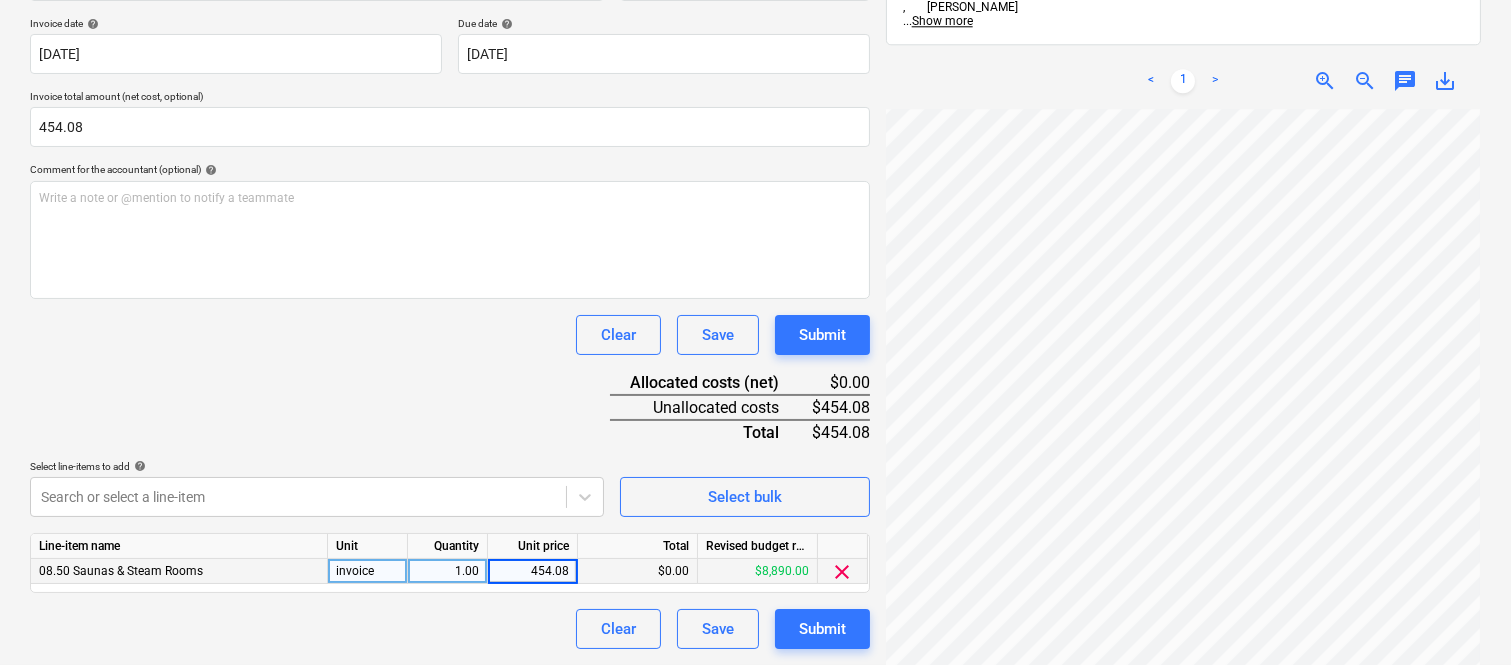click on "Document name help HIGGINS INSULATION INV- 00142320 Invoice number  (optional) help 00142320 Invoice date help 16 Jul 2025 16.07.2025 Press the down arrow key to interact with the calendar and
select a date. Press the question mark key to get the keyboard shortcuts for changing dates. Due date help 16 Jul 2025 16.07.2025 Press the down arrow key to interact with the calendar and
select a date. Press the question mark key to get the keyboard shortcuts for changing dates. Invoice total amount (net cost, optional) 454.08 Comment for the accountant (optional) help Write a note or @mention to notify a teammate ﻿ Clear Save Submit Allocated costs (net) $0.00 Unallocated costs $454.08 Total $454.08 Select line-items to add help Search or select a line-item Select bulk Line-item name Unit Quantity Unit price Total Revised budget remaining 08.50 Saunas & Steam Rooms invoice 1.00 454.08 $0.00 $8,890.00 clear Clear Save Submit" at bounding box center (450, 296) 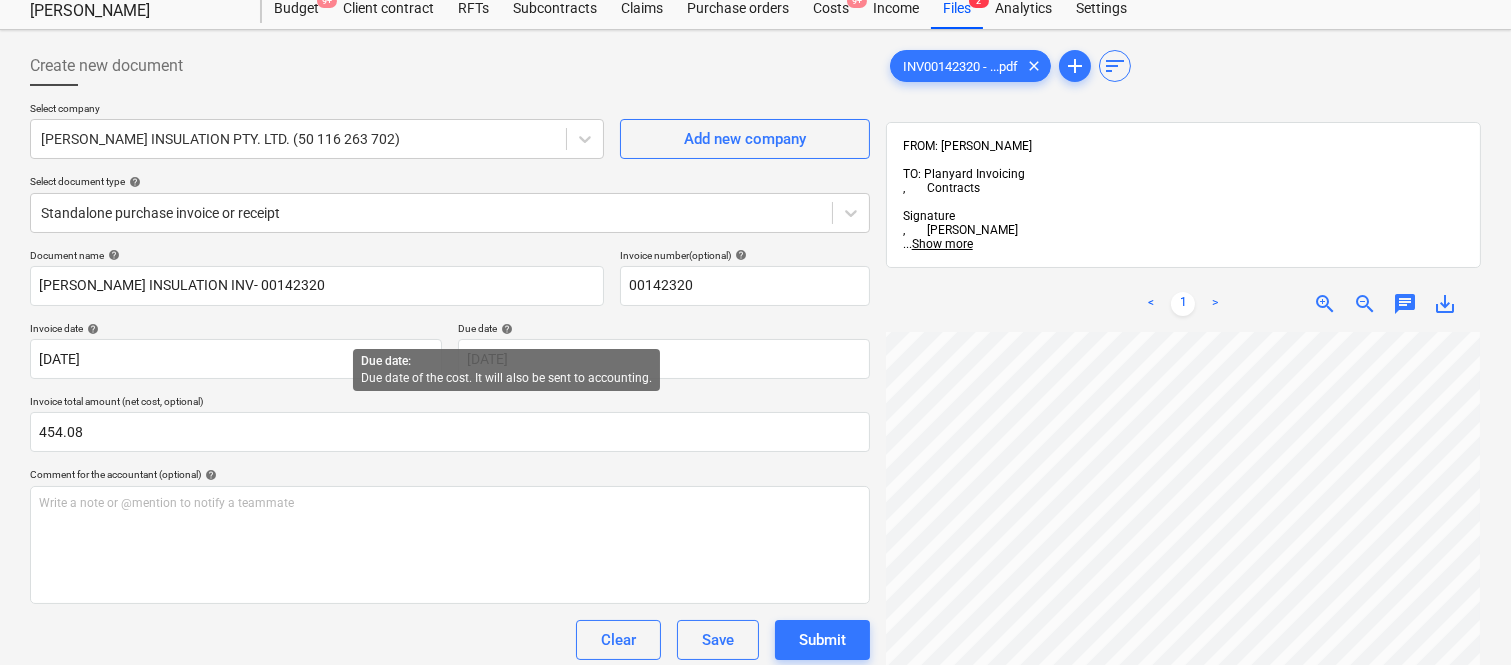 scroll, scrollTop: 0, scrollLeft: 0, axis: both 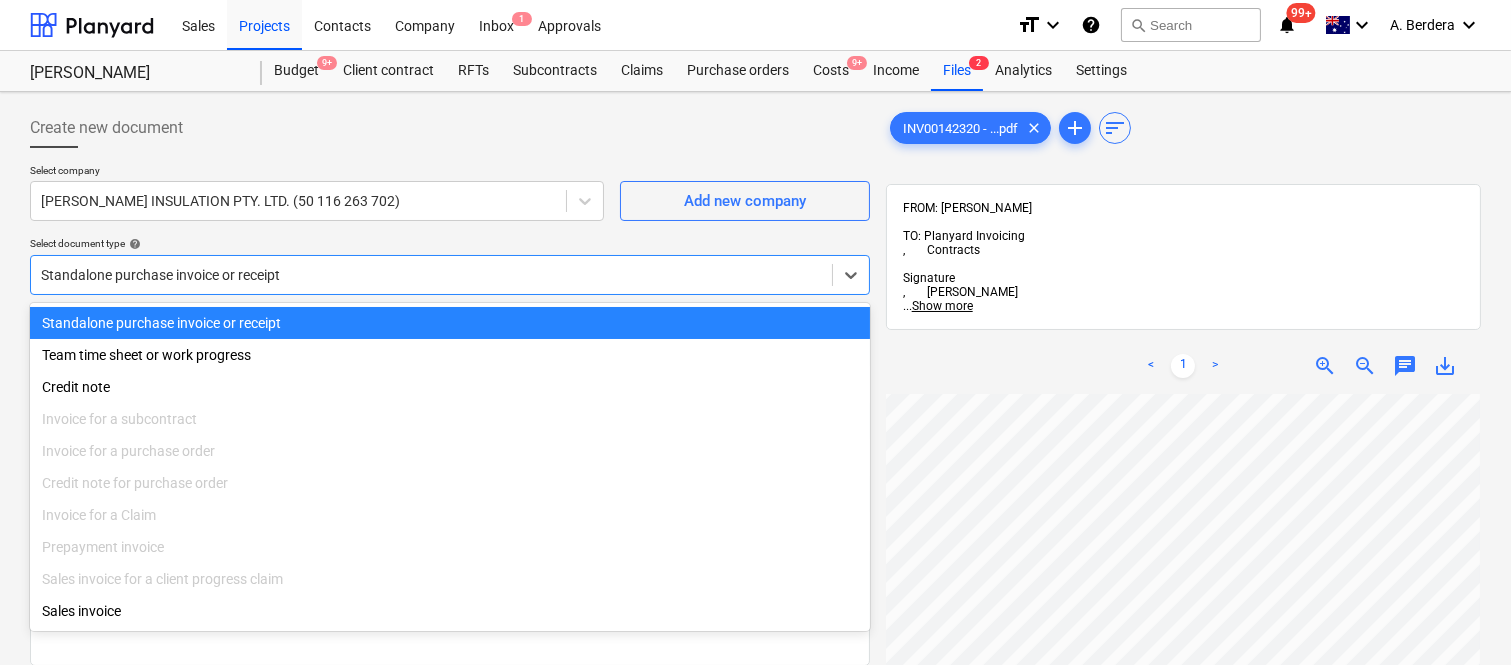 click at bounding box center (431, 275) 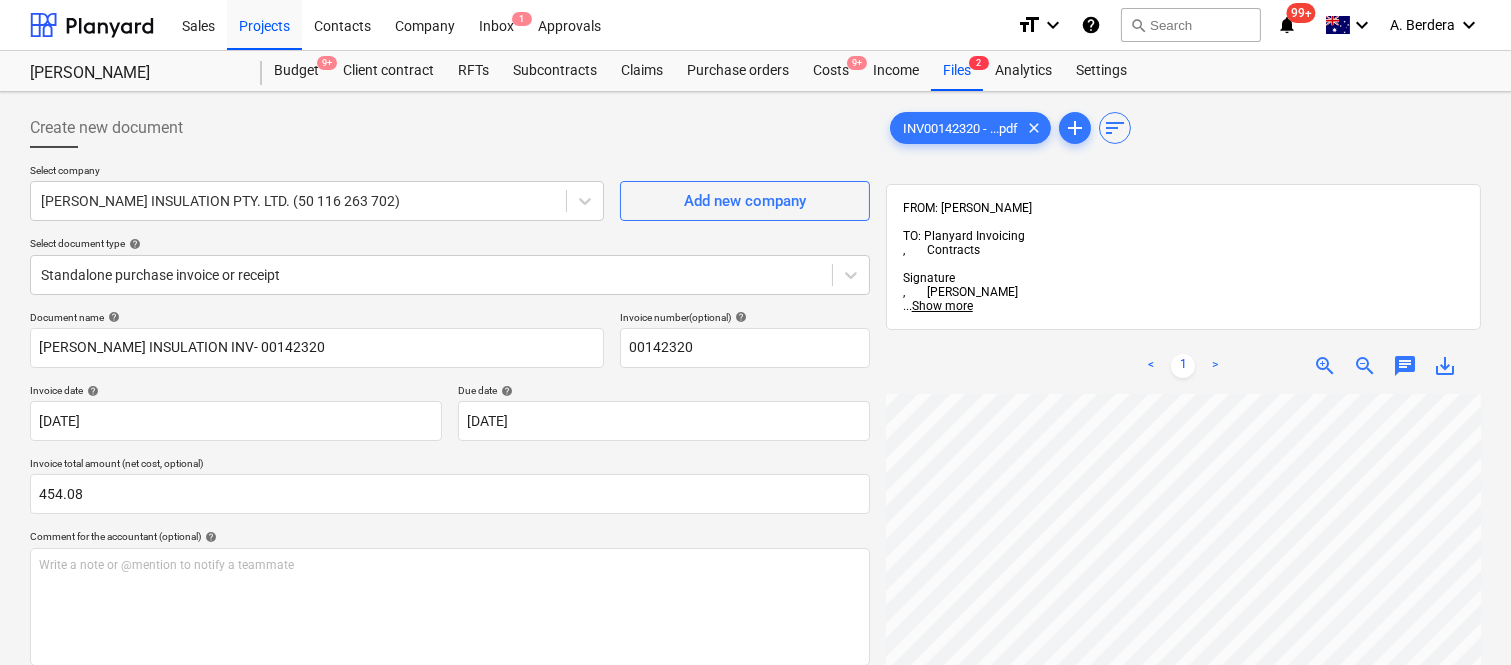 scroll, scrollTop: 743, scrollLeft: 0, axis: vertical 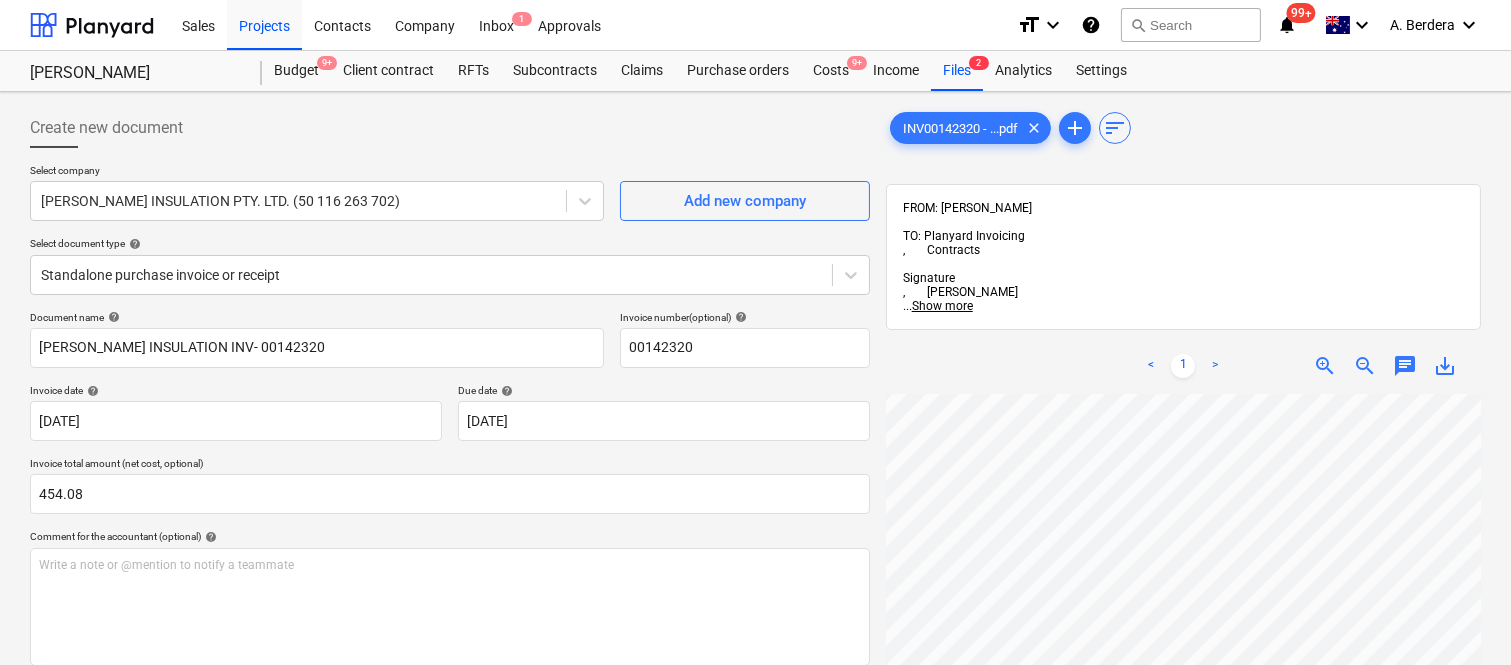 click on "Sales Projects Contacts Company Inbox 1 Approvals format_size keyboard_arrow_down help search Search notifications 99+ keyboard_arrow_down A. Berdera keyboard_arrow_down Della Rosa Della Rosa Budget 9+ Client contract RFTs Subcontracts Claims Purchase orders Costs 9+ Income Files 2 Analytics Settings Create new document Select company HIGGINS INSULATION PTY. LTD. (50 116 263 702)  Add new company Select document type help Standalone purchase invoice or receipt Document name help HIGGINS INSULATION INV- 00142320 Invoice number  (optional) help 00142320 Invoice date help 16 Jul 2025 16.07.2025 Press the down arrow key to interact with the calendar and
select a date. Press the question mark key to get the keyboard shortcuts for changing dates. Due date help 16 Jul 2025 16.07.2025 Press the down arrow key to interact with the calendar and
select a date. Press the question mark key to get the keyboard shortcuts for changing dates. Invoice total amount (net cost, optional) 454.08 help ﻿ Clear Save" at bounding box center (755, 332) 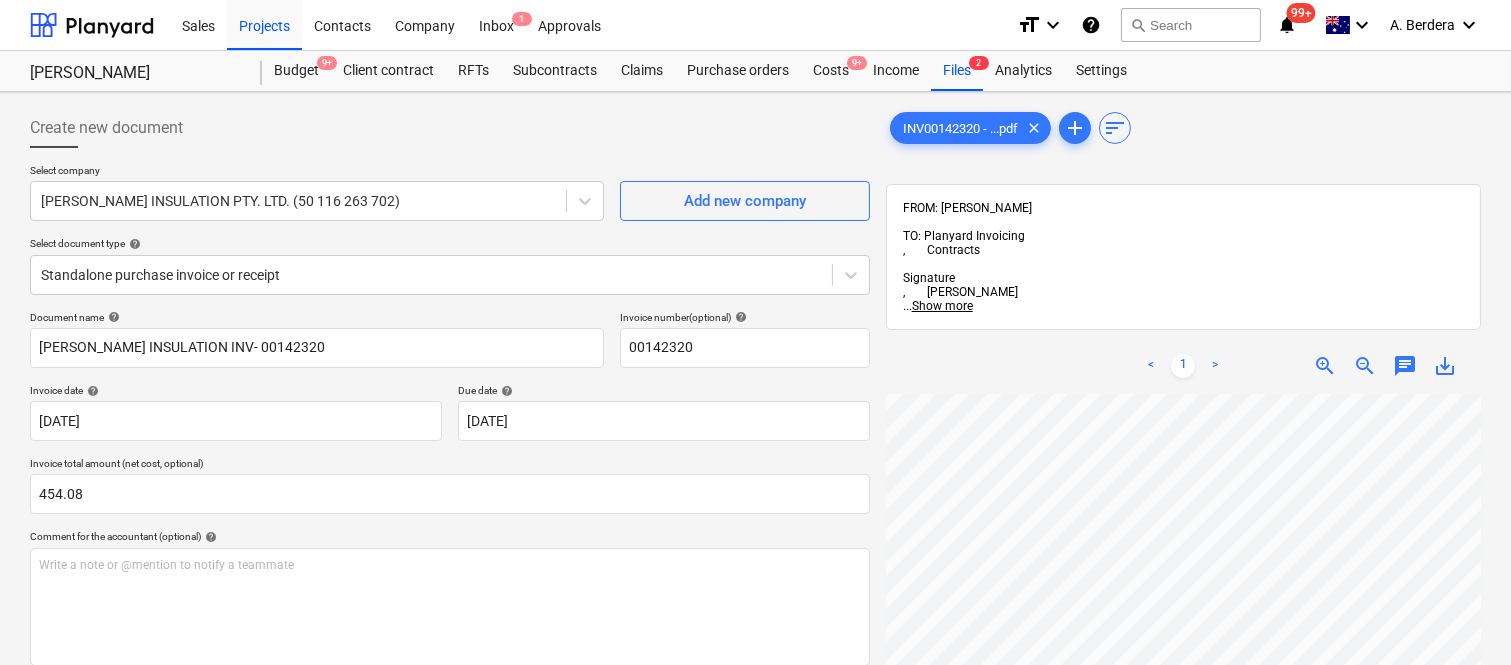 scroll, scrollTop: 0, scrollLeft: 367, axis: horizontal 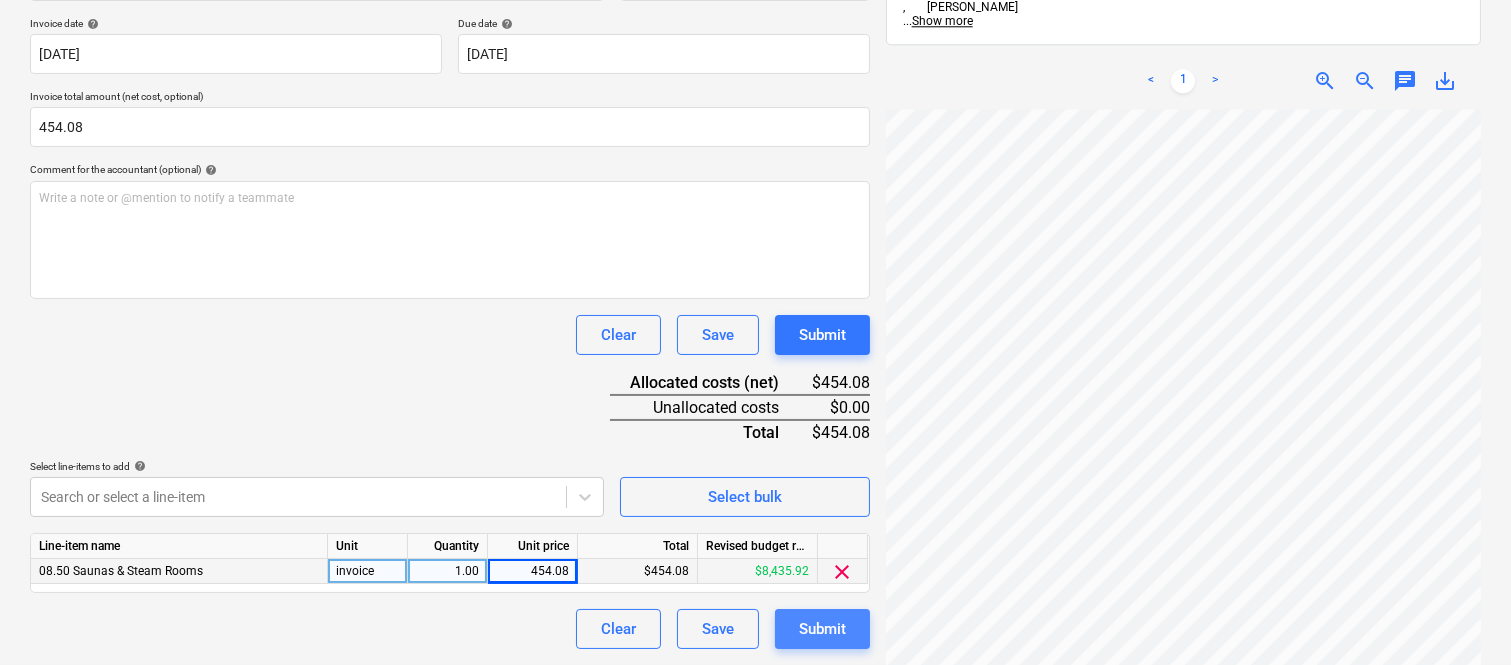 click on "Submit" at bounding box center [822, 629] 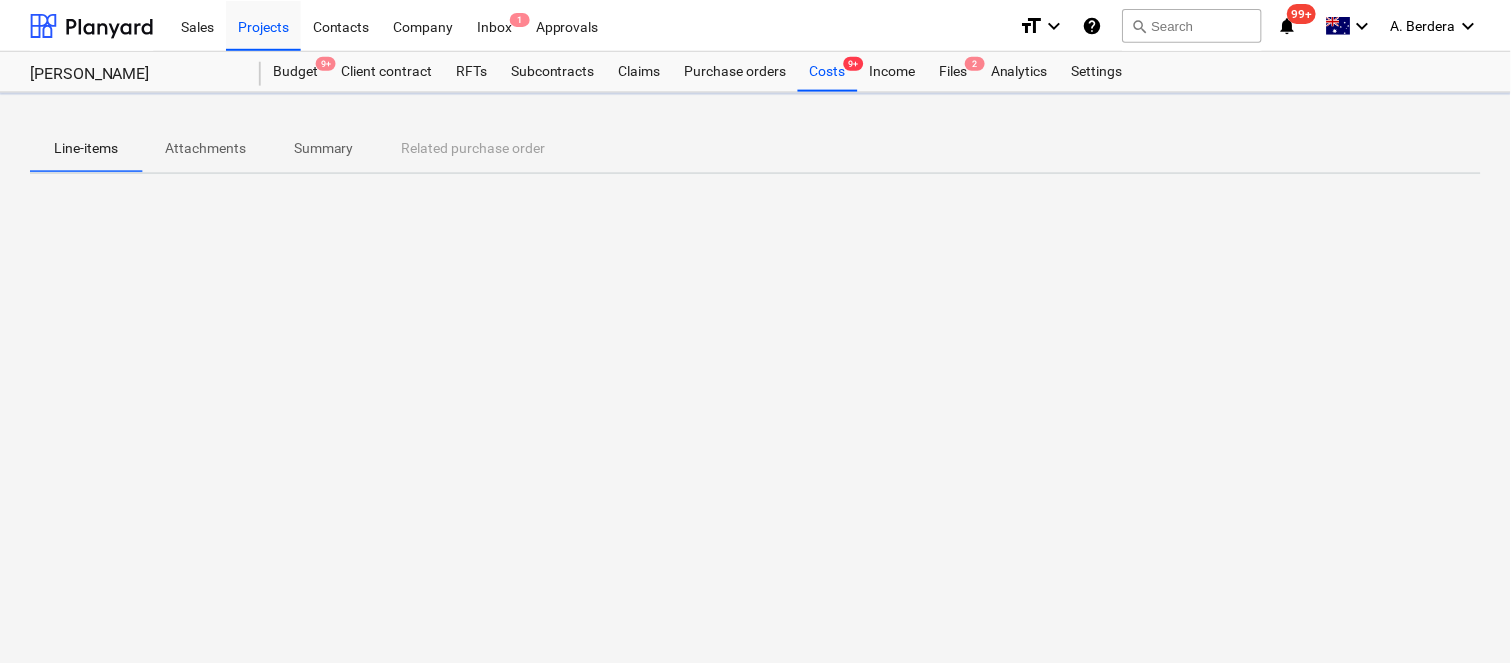 scroll, scrollTop: 0, scrollLeft: 0, axis: both 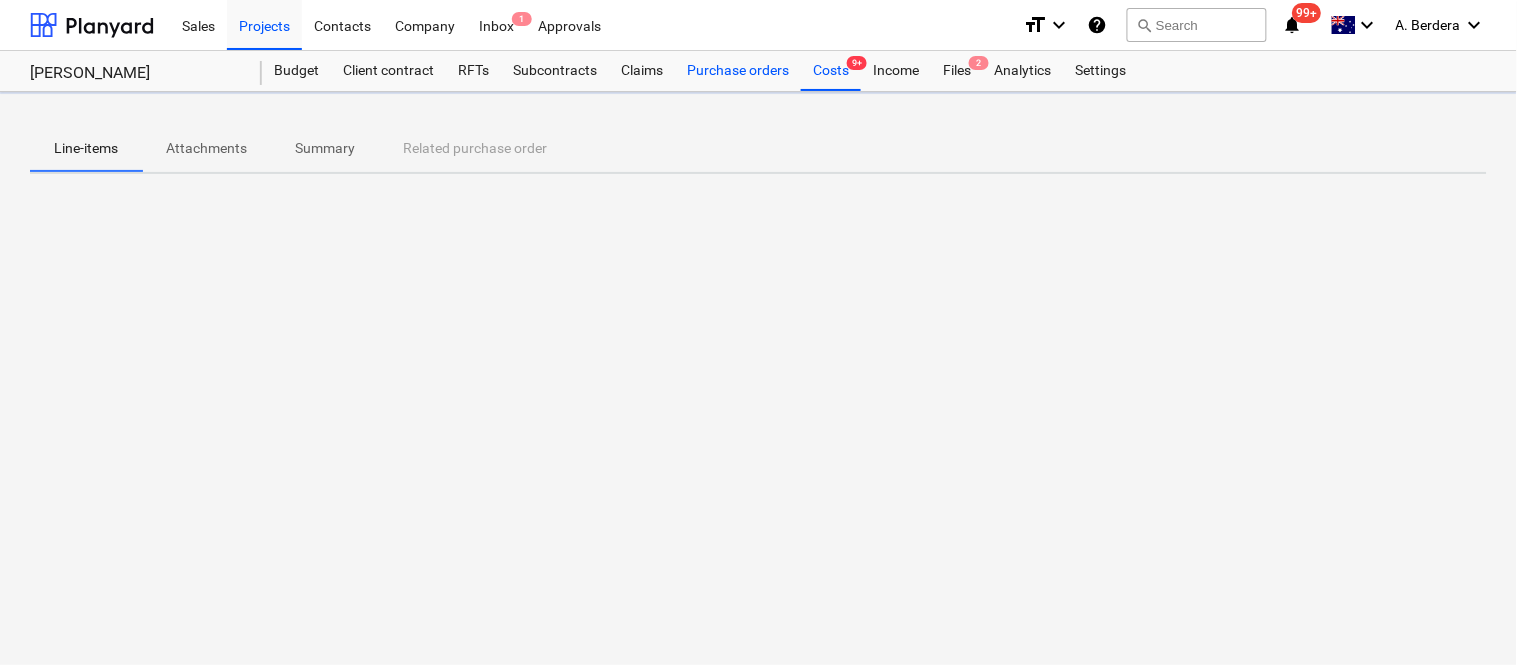 click on "Purchase orders" at bounding box center [738, 71] 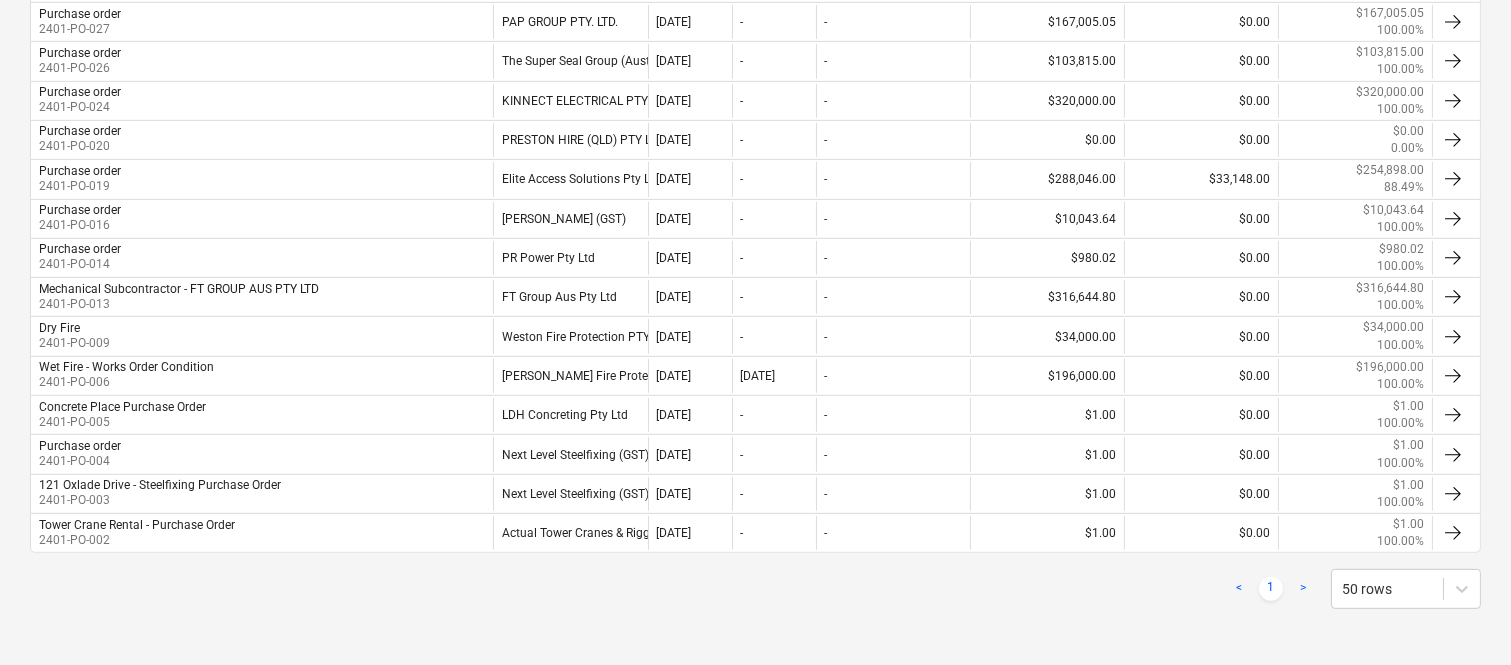 scroll, scrollTop: 1673, scrollLeft: 0, axis: vertical 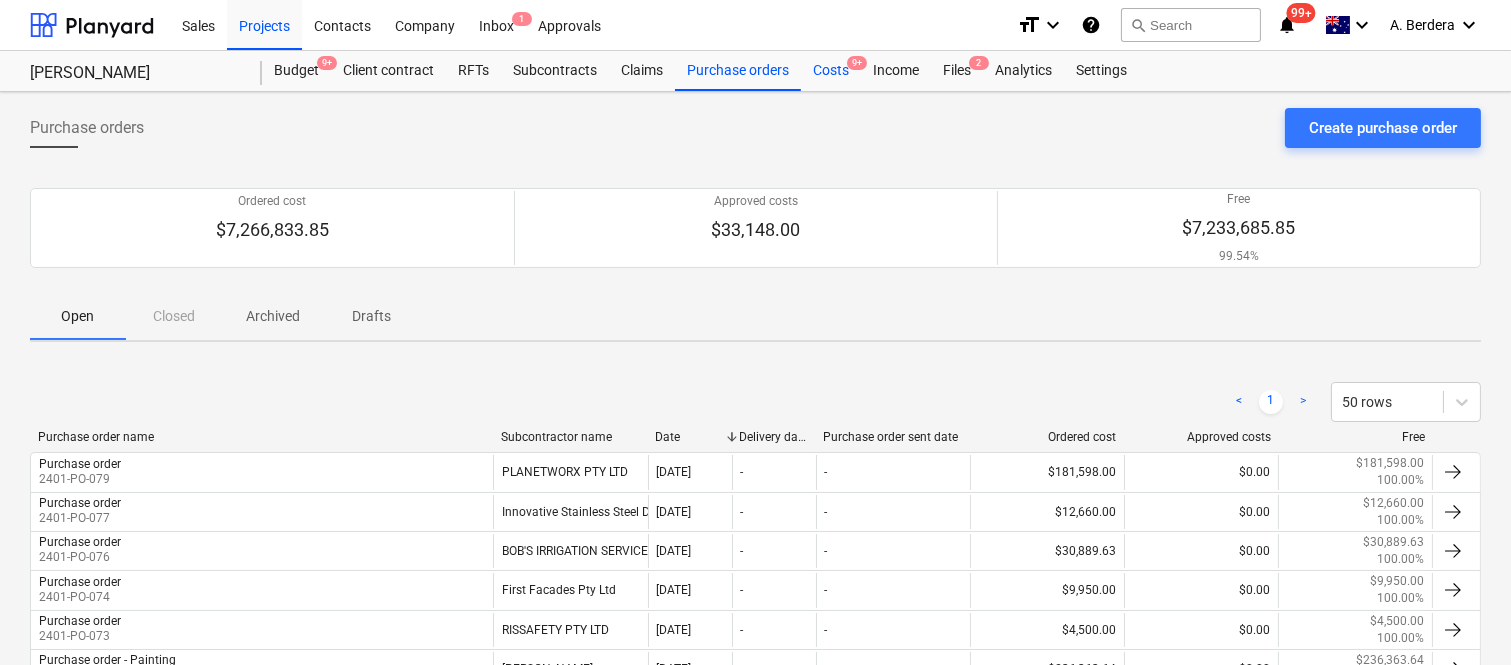 click on "Costs 9+" at bounding box center [831, 71] 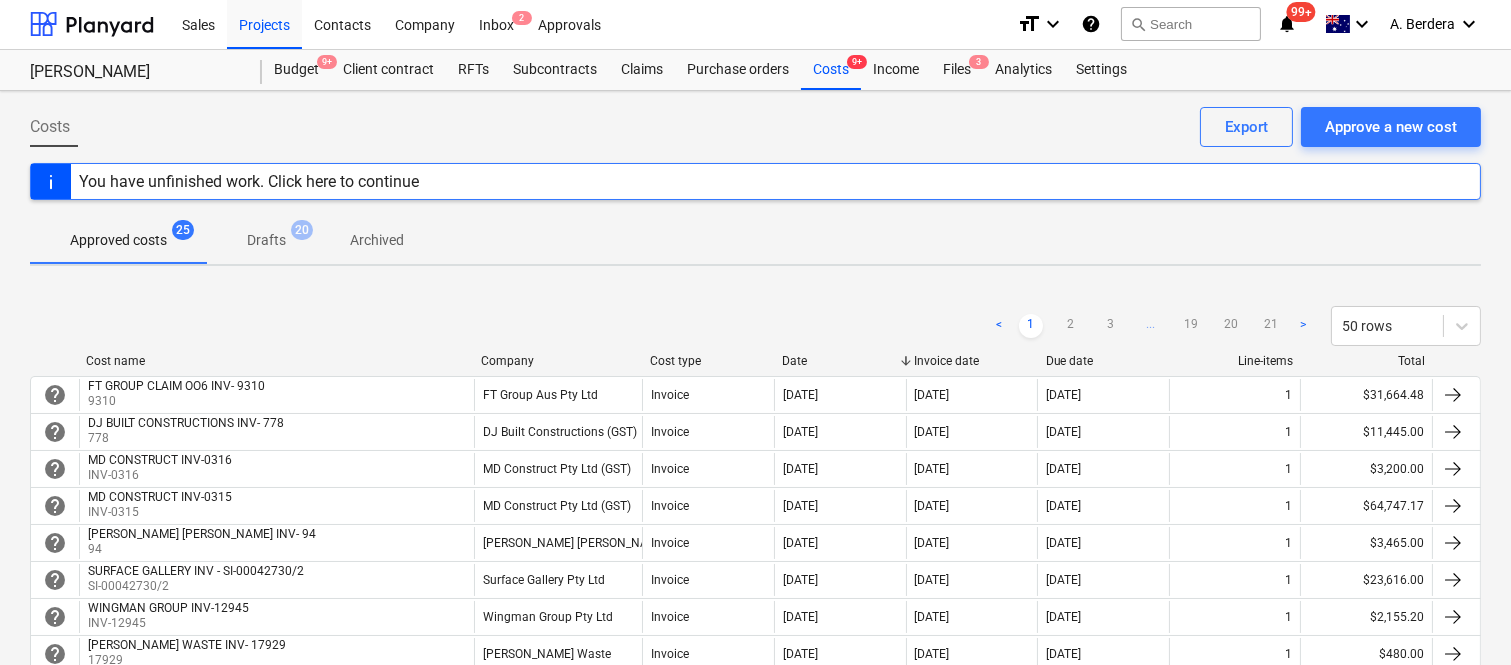 scroll, scrollTop: 0, scrollLeft: 0, axis: both 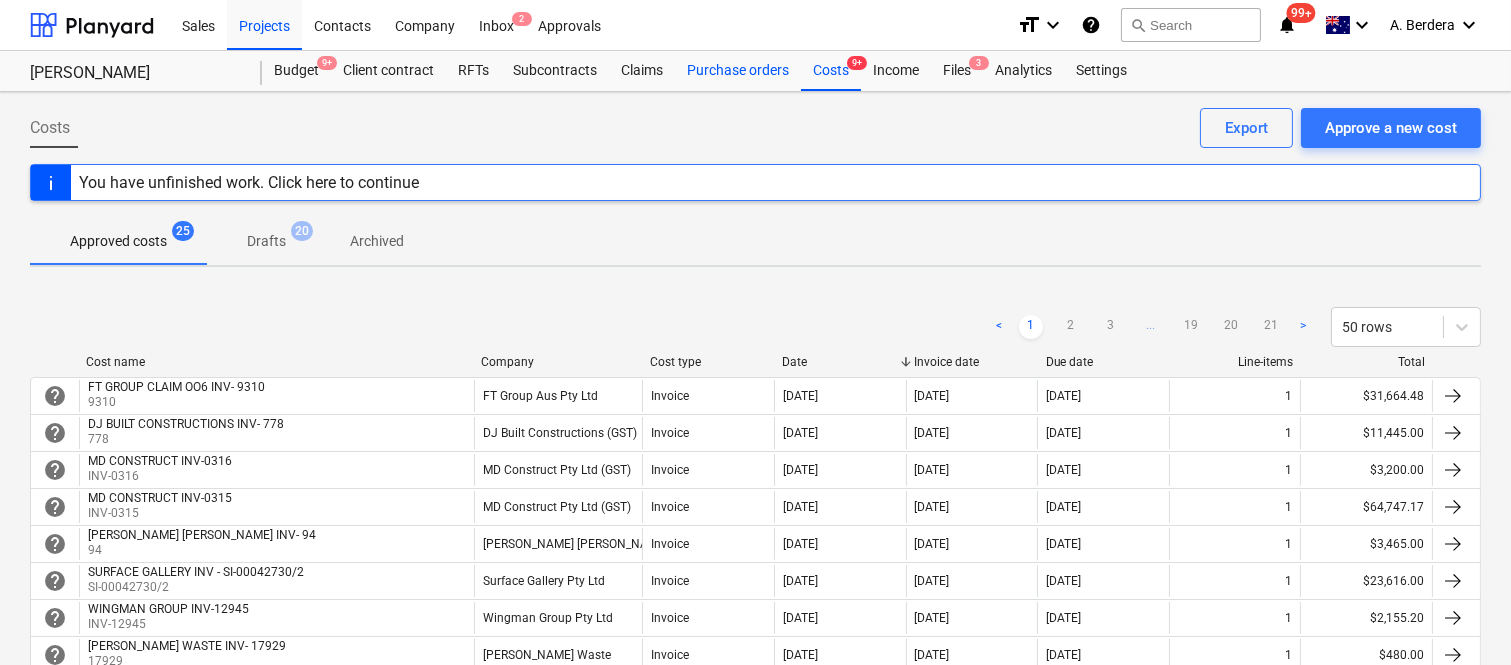 click on "Purchase orders" at bounding box center [738, 71] 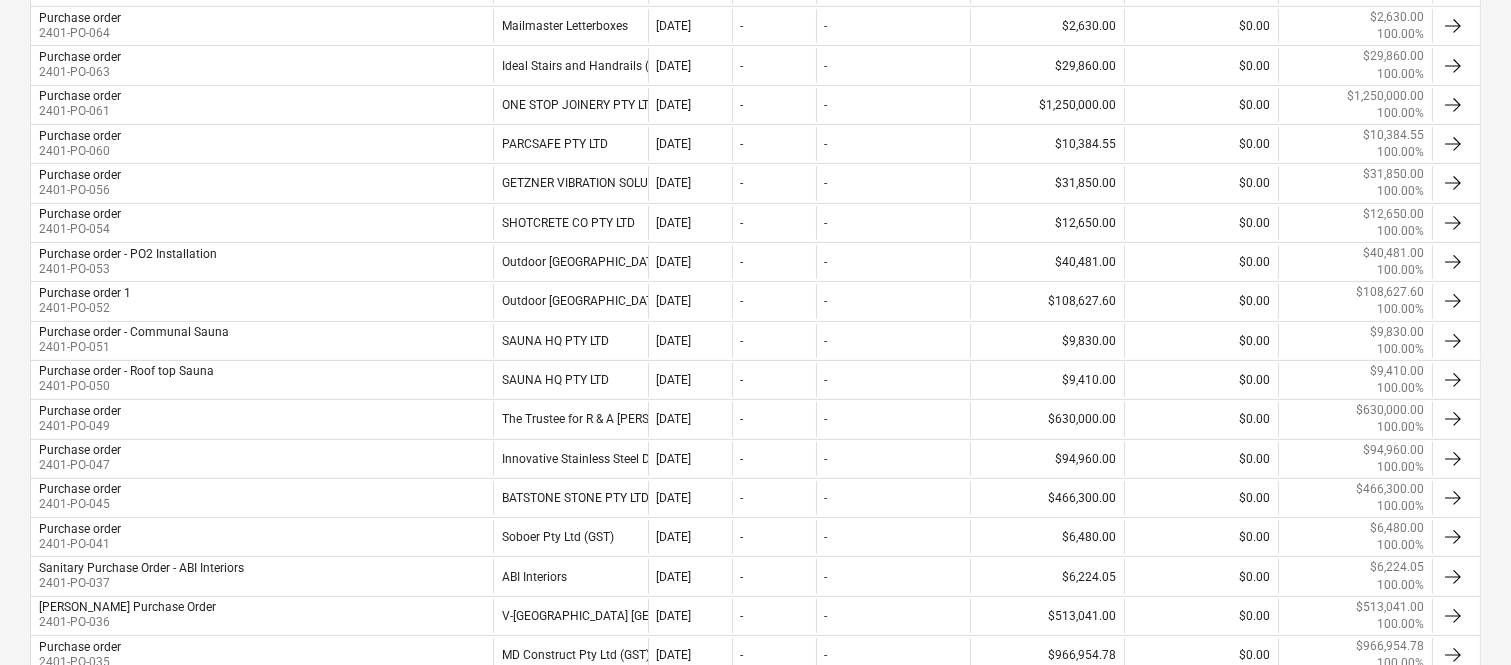 scroll, scrollTop: 844, scrollLeft: 0, axis: vertical 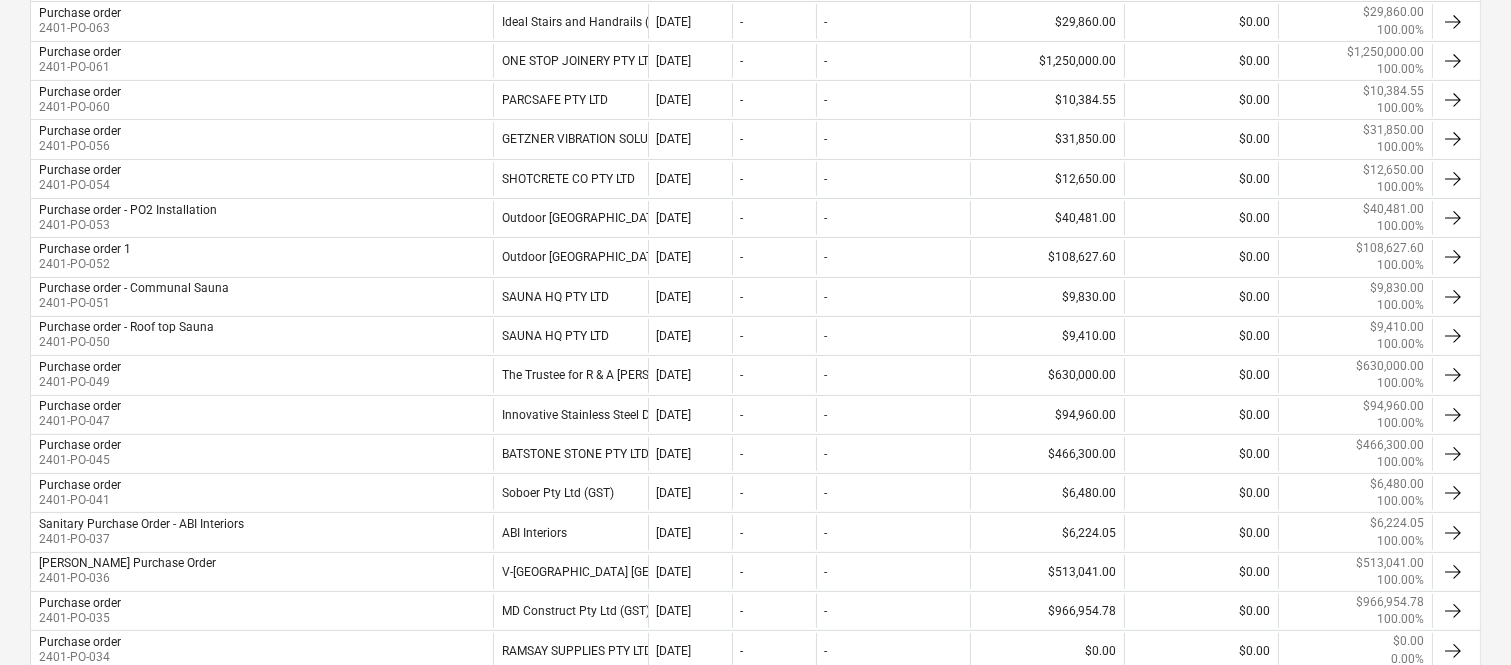 click on "[DATE]" at bounding box center [674, 454] 